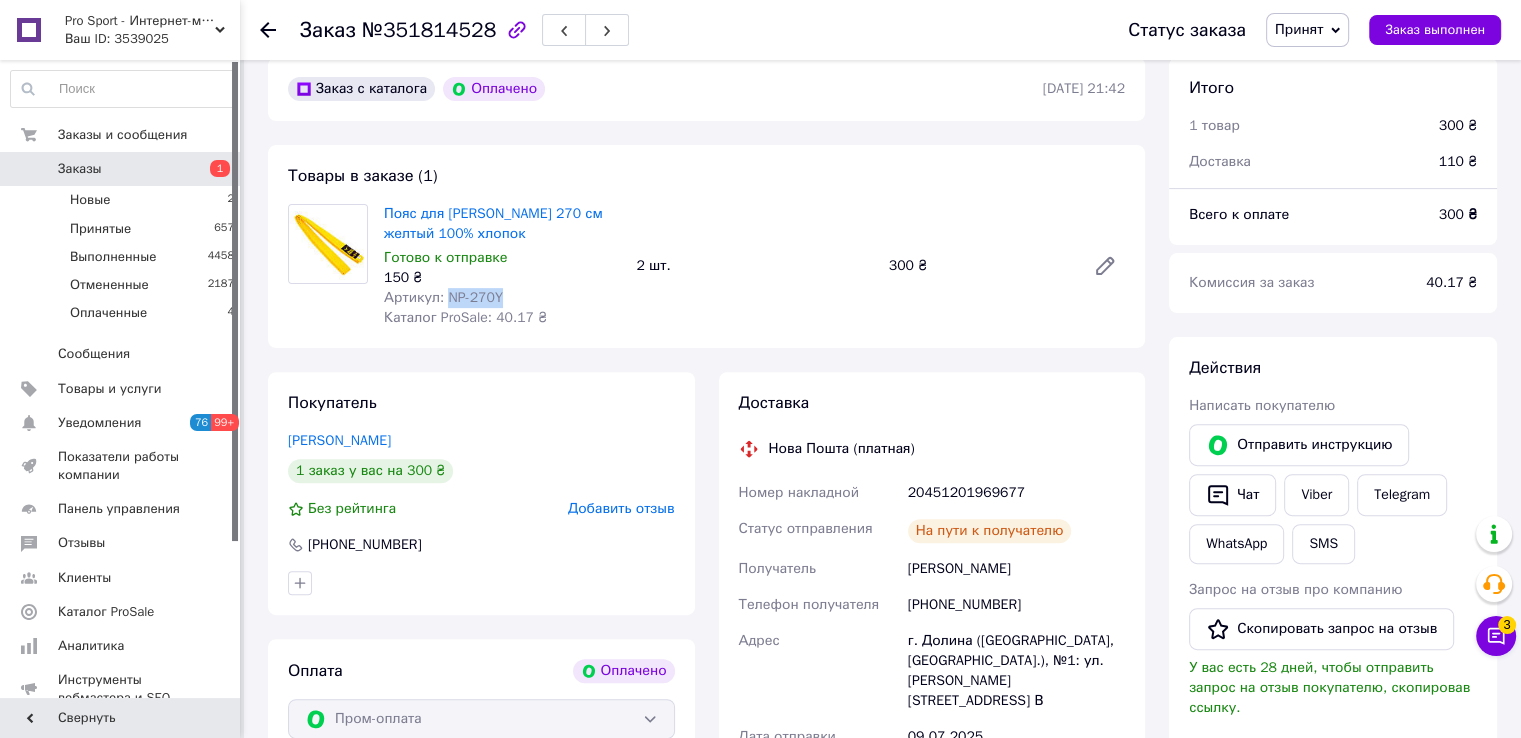 scroll, scrollTop: 692, scrollLeft: 0, axis: vertical 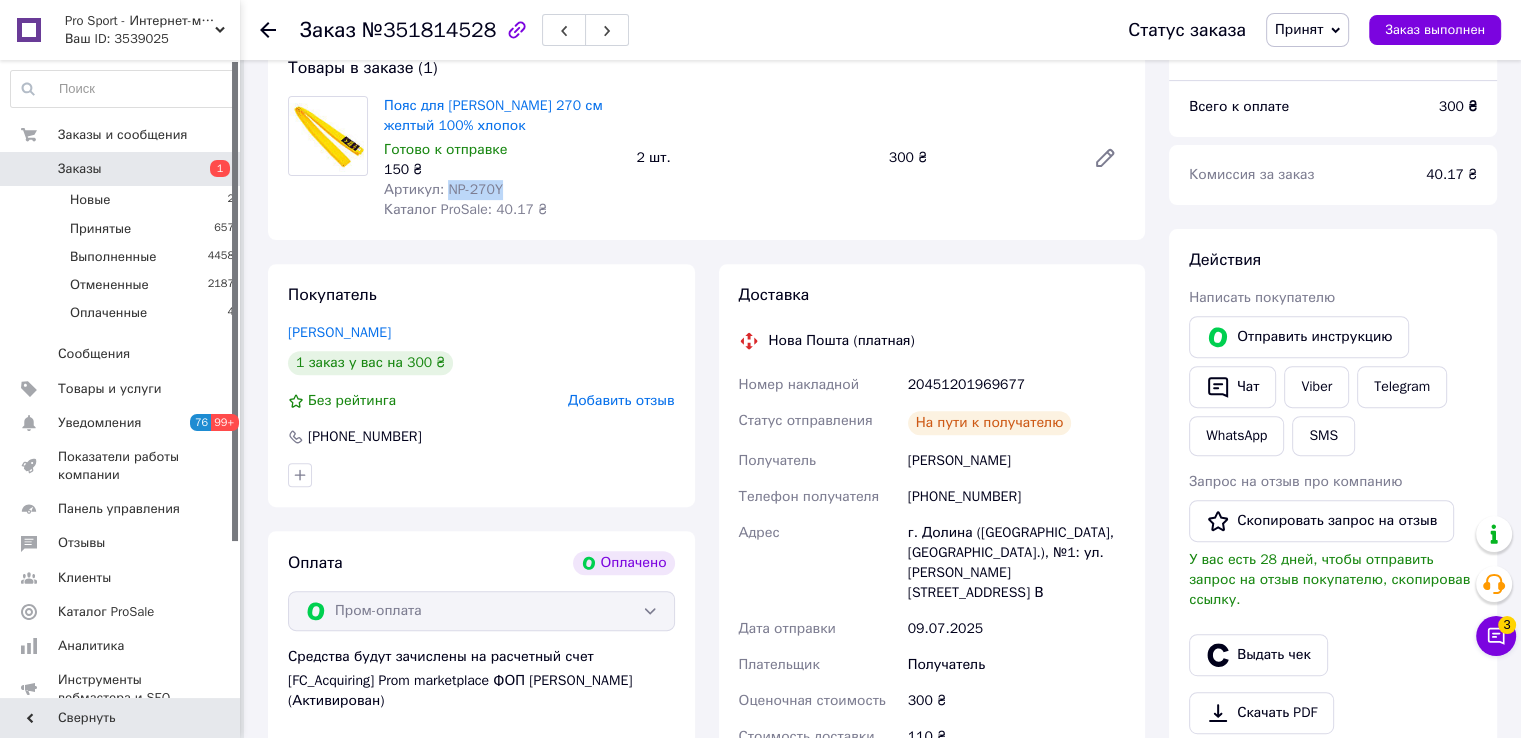 click on "Артикул: NP-270Y" at bounding box center (502, 190) 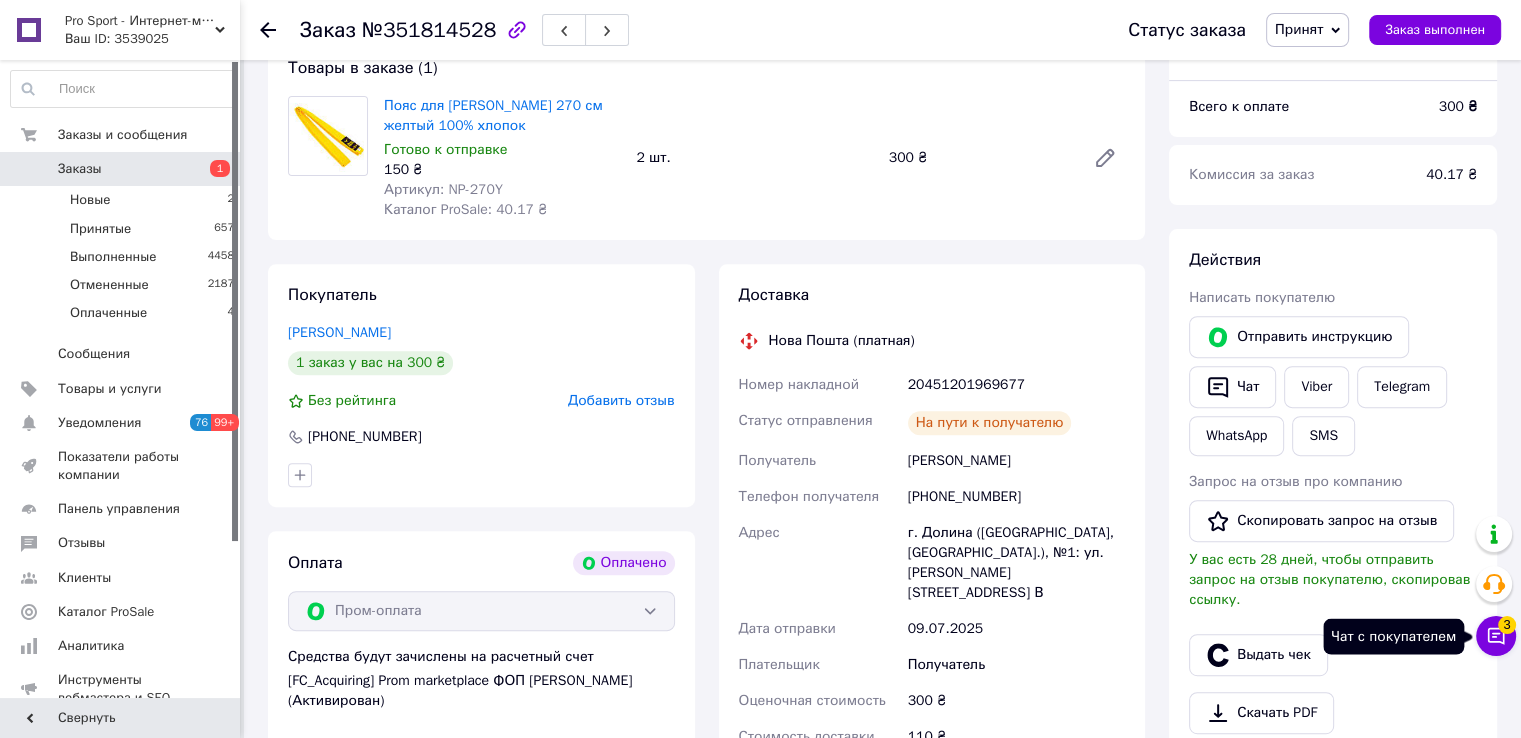 click 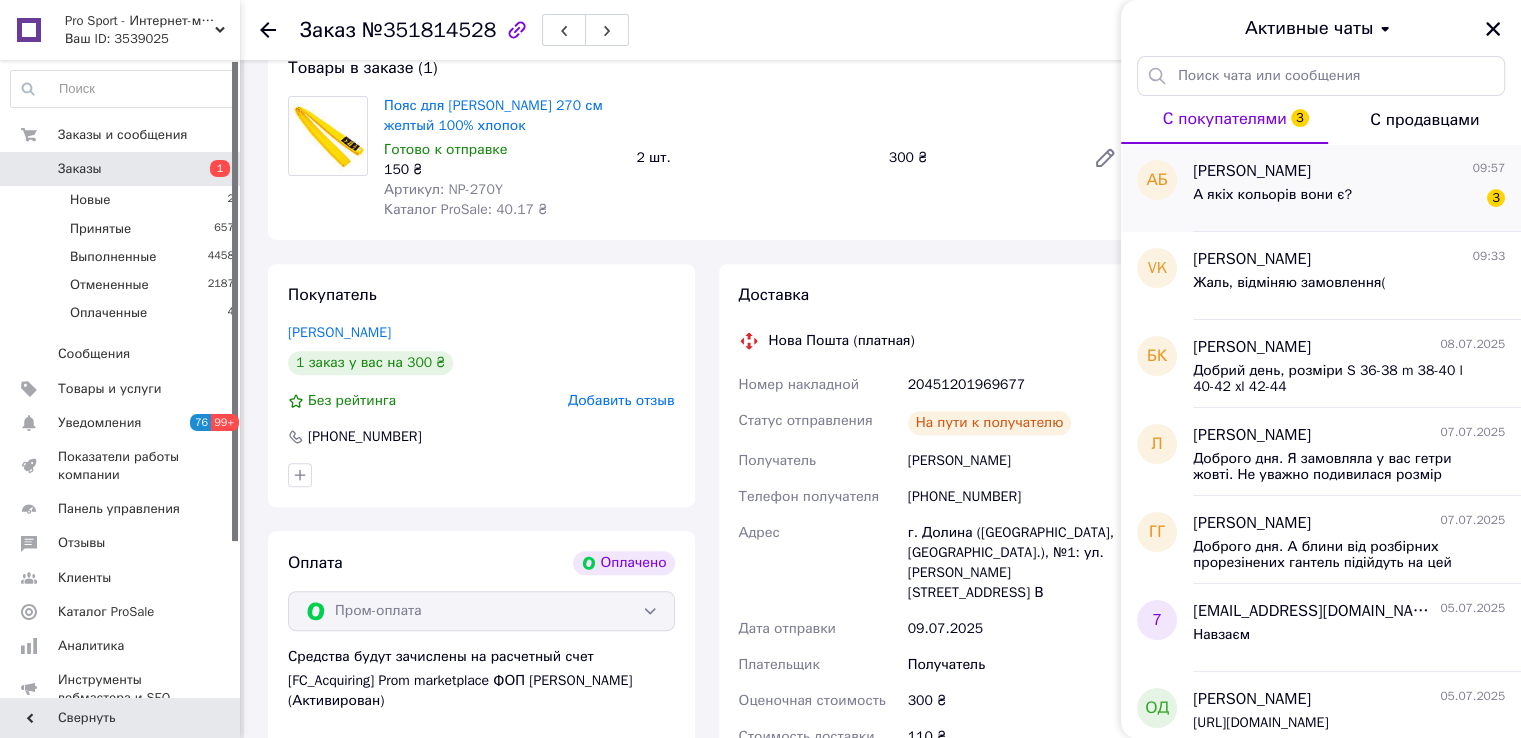 click on "А якіх кольорів вони є? 3" at bounding box center [1349, 199] 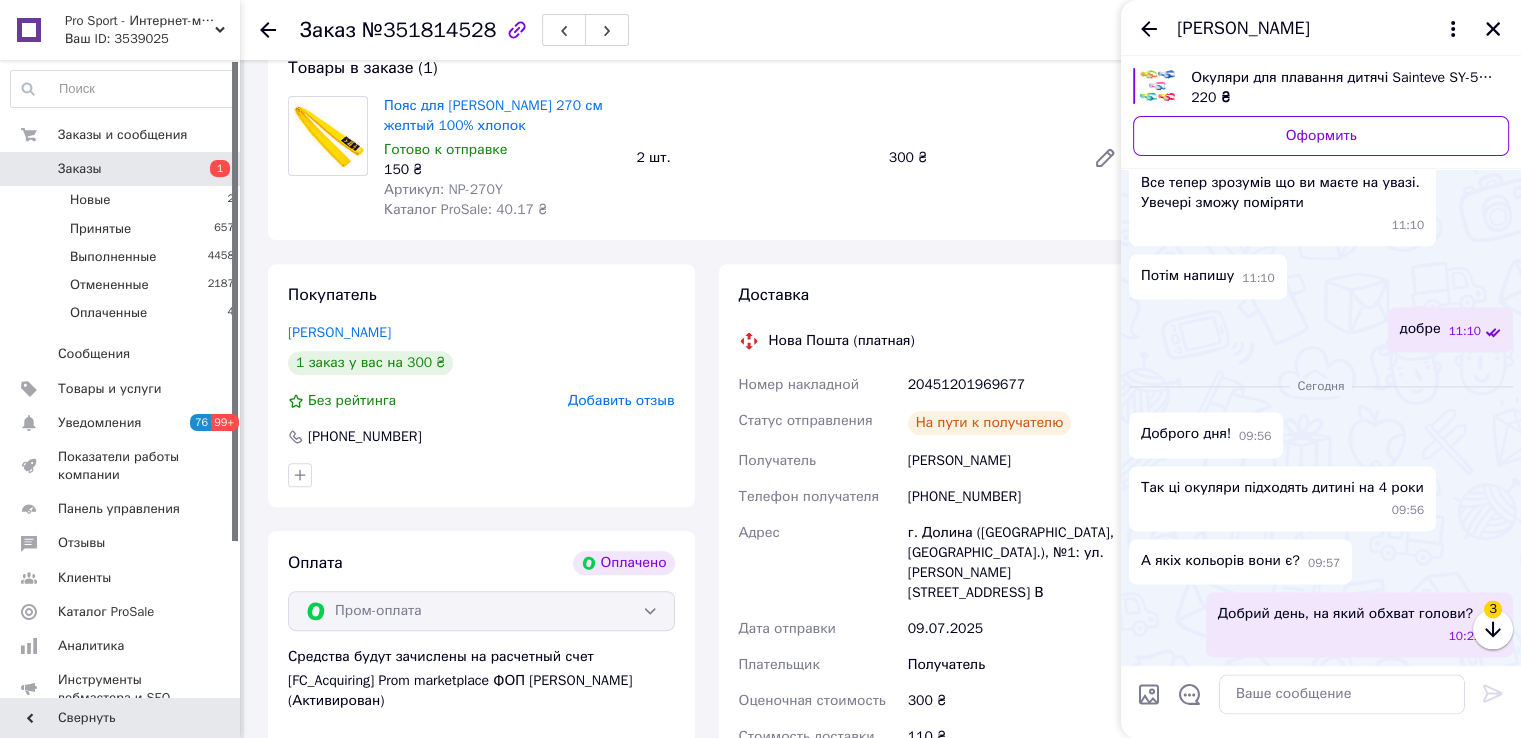 scroll, scrollTop: 2943, scrollLeft: 0, axis: vertical 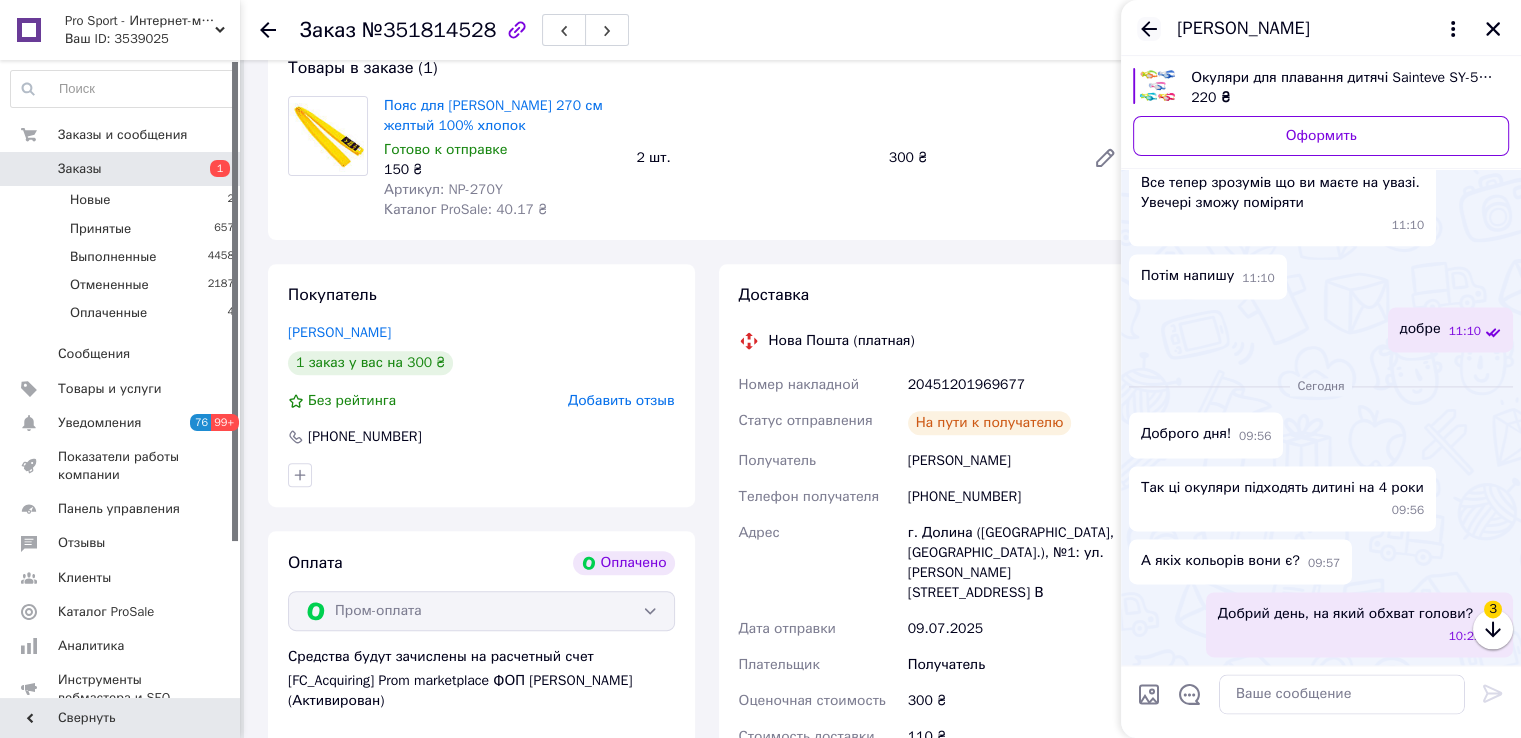 click 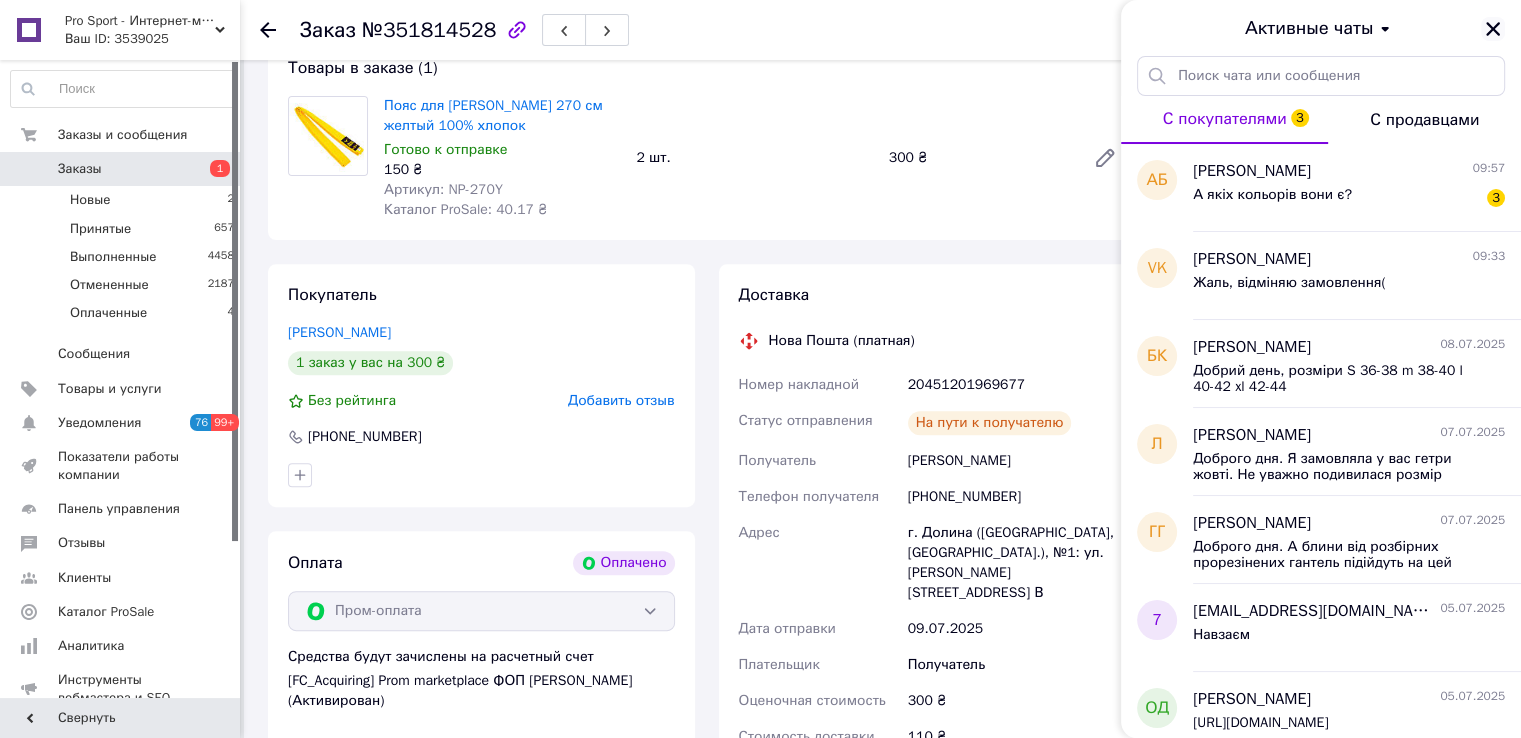 click 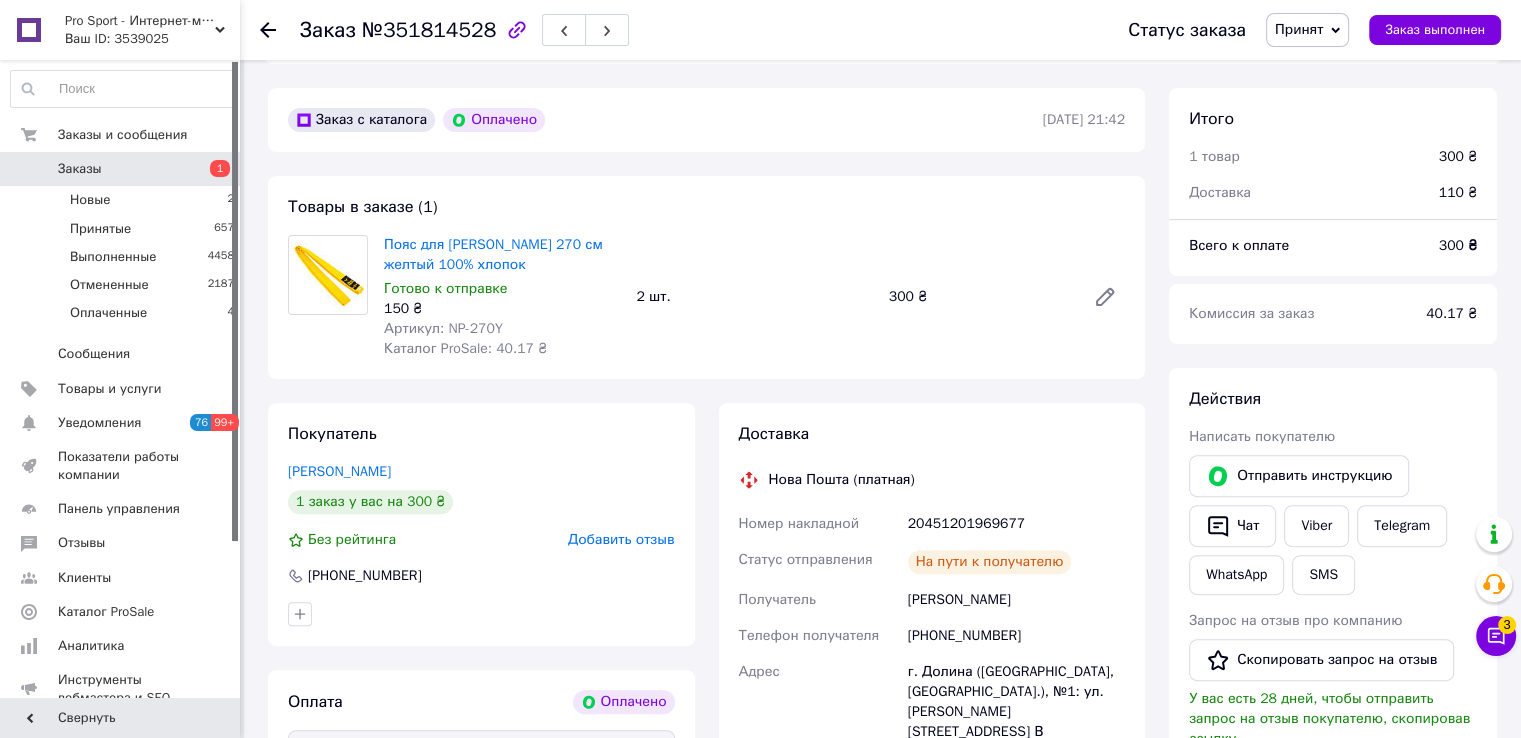 scroll, scrollTop: 492, scrollLeft: 0, axis: vertical 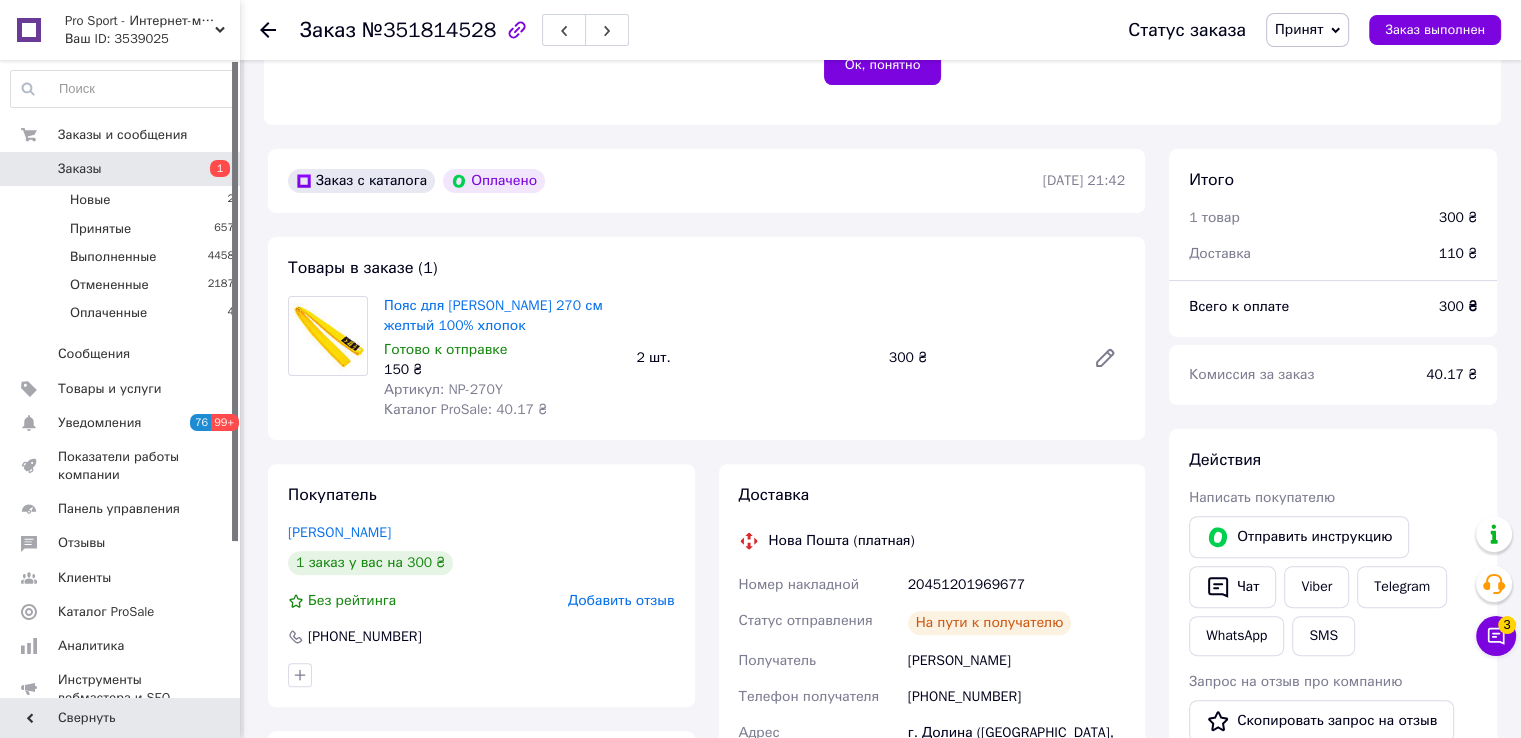 click on "Заказы" at bounding box center [121, 169] 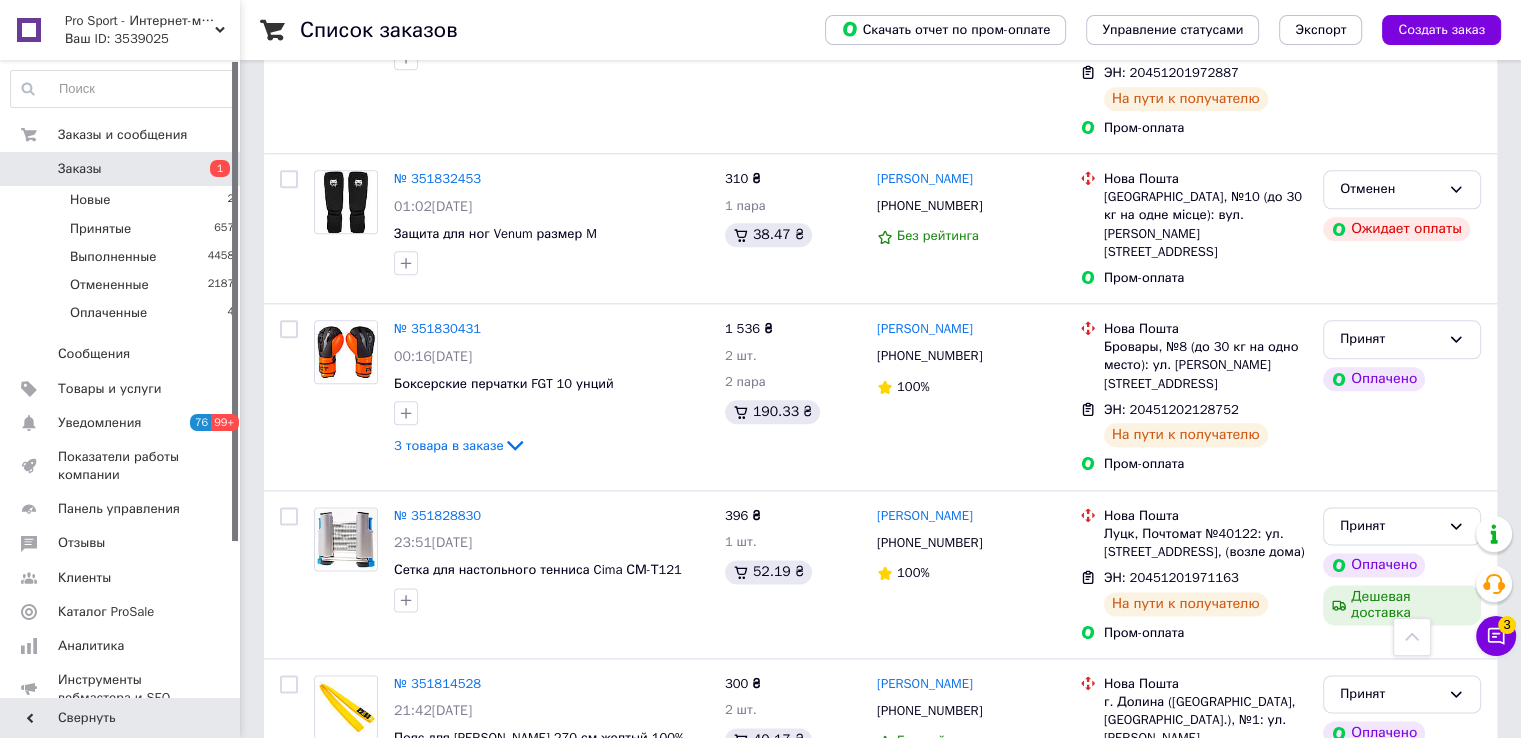 scroll, scrollTop: 2600, scrollLeft: 0, axis: vertical 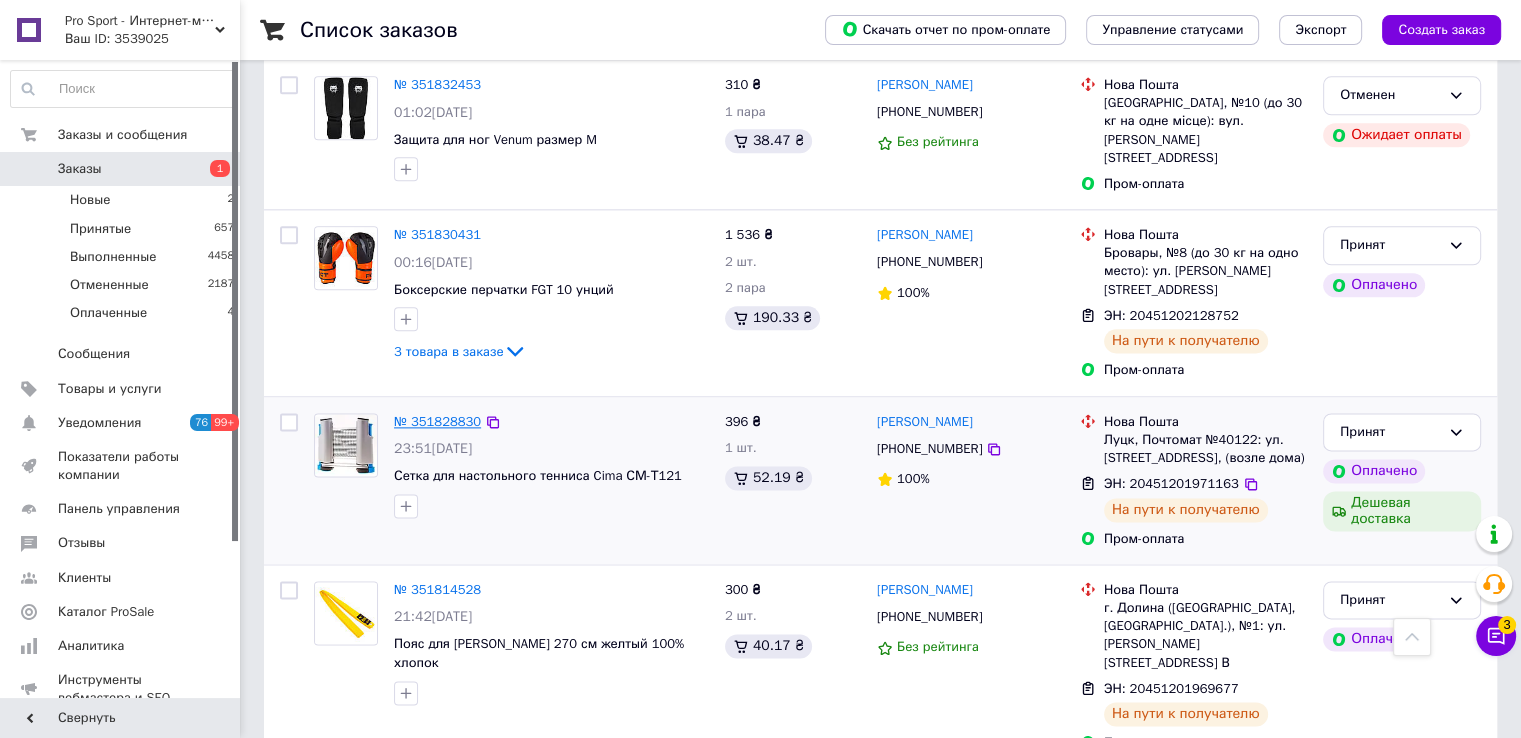 click on "№ 351828830" at bounding box center [437, 421] 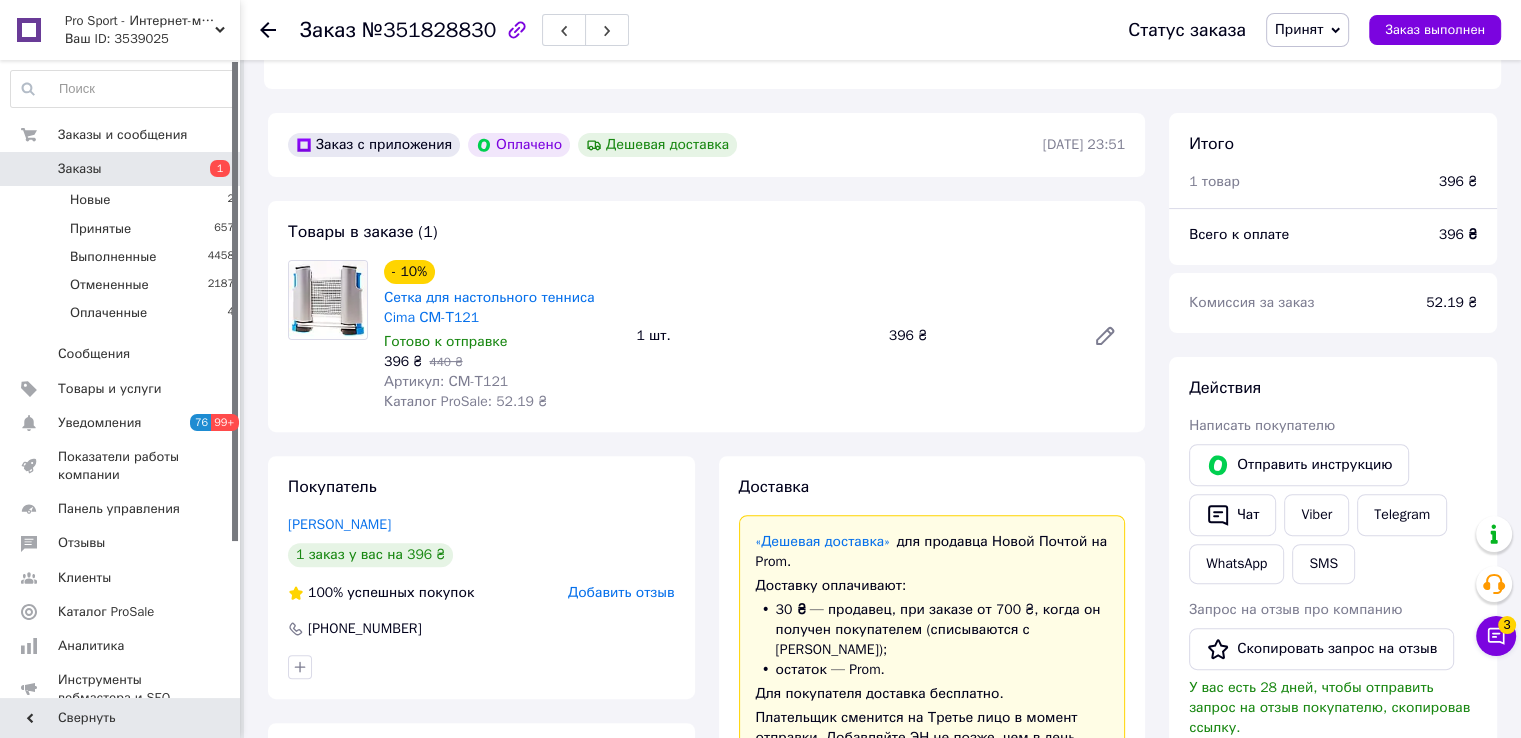 scroll, scrollTop: 493, scrollLeft: 0, axis: vertical 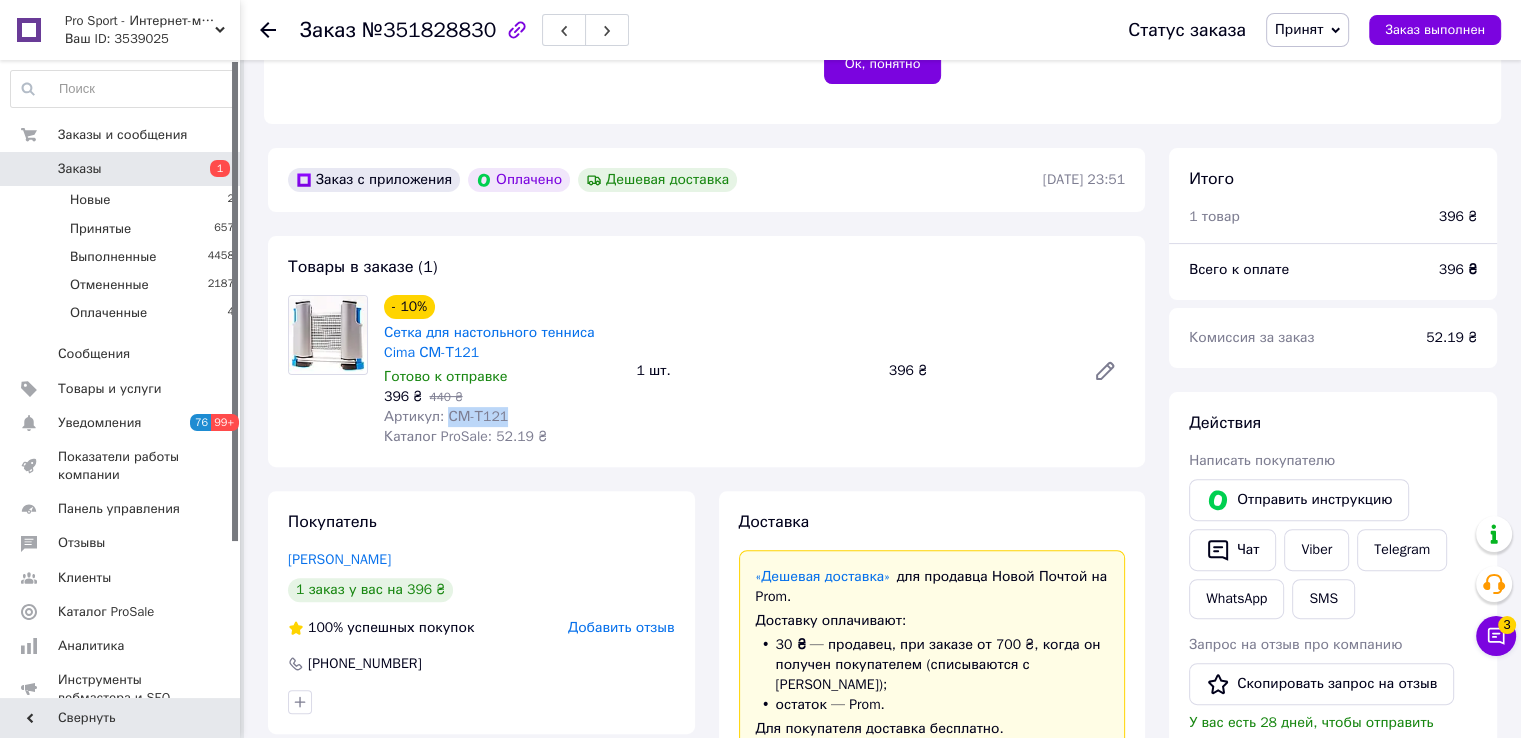 drag, startPoint x: 446, startPoint y: 420, endPoint x: 528, endPoint y: 420, distance: 82 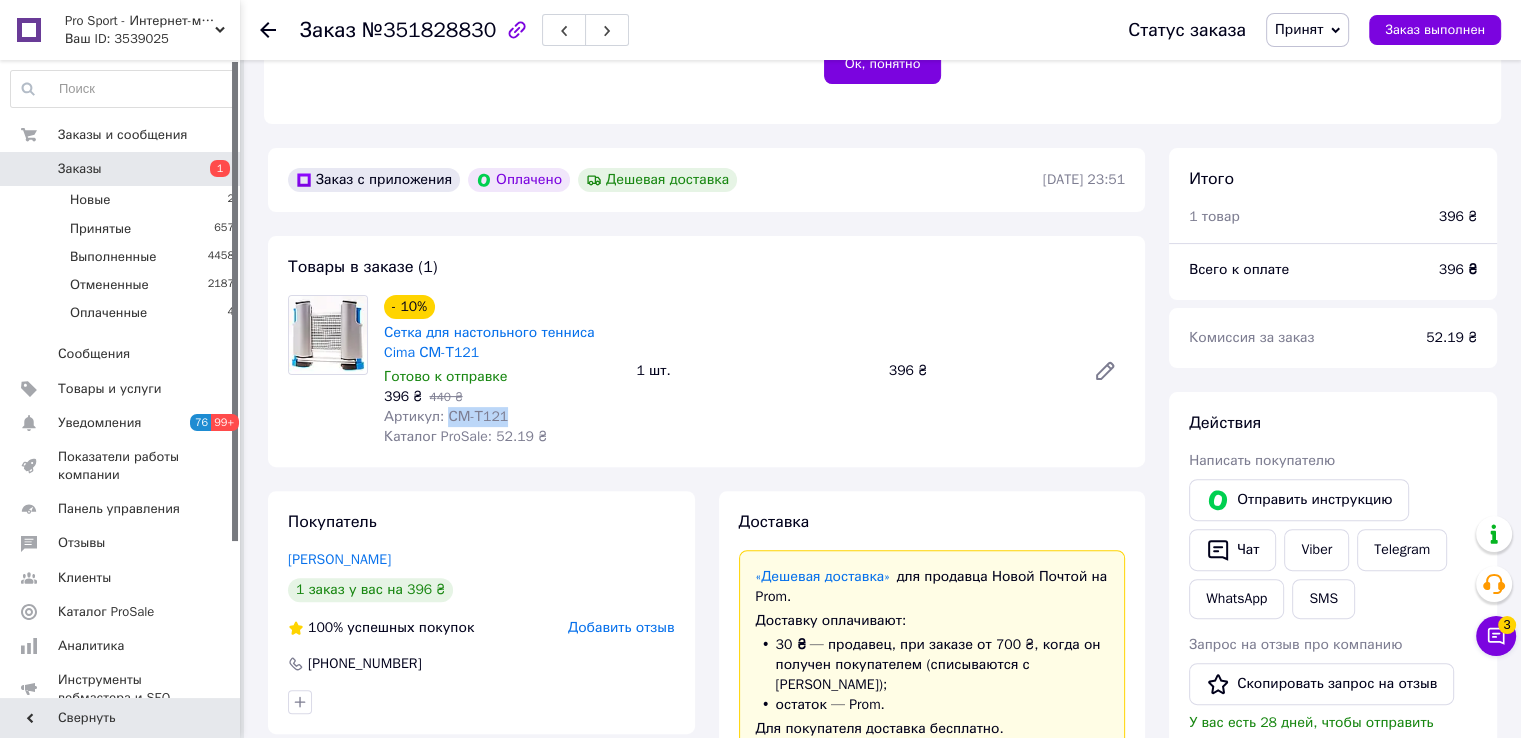 copy on "СМ-Т121" 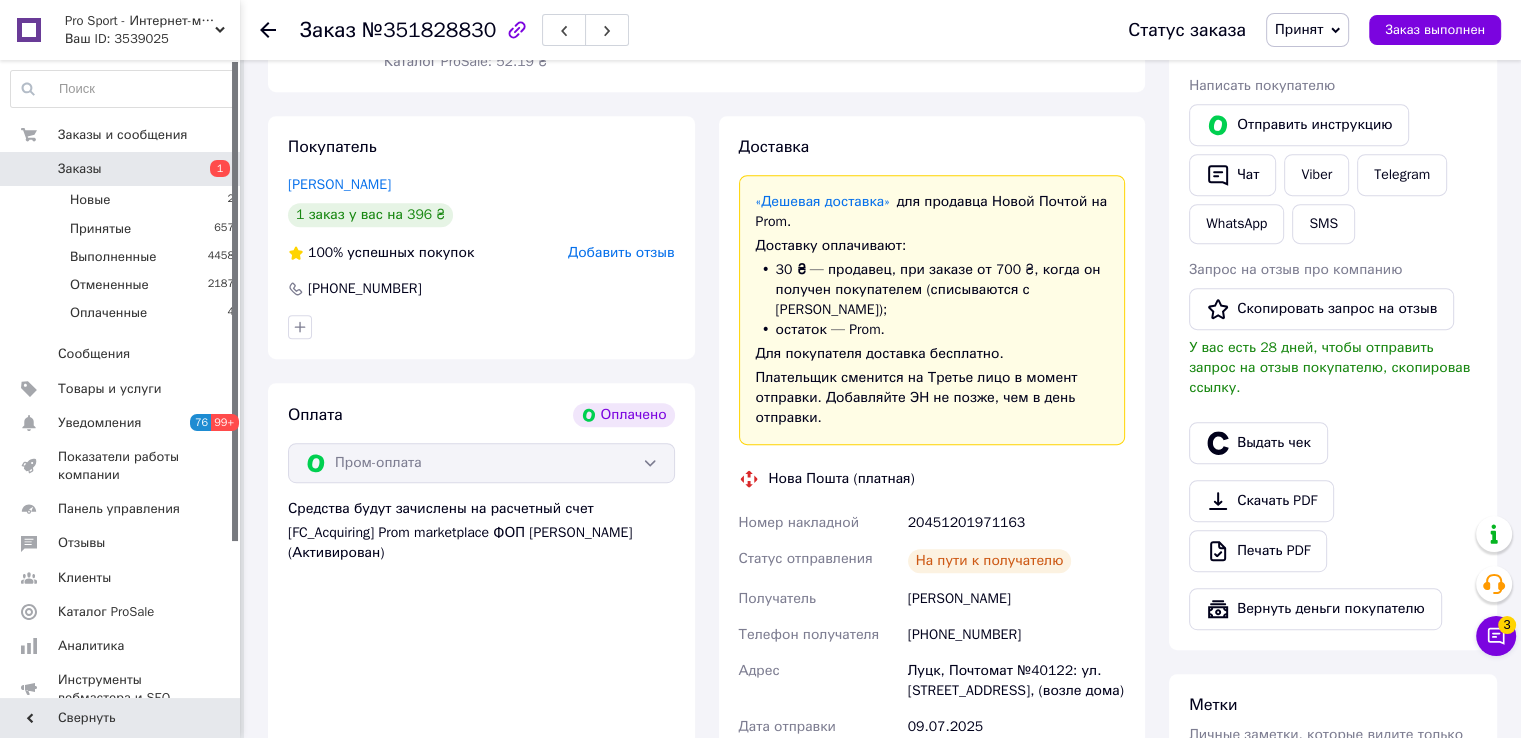 scroll, scrollTop: 893, scrollLeft: 0, axis: vertical 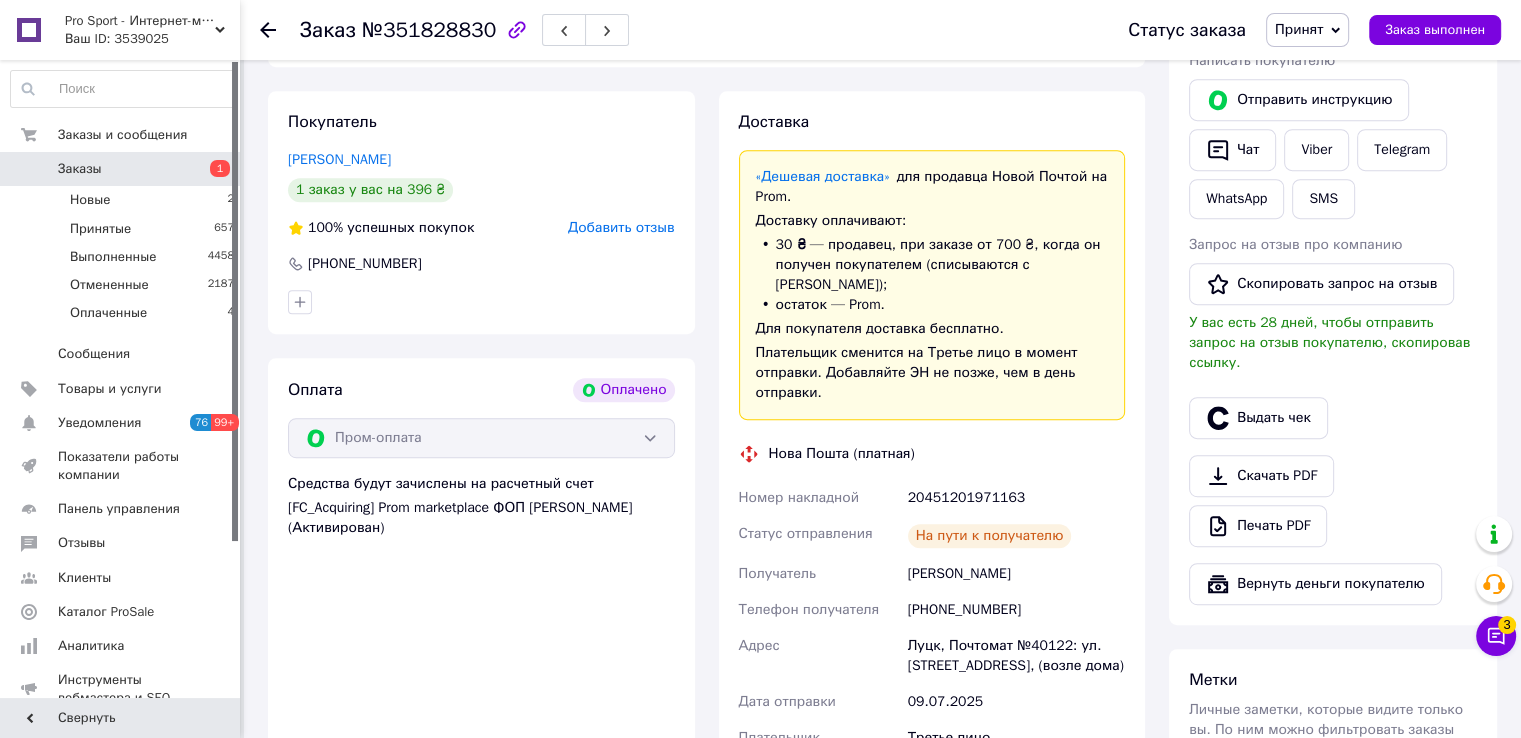 click on "20451201971163" at bounding box center (1016, 498) 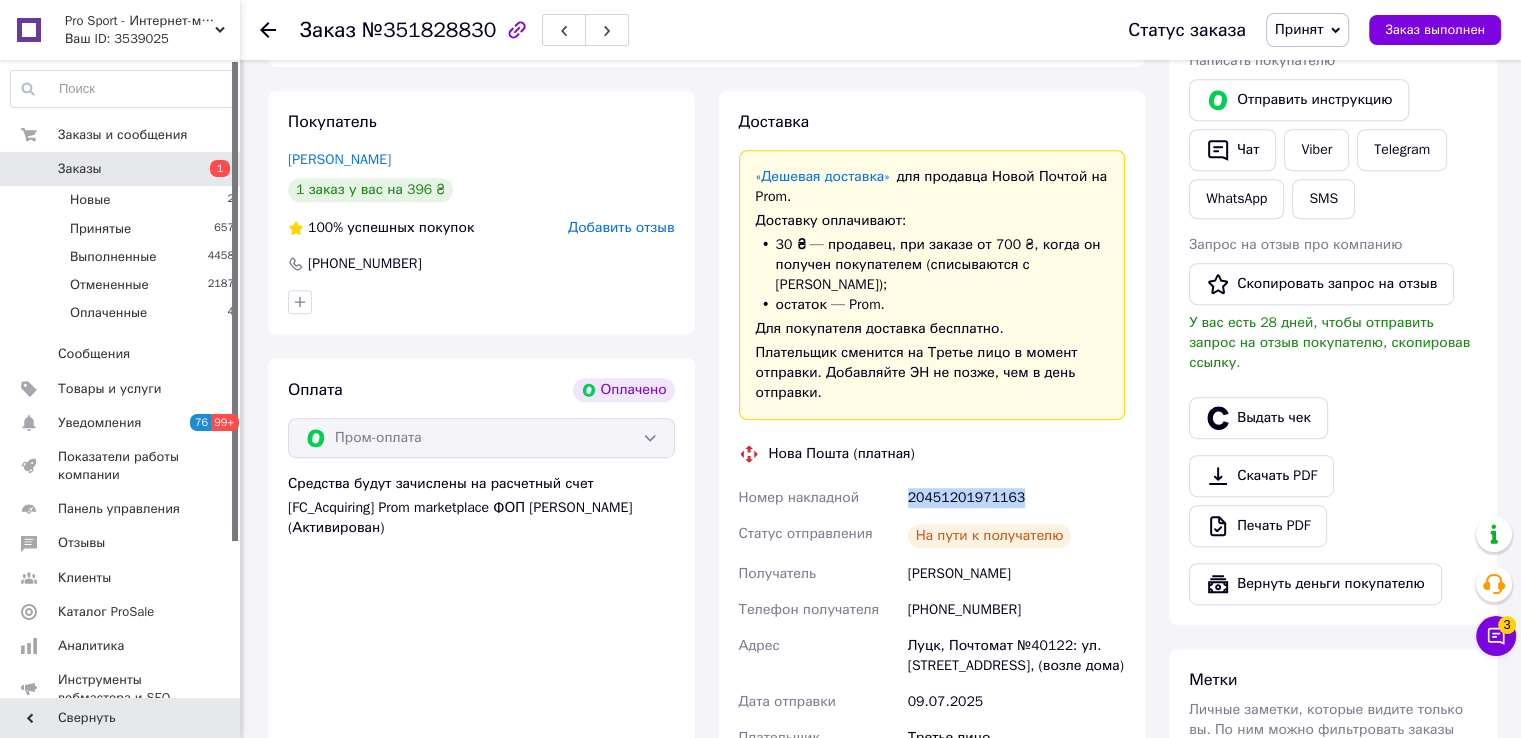 click on "20451201971163" at bounding box center [1016, 498] 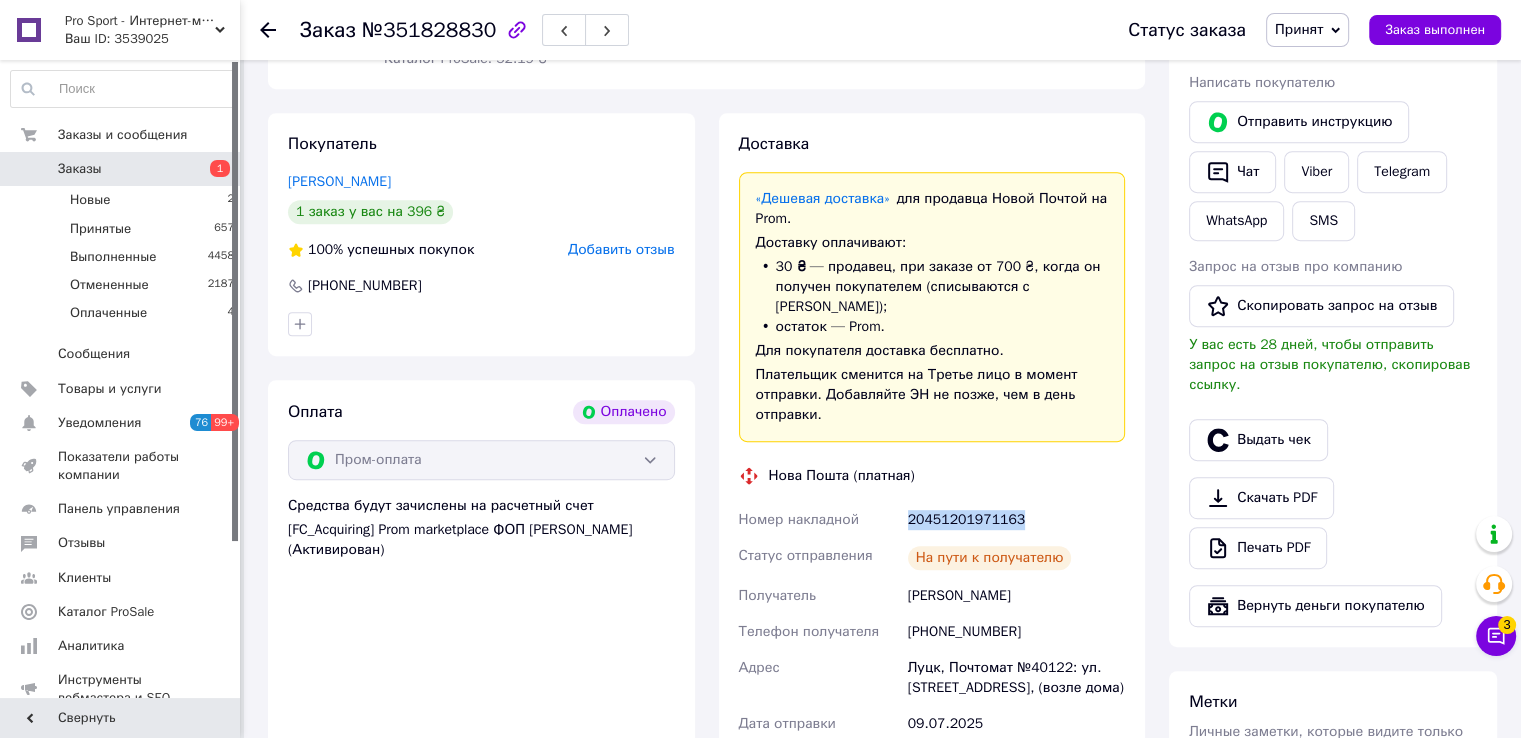 scroll, scrollTop: 893, scrollLeft: 0, axis: vertical 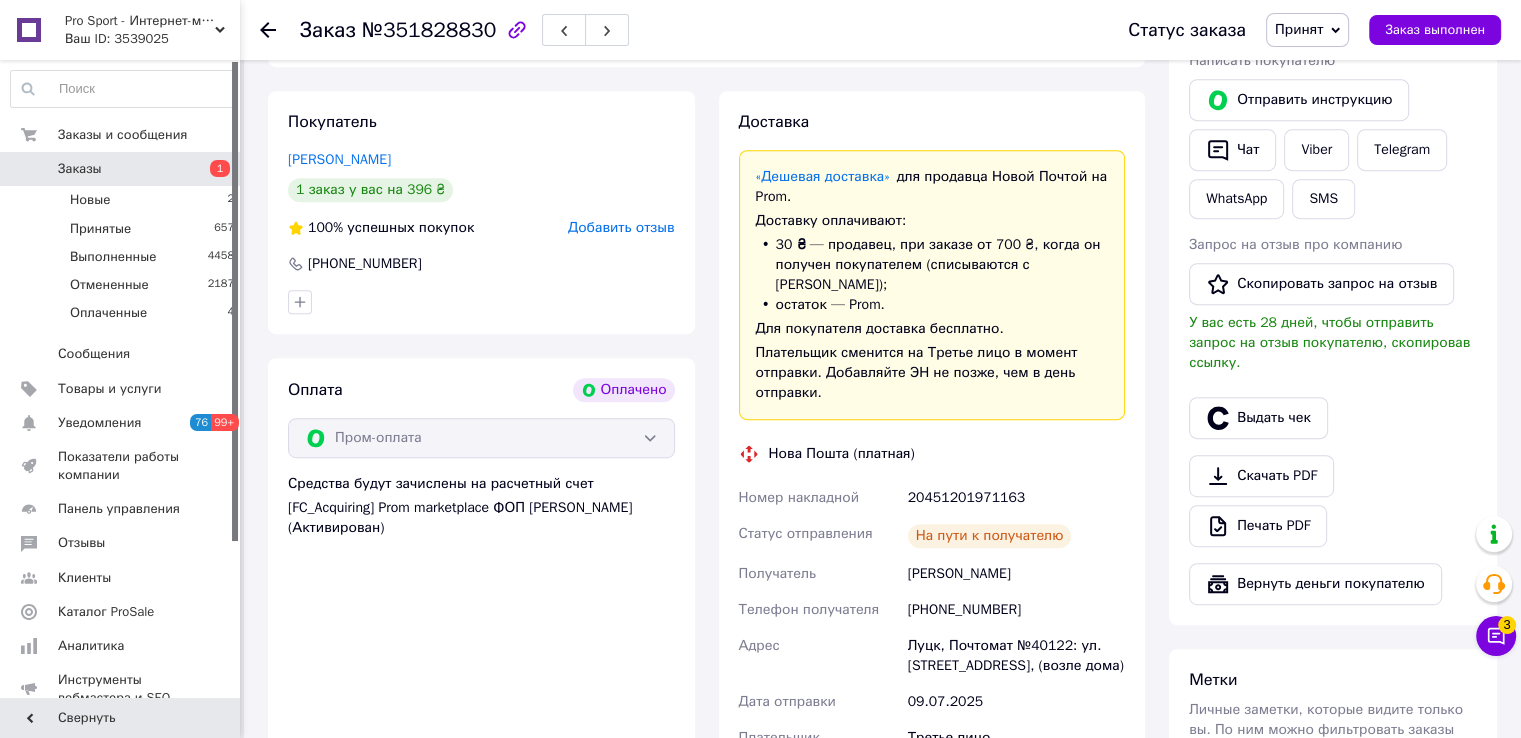 click on "[PHONE_NUMBER]" at bounding box center (1016, 610) 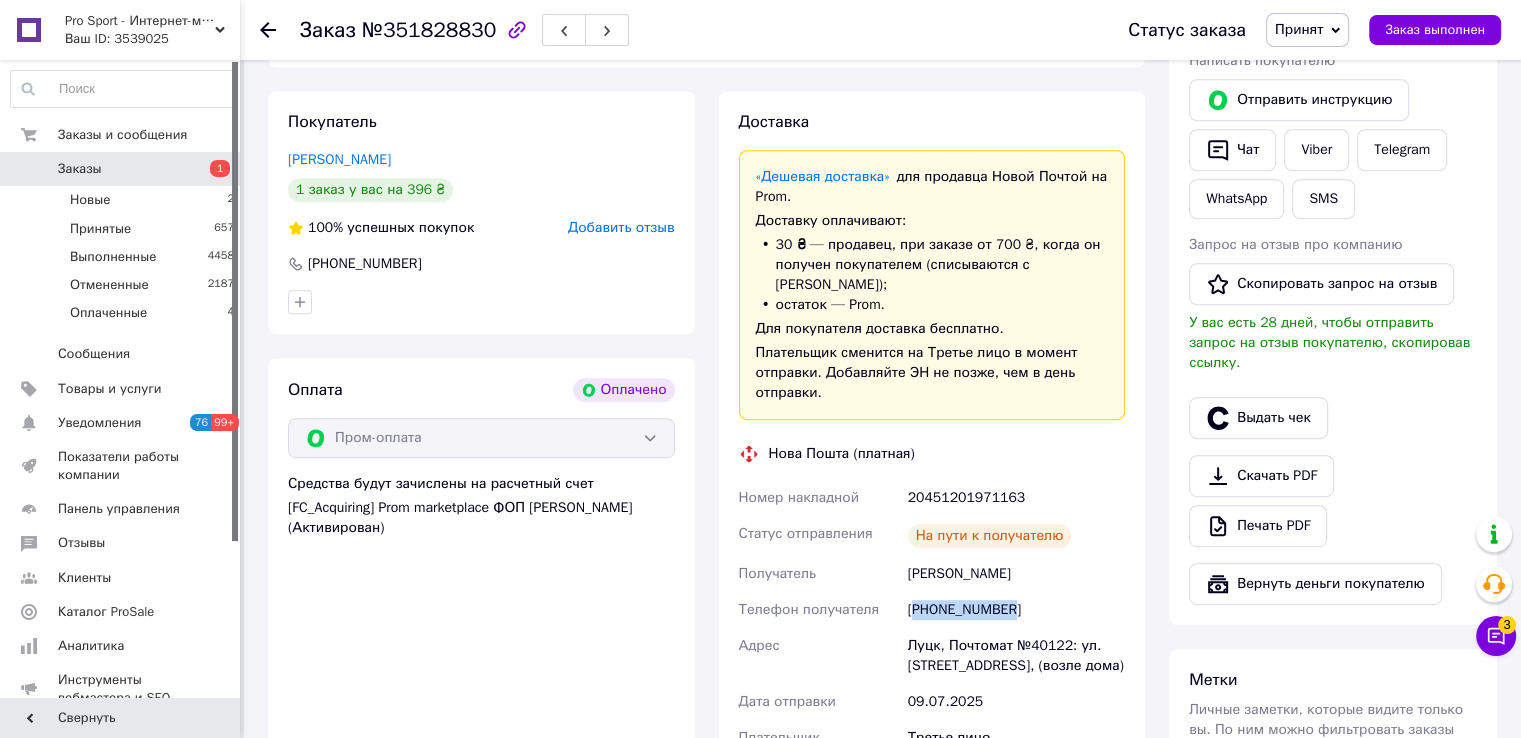 click on "[PHONE_NUMBER]" at bounding box center (1016, 610) 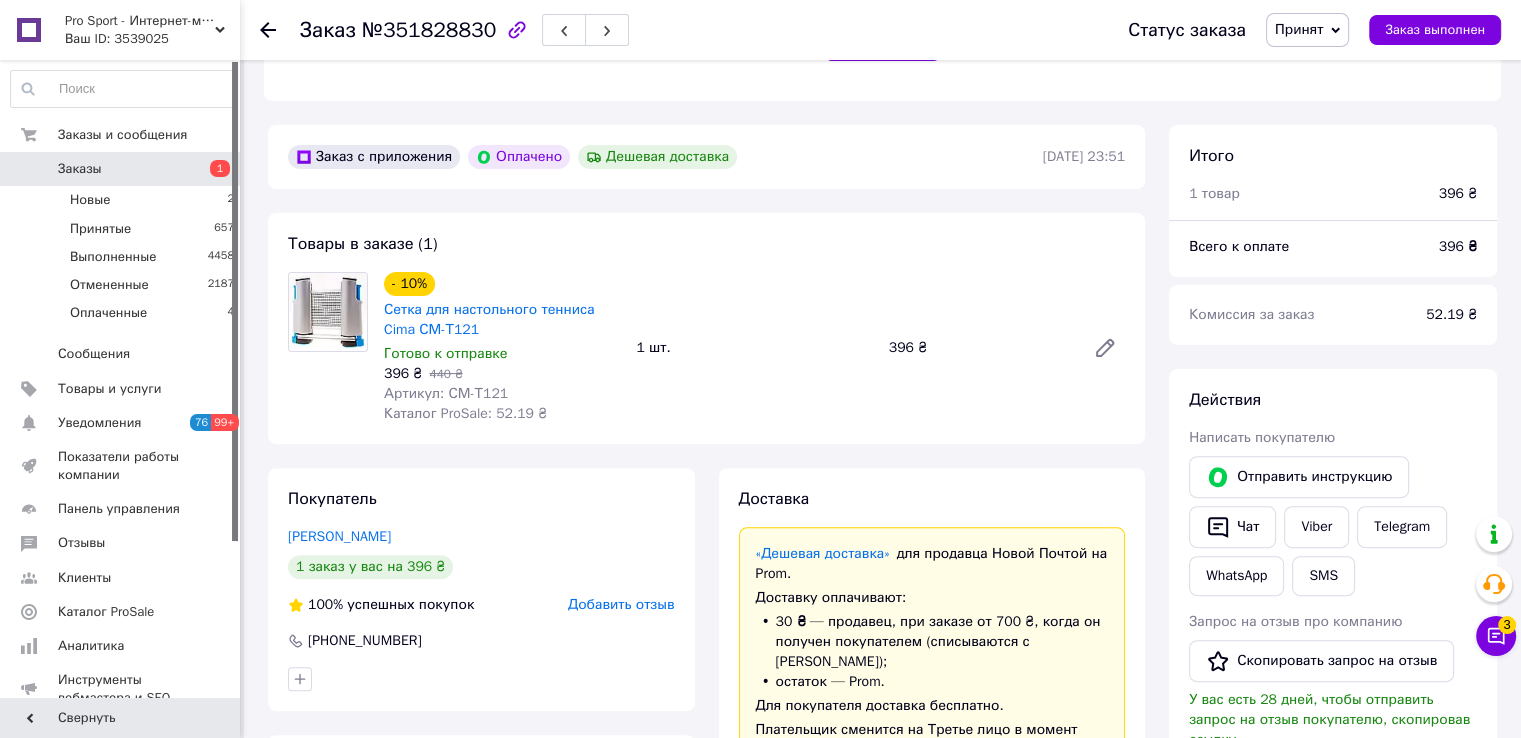 scroll, scrollTop: 493, scrollLeft: 0, axis: vertical 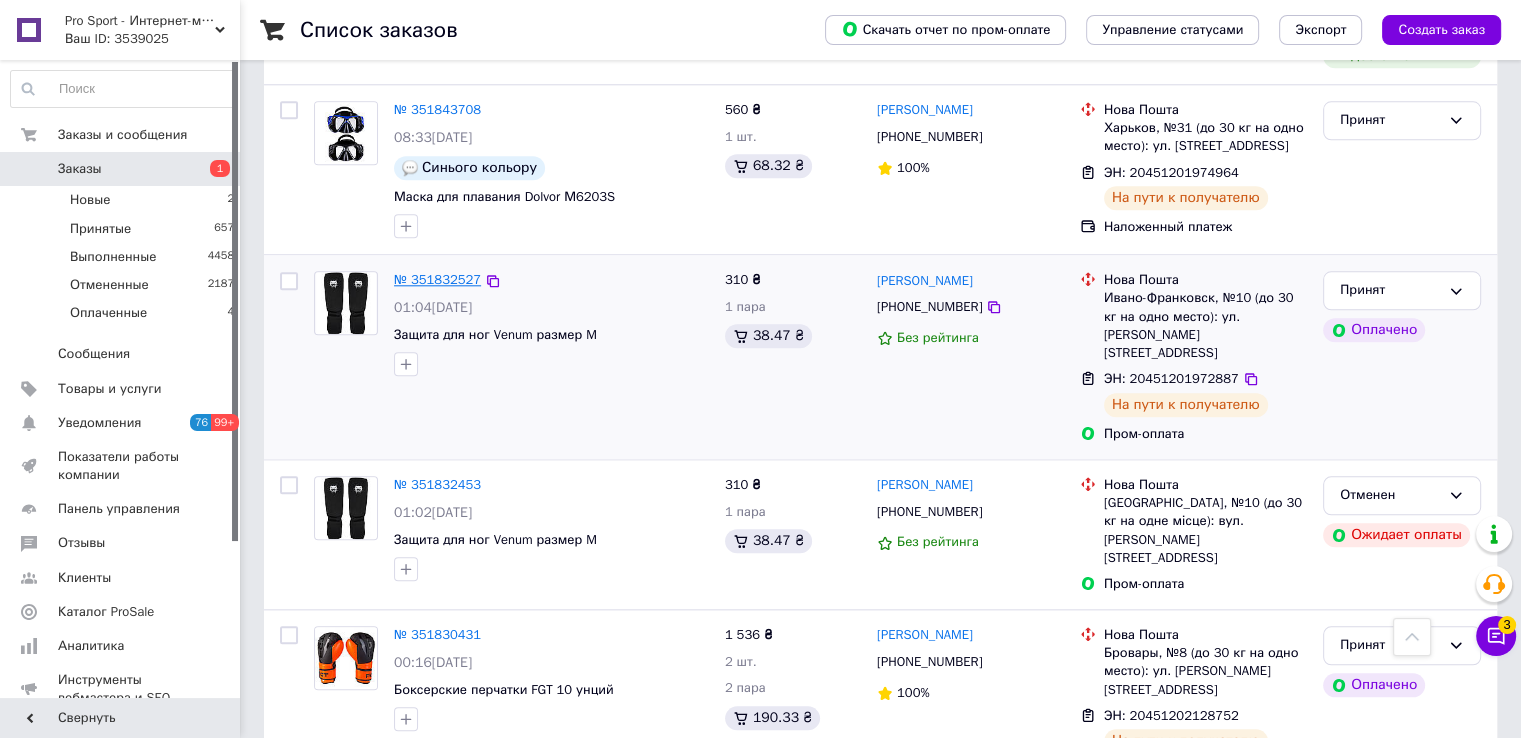 click on "№ 351832527" at bounding box center [437, 279] 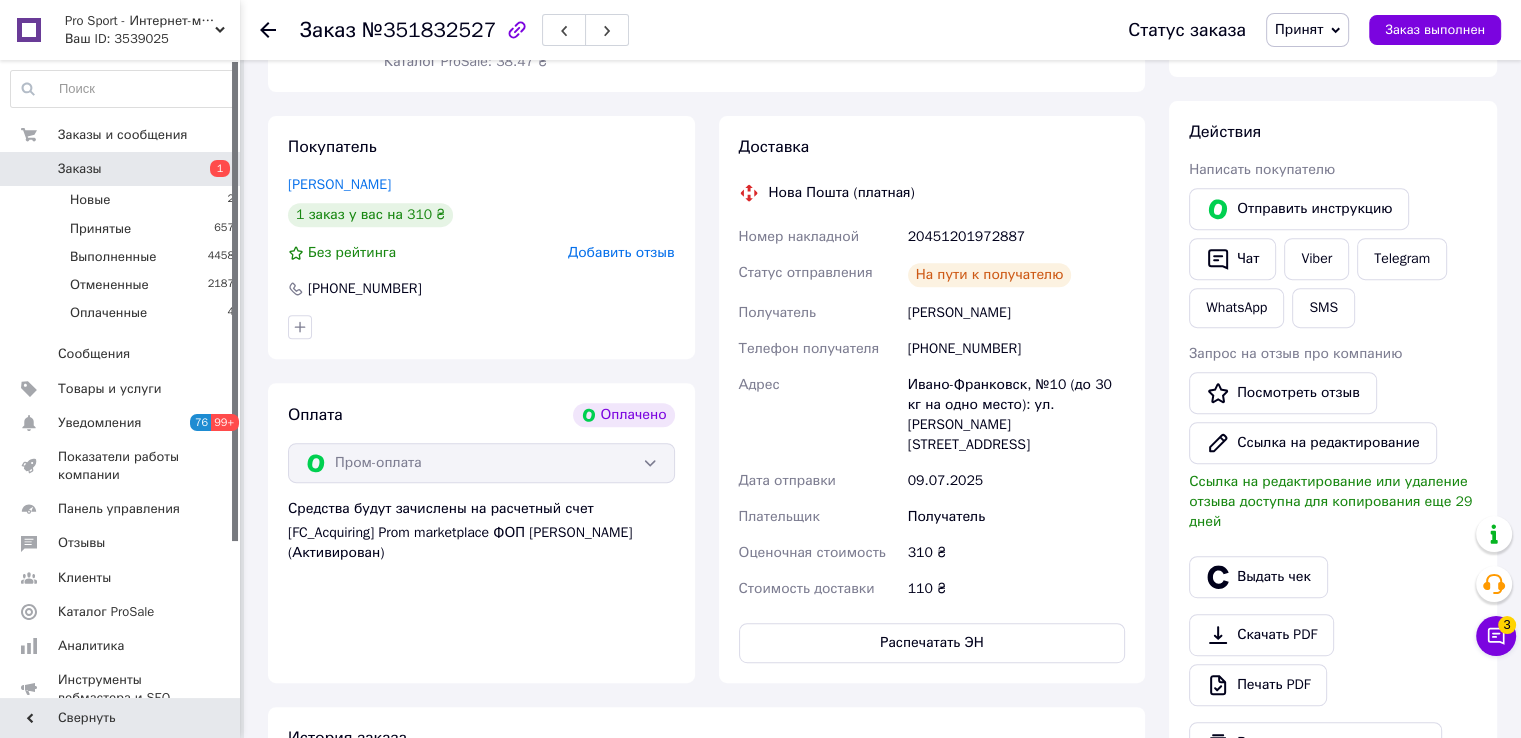 scroll, scrollTop: 652, scrollLeft: 0, axis: vertical 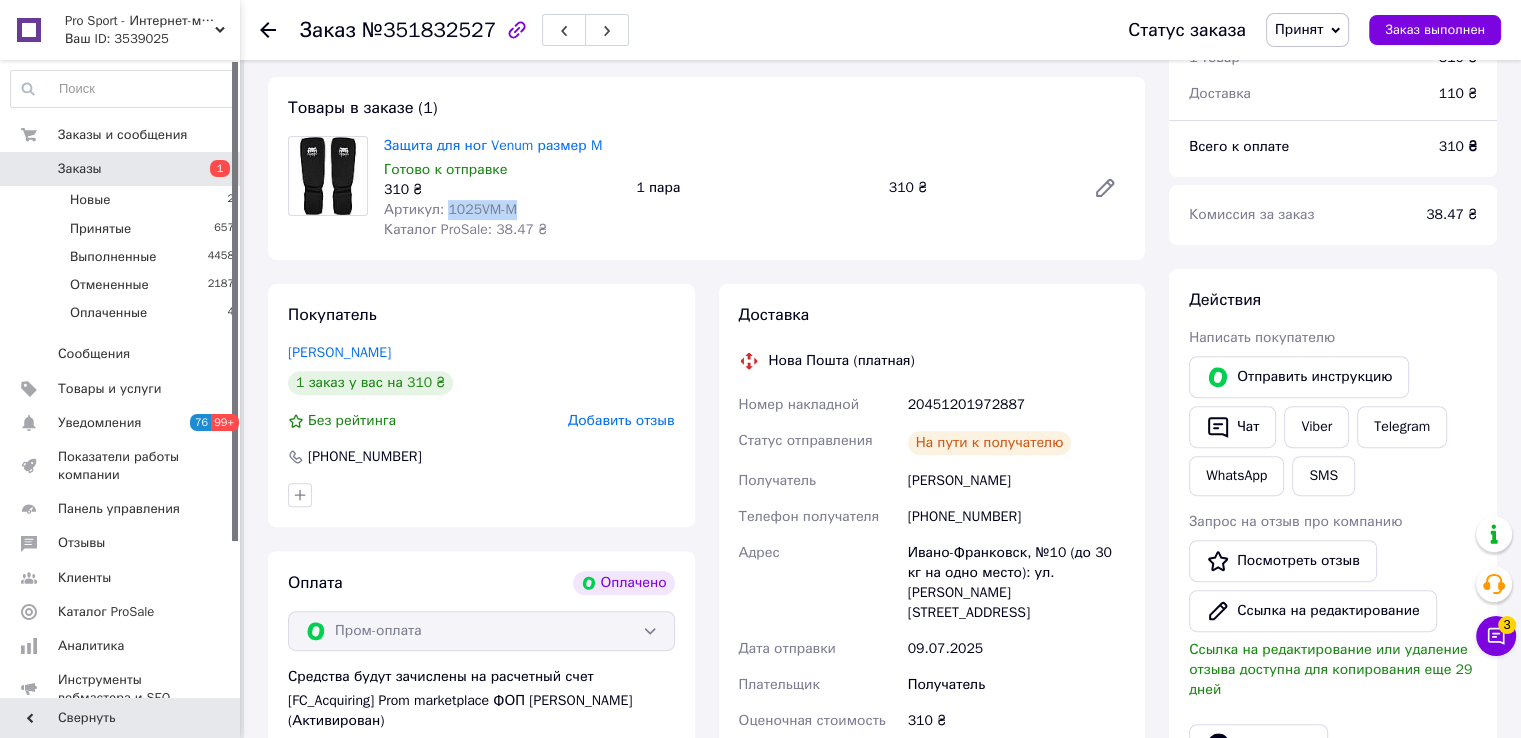 drag, startPoint x: 446, startPoint y: 213, endPoint x: 536, endPoint y: 210, distance: 90.04999 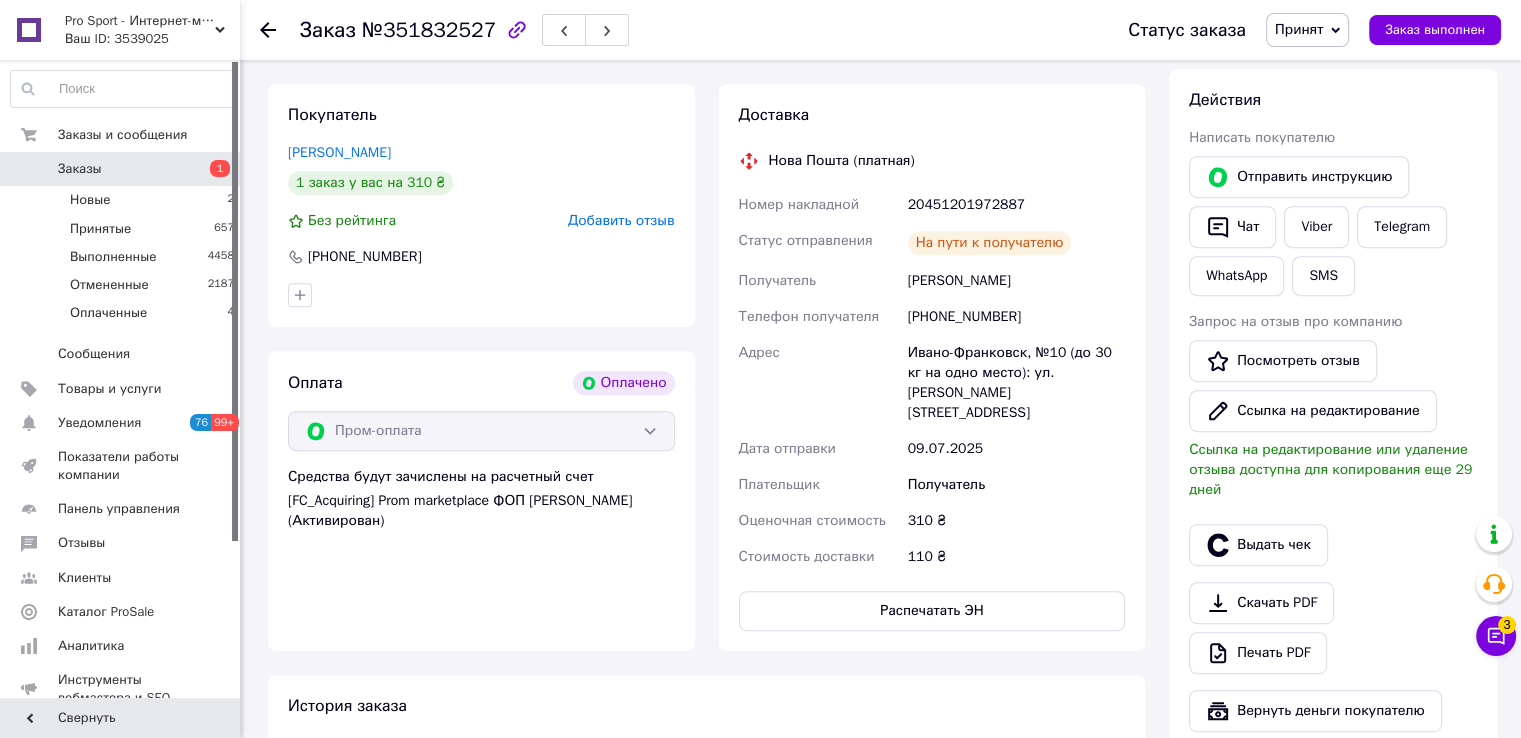 scroll, scrollTop: 652, scrollLeft: 0, axis: vertical 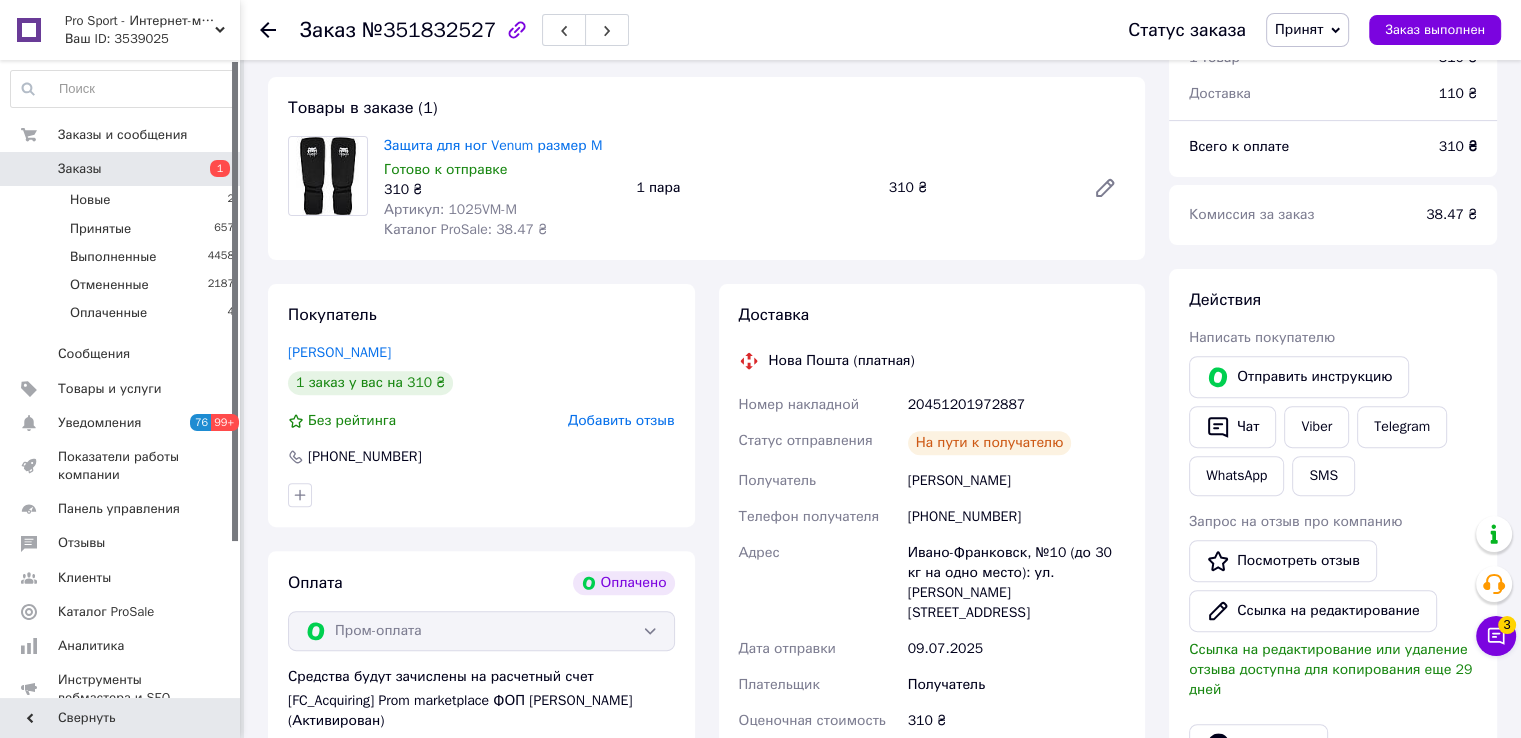 click on "Защита для ног Venum размер M Готово к отправке 310 ₴ Артикул: 1025VM-M Каталог ProSale: 38.47 ₴  1 пара 310 ₴" at bounding box center (754, 188) 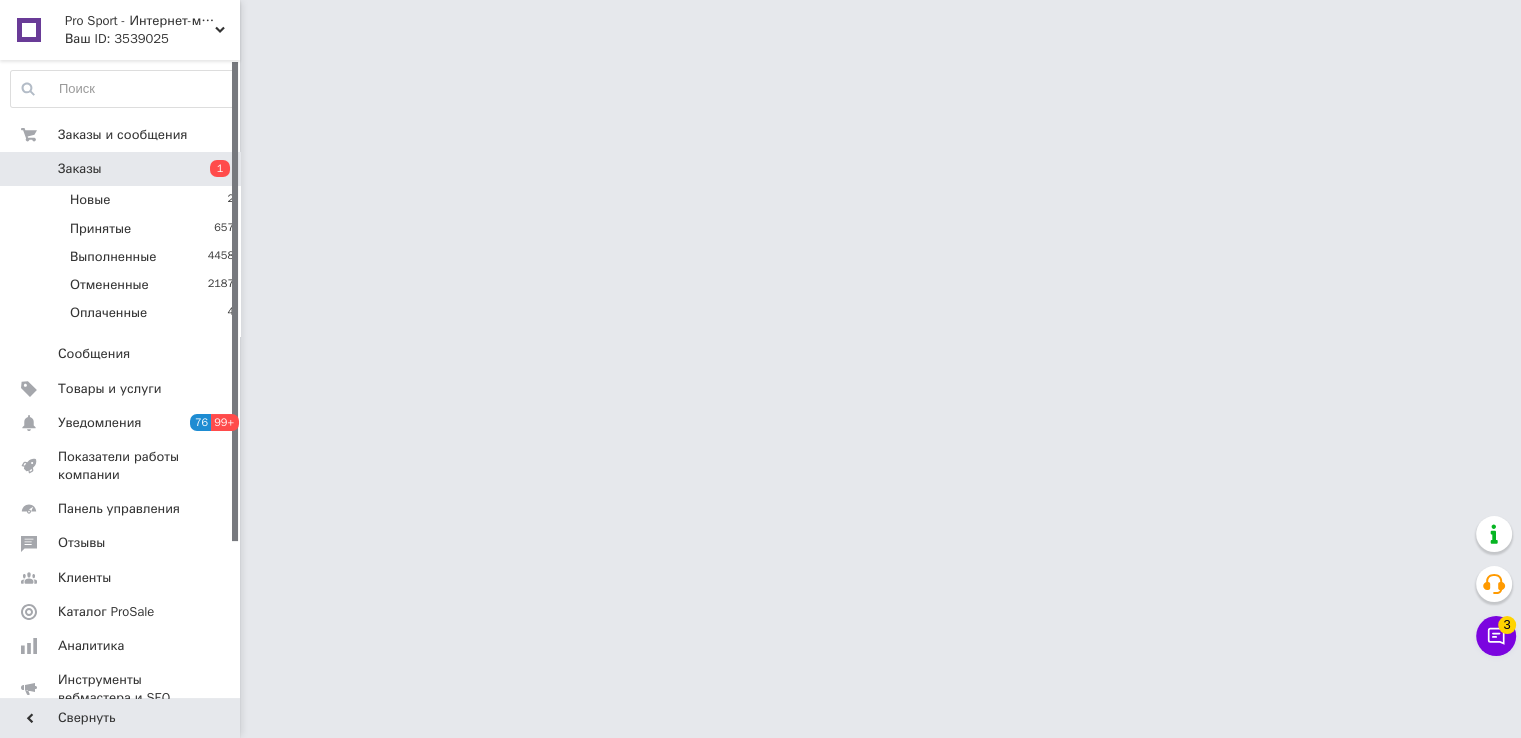 scroll, scrollTop: 0, scrollLeft: 0, axis: both 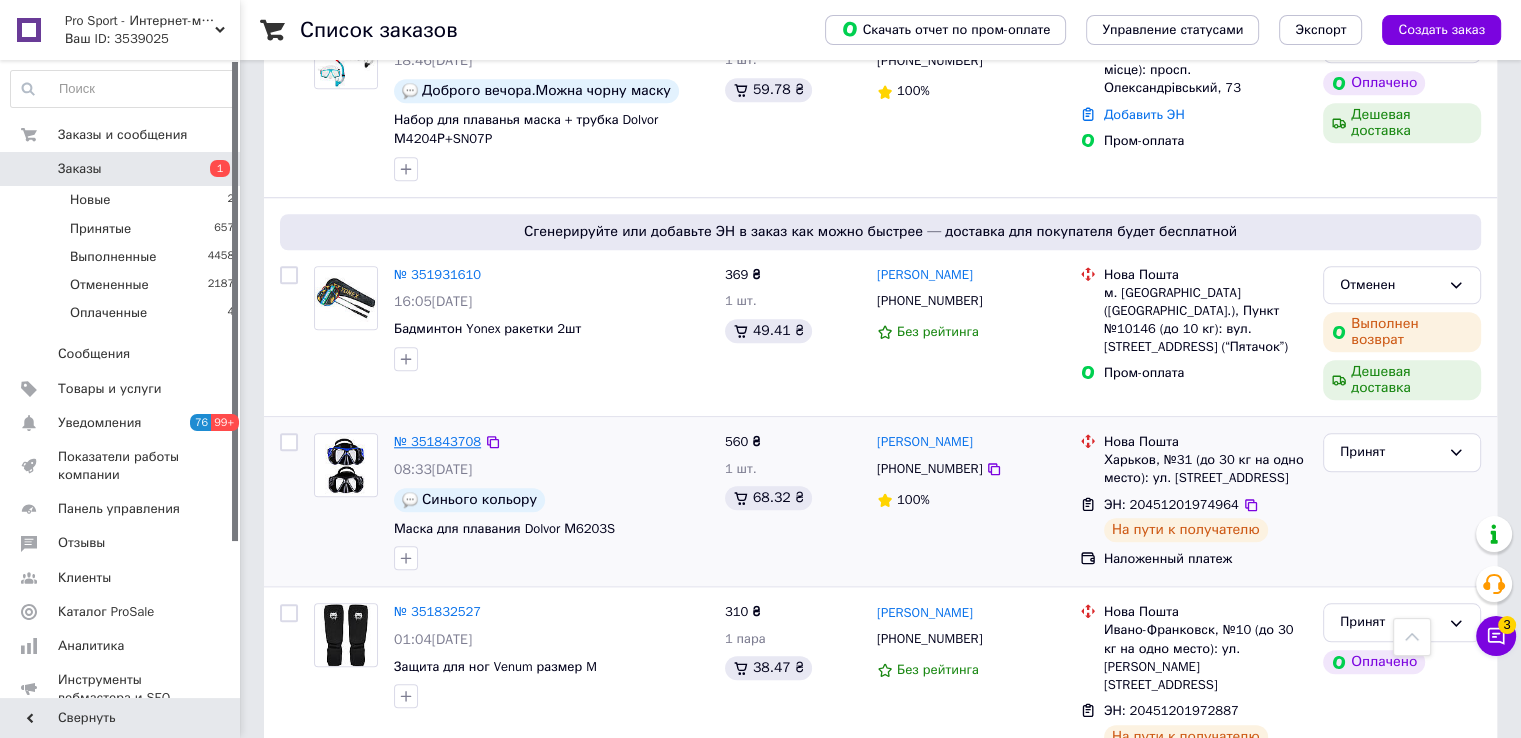 click on "№ 351843708" at bounding box center (437, 441) 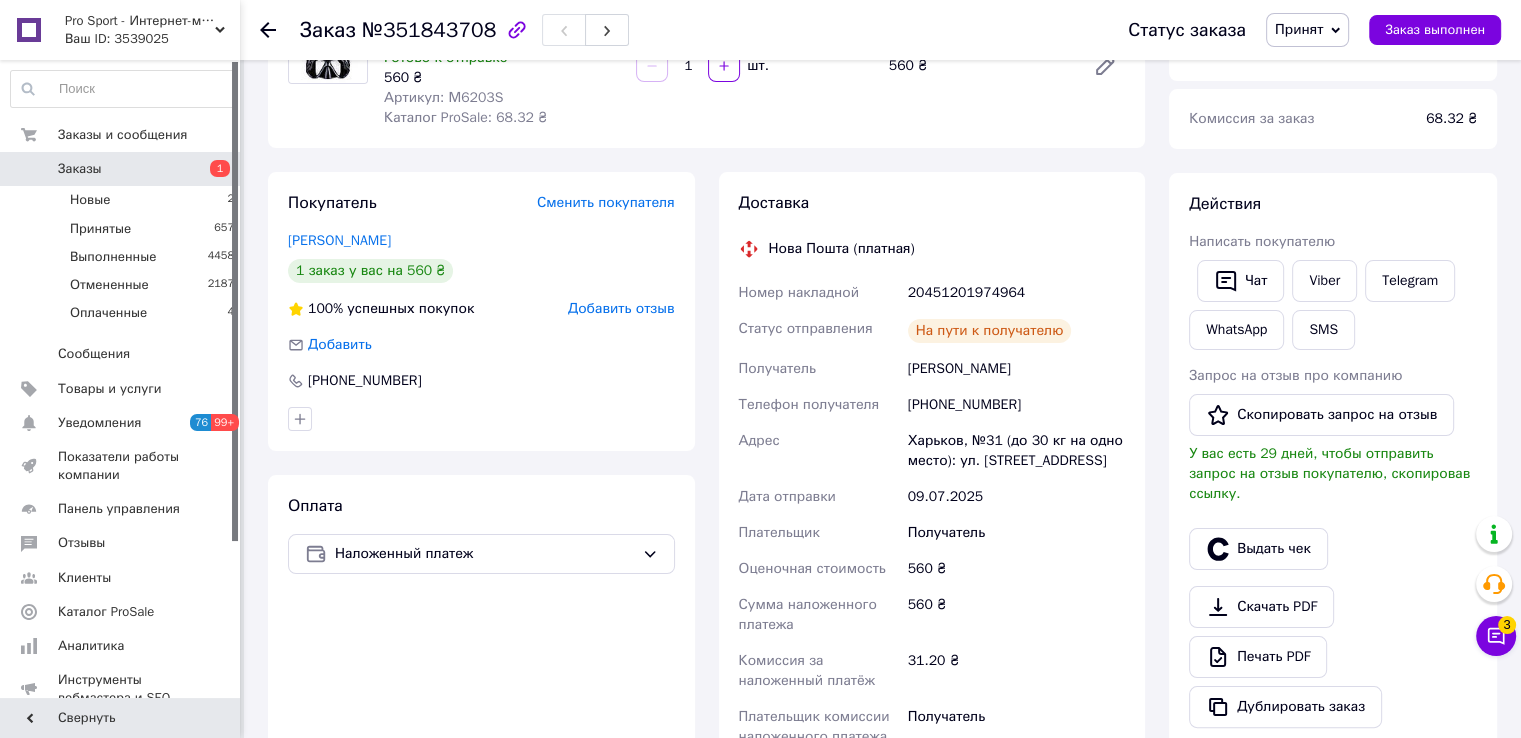 scroll, scrollTop: 217, scrollLeft: 0, axis: vertical 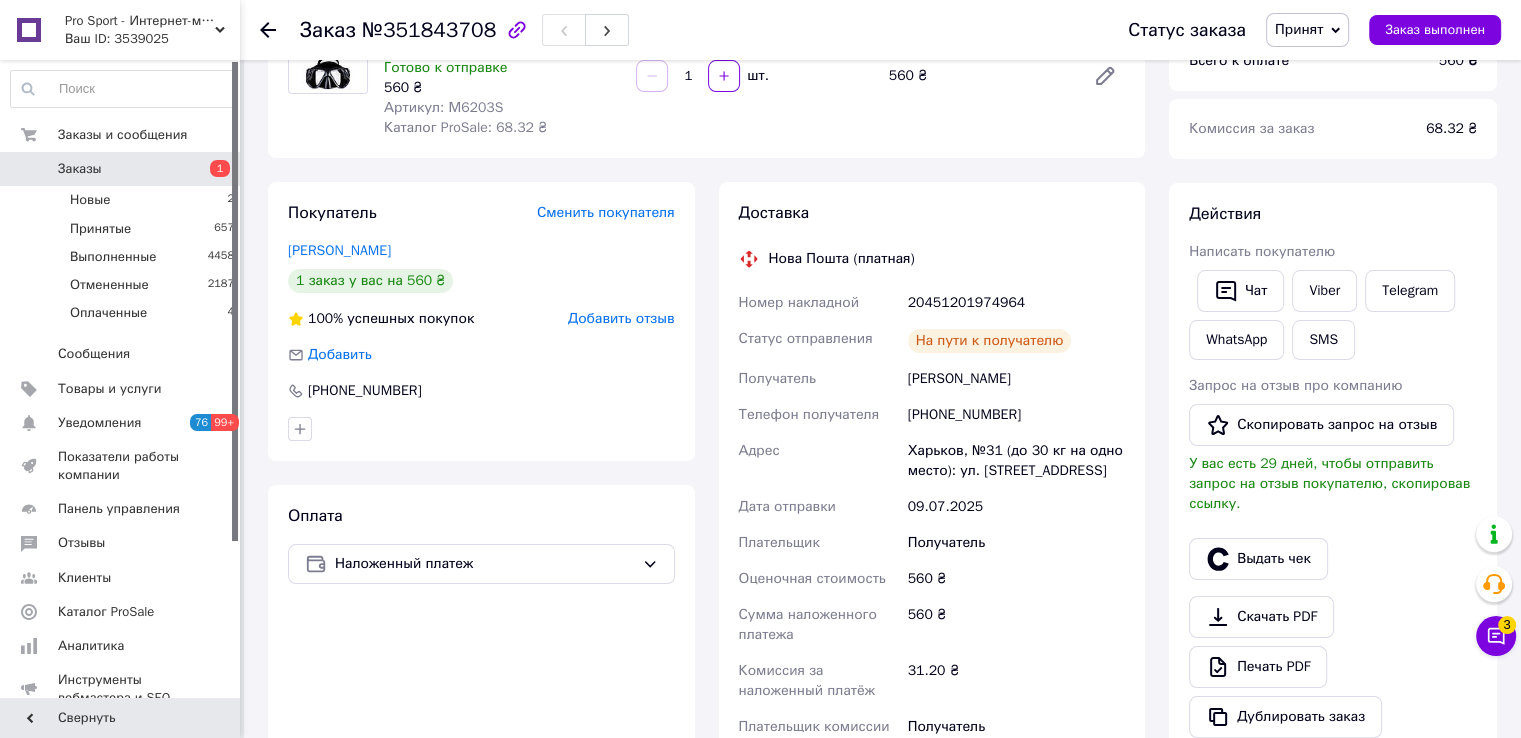 click on "Заказы" at bounding box center [121, 169] 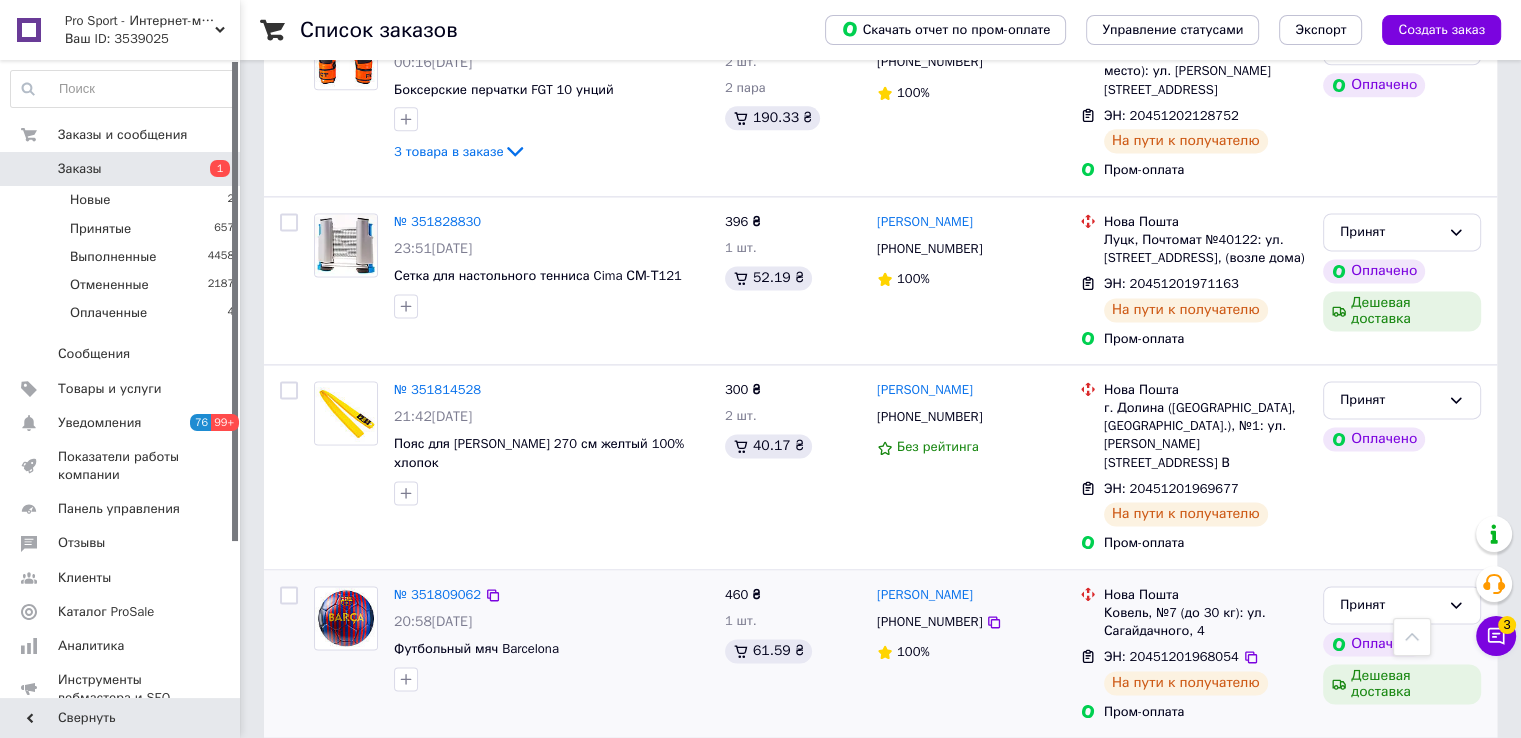 scroll, scrollTop: 2100, scrollLeft: 0, axis: vertical 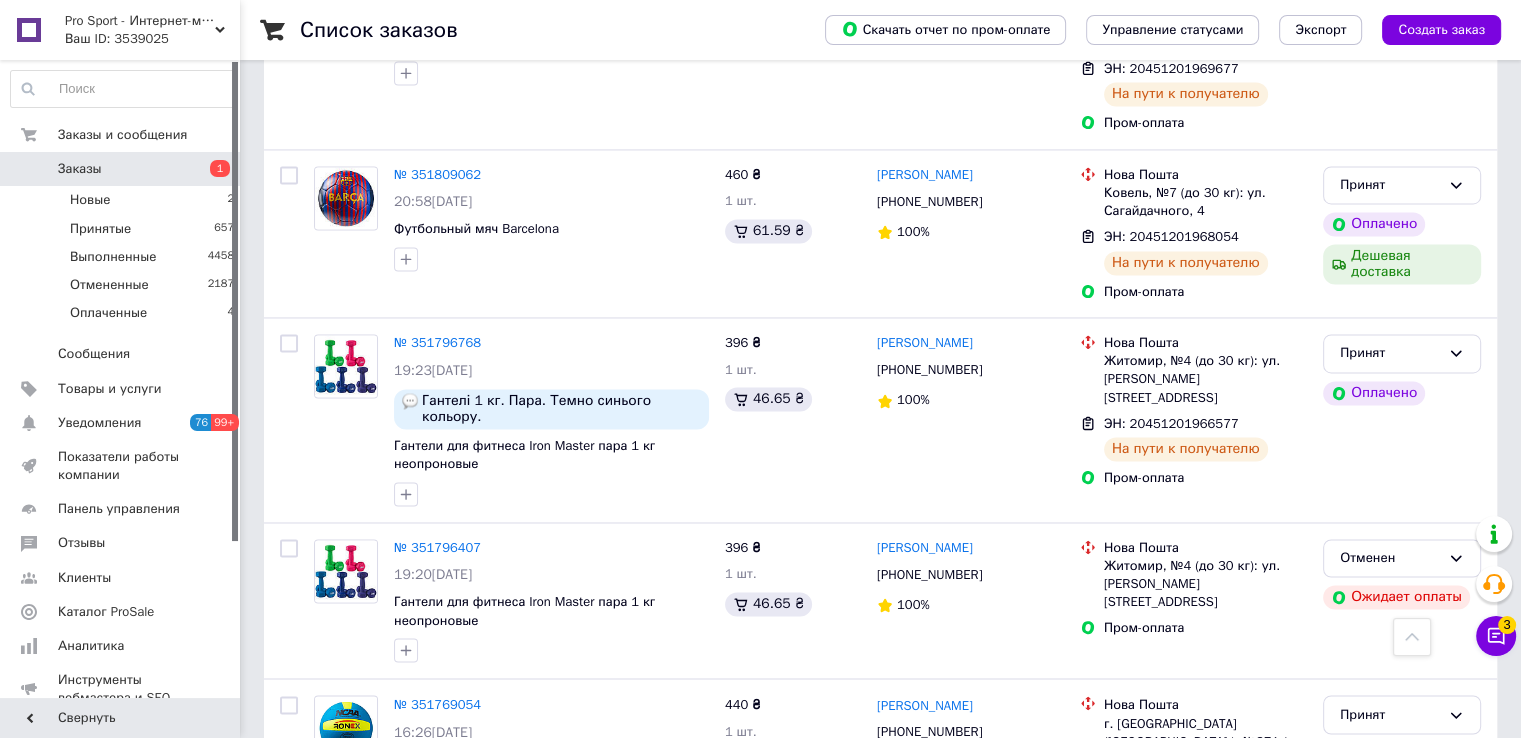click on "2" at bounding box center [327, 946] 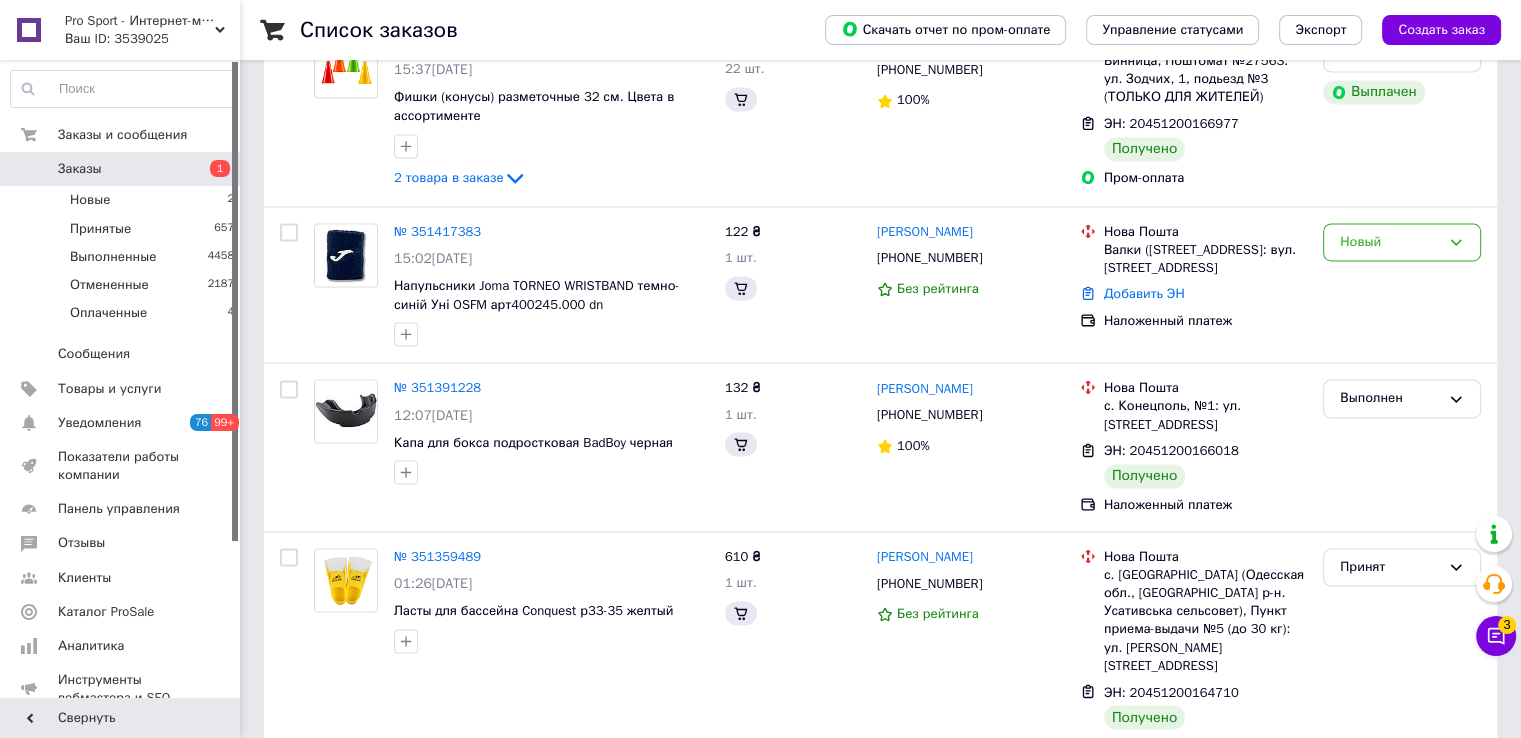 scroll, scrollTop: 0, scrollLeft: 0, axis: both 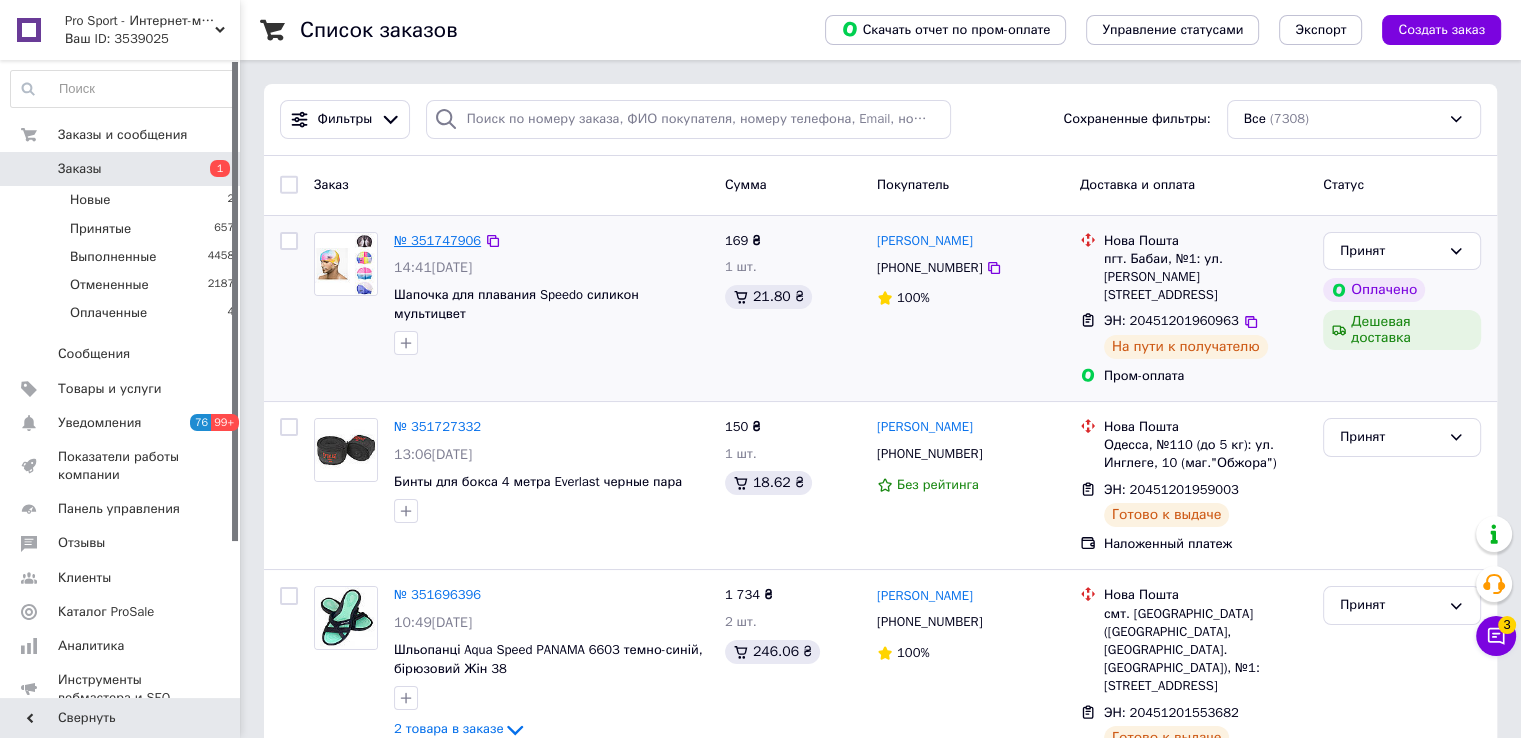 click on "№ 351747906" at bounding box center (437, 240) 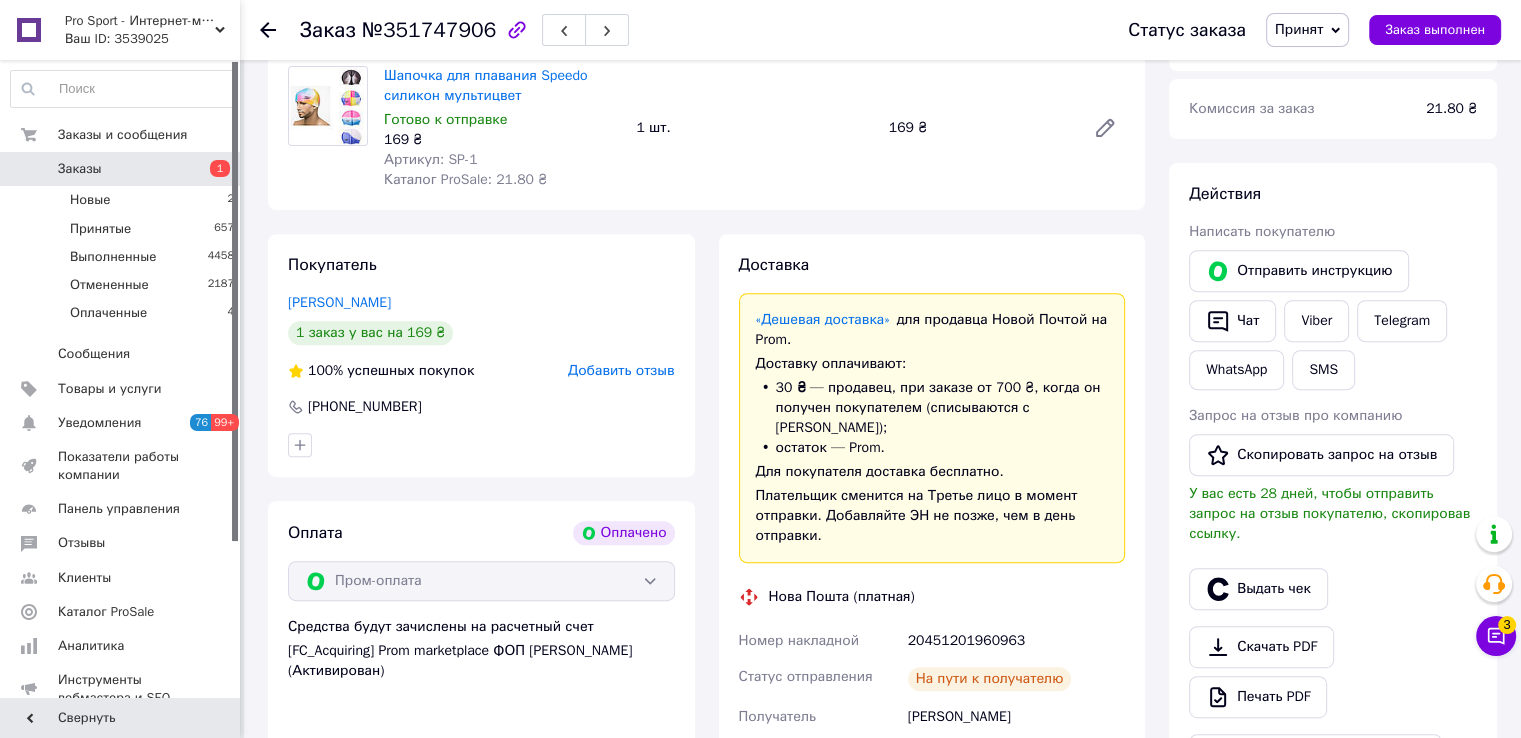 scroll, scrollTop: 600, scrollLeft: 0, axis: vertical 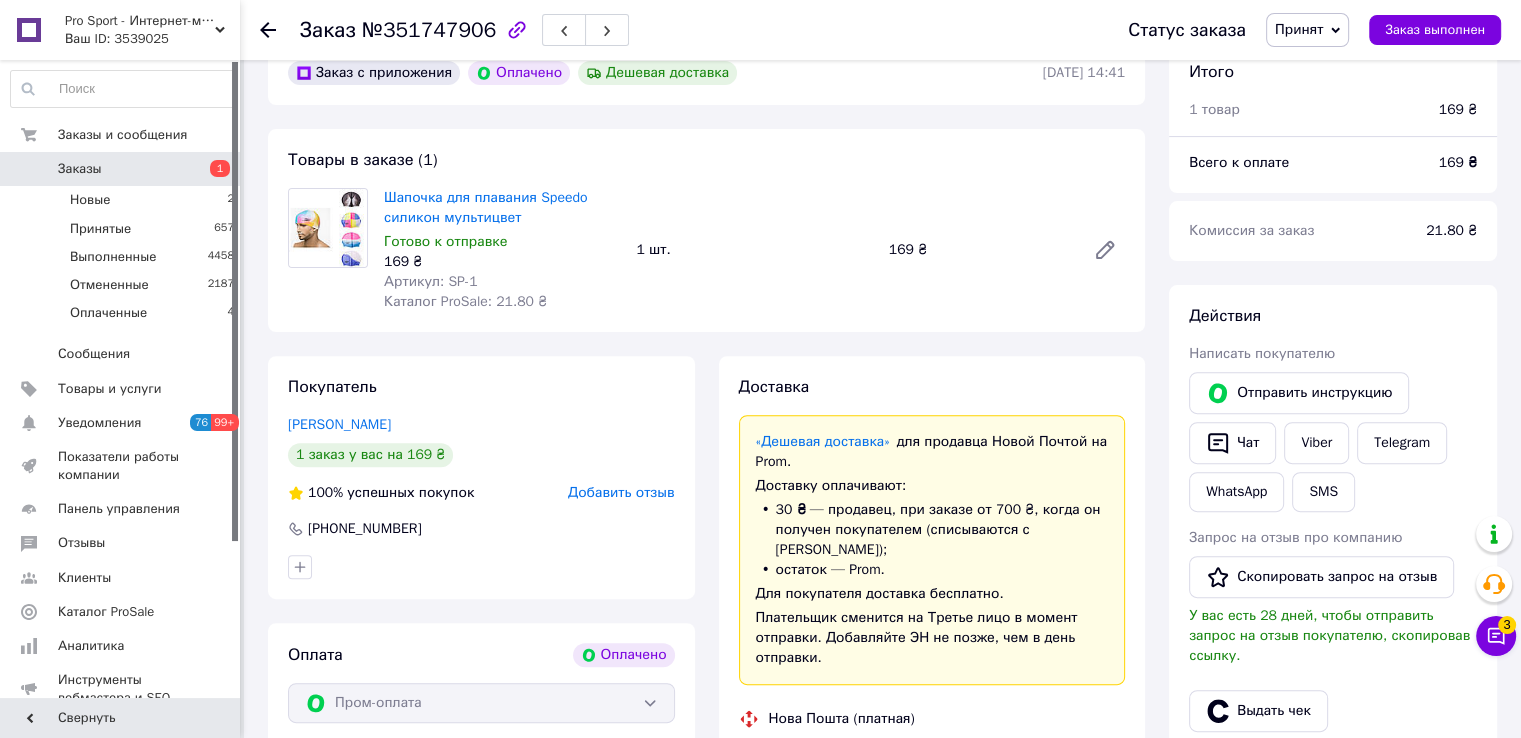 click on "Заказы" at bounding box center [121, 169] 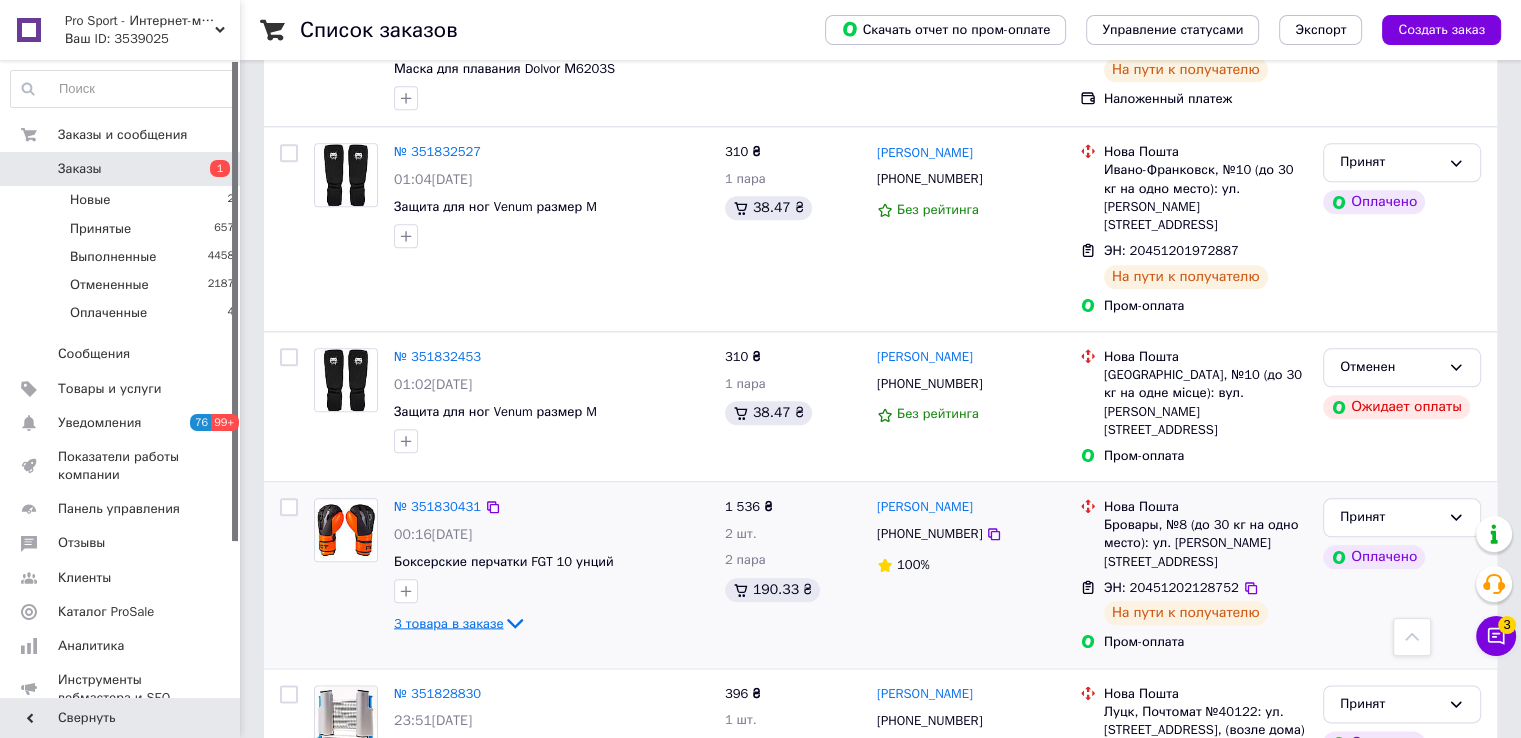 scroll, scrollTop: 2300, scrollLeft: 0, axis: vertical 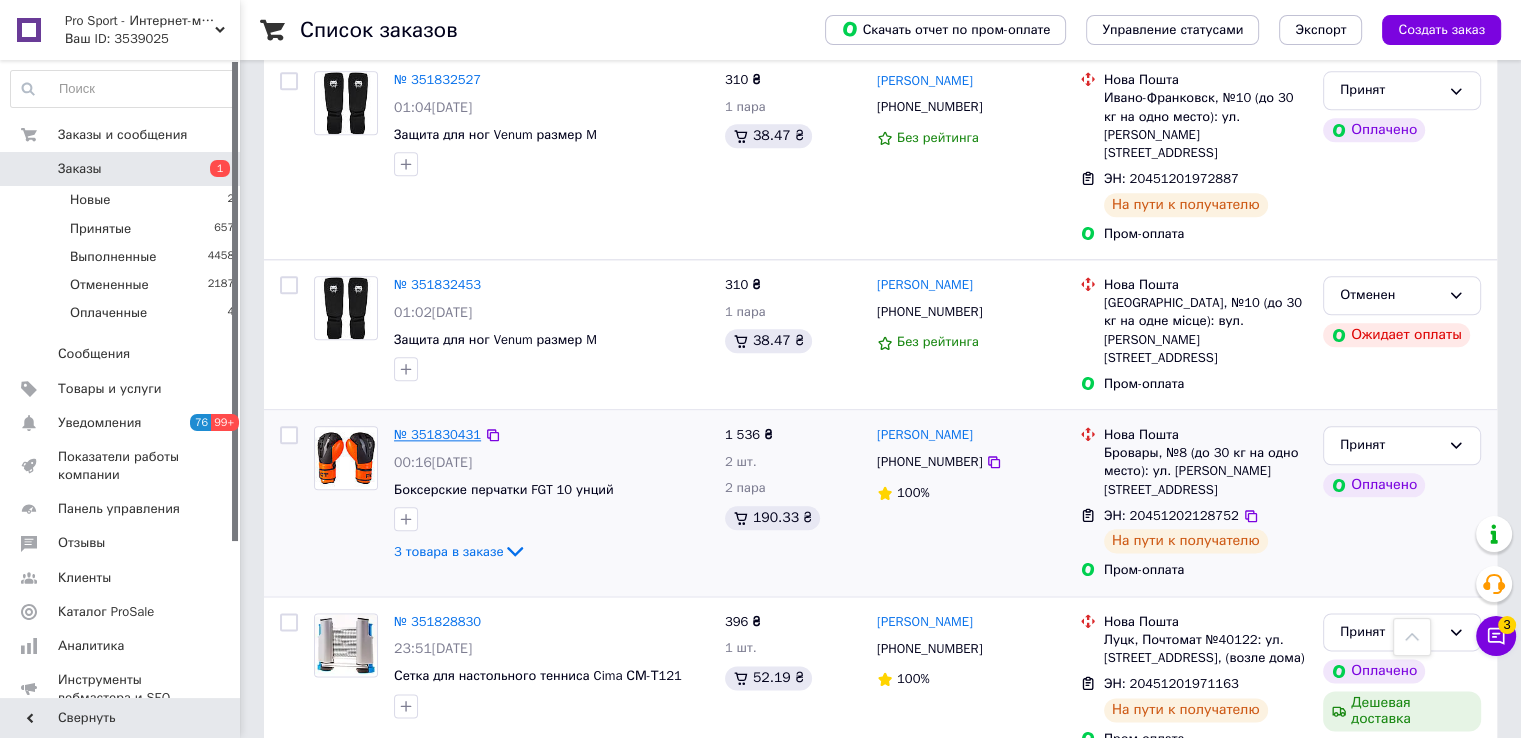 click on "№ 351830431" at bounding box center (437, 434) 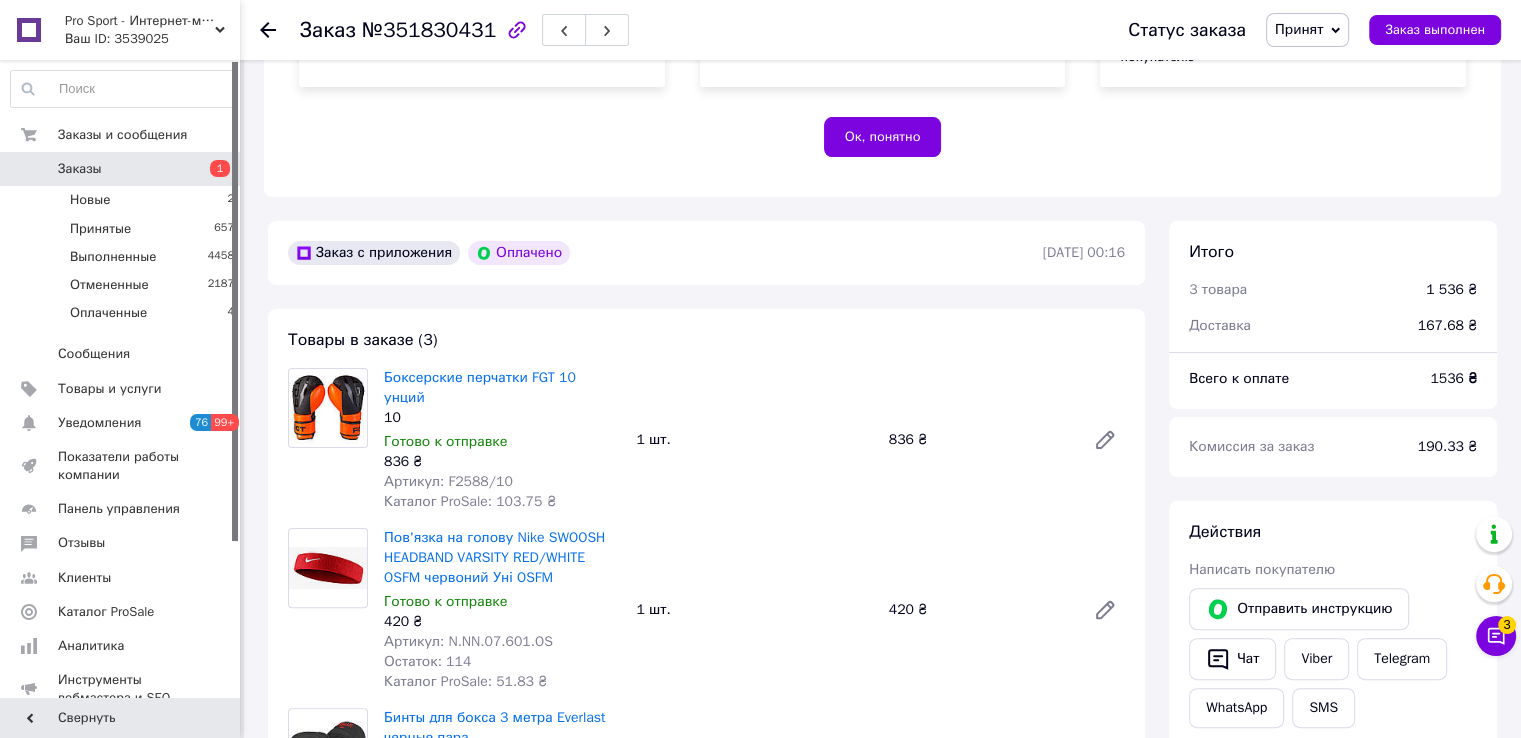 scroll, scrollTop: 416, scrollLeft: 0, axis: vertical 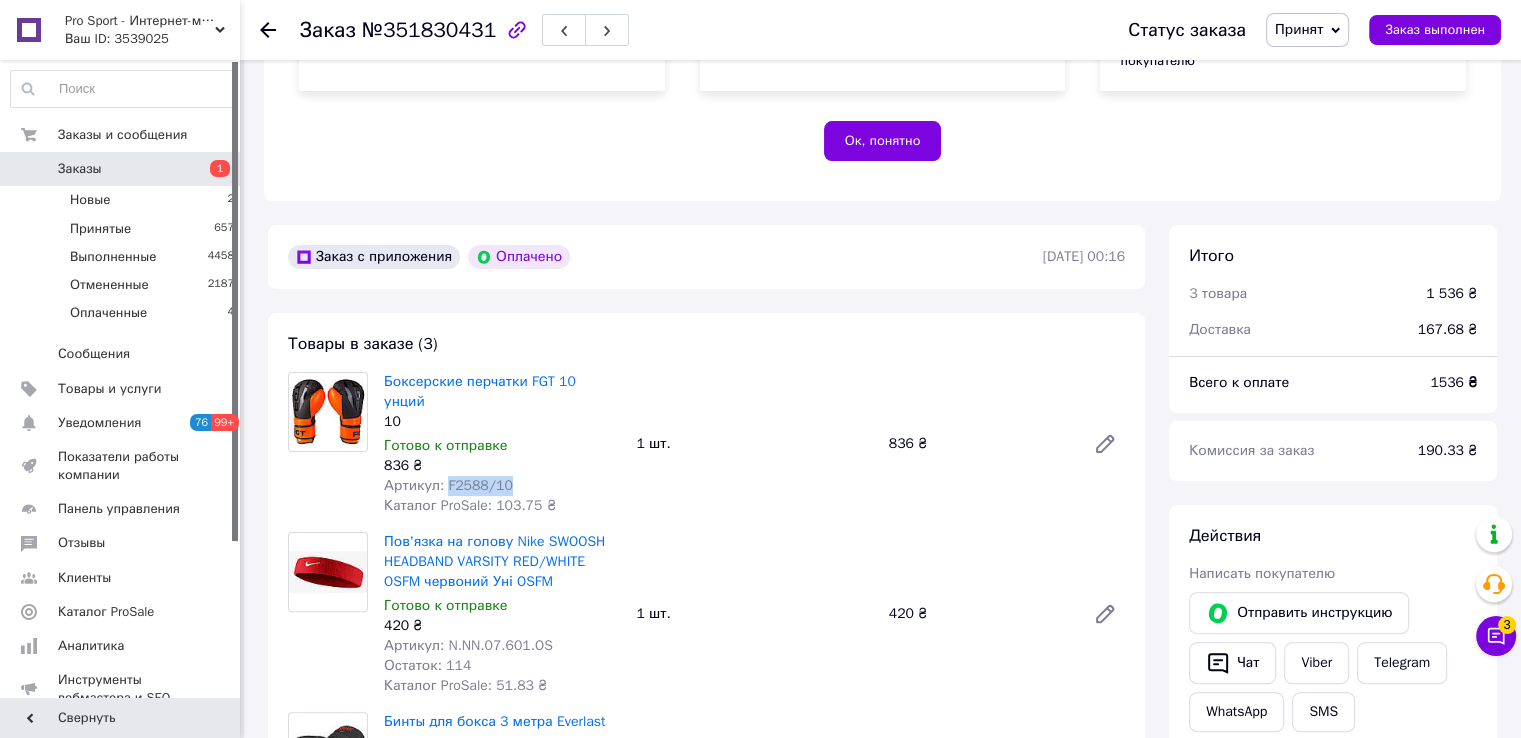 drag, startPoint x: 441, startPoint y: 470, endPoint x: 507, endPoint y: 465, distance: 66.189125 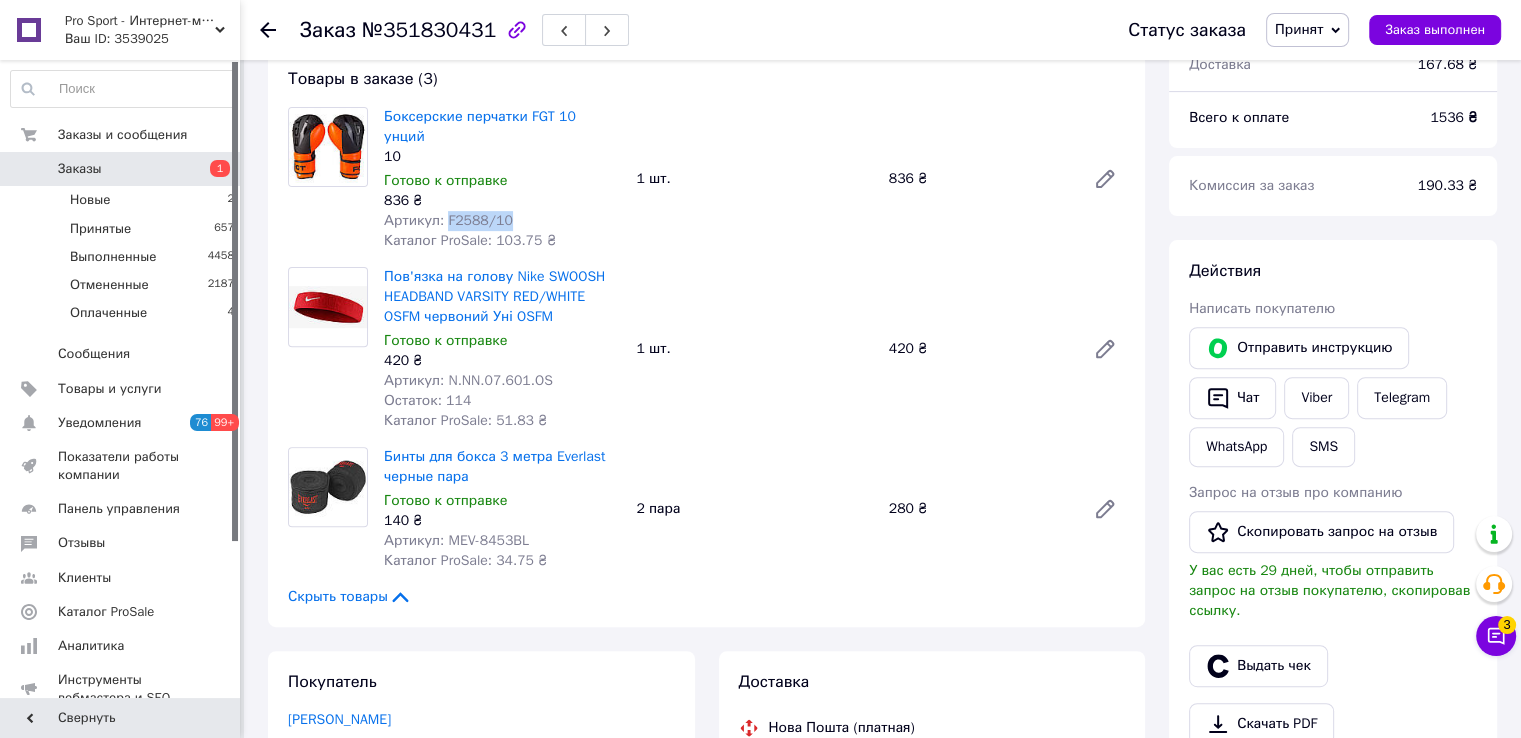 scroll, scrollTop: 716, scrollLeft: 0, axis: vertical 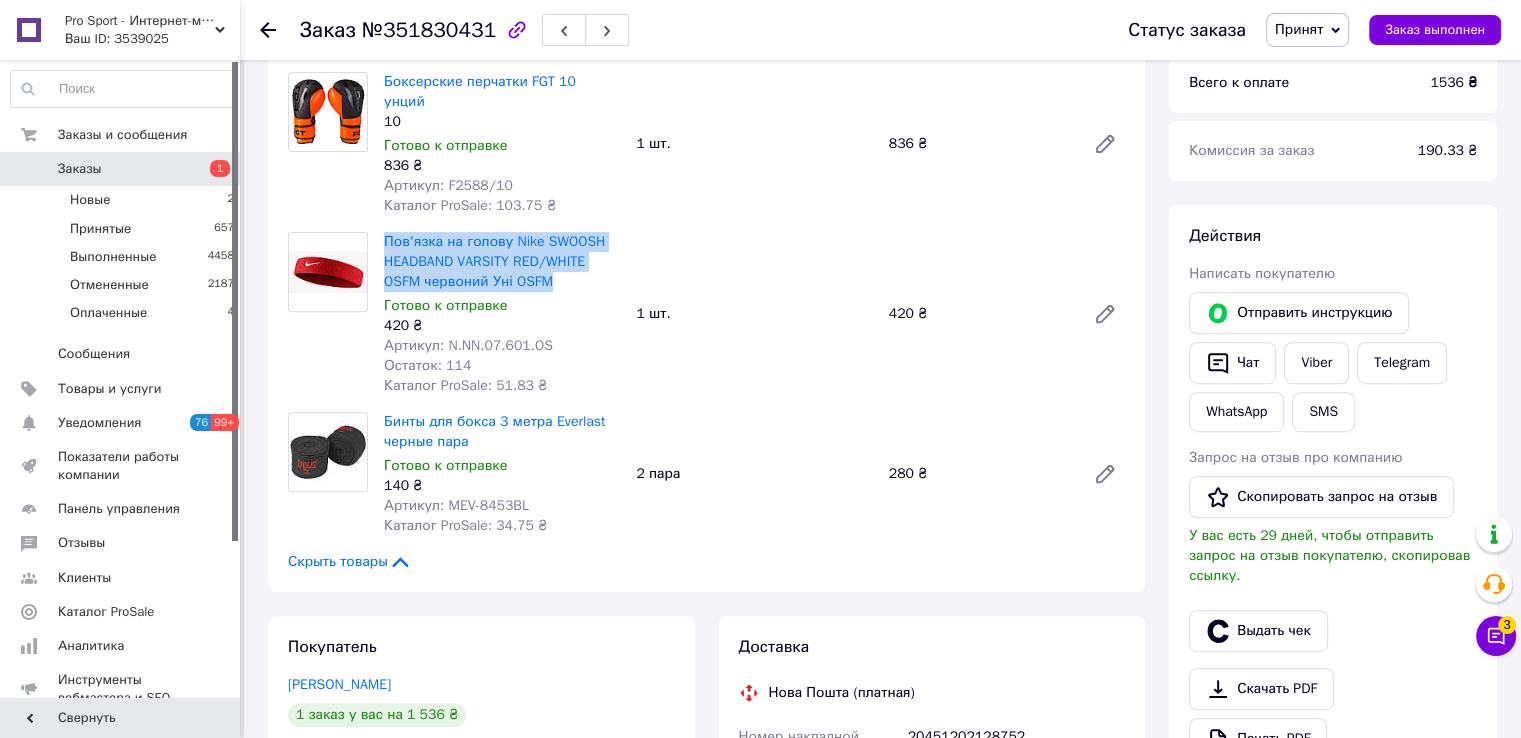 drag, startPoint x: 380, startPoint y: 224, endPoint x: 576, endPoint y: 256, distance: 198.59506 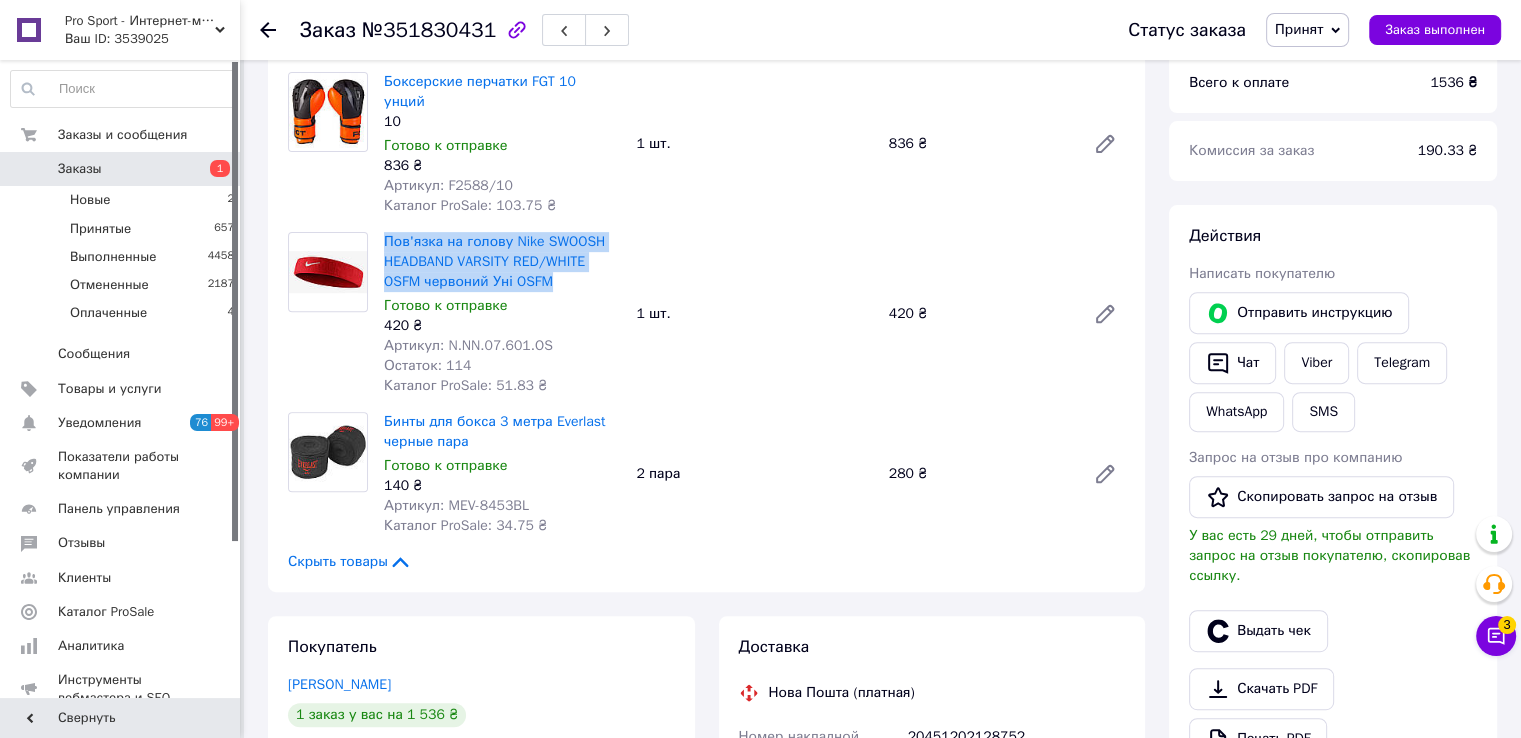 copy on "Пов'язка на голову Nike SWOOSH HEADBAND VARSITY RED/WHITE OSFM червоний Уні OSFM" 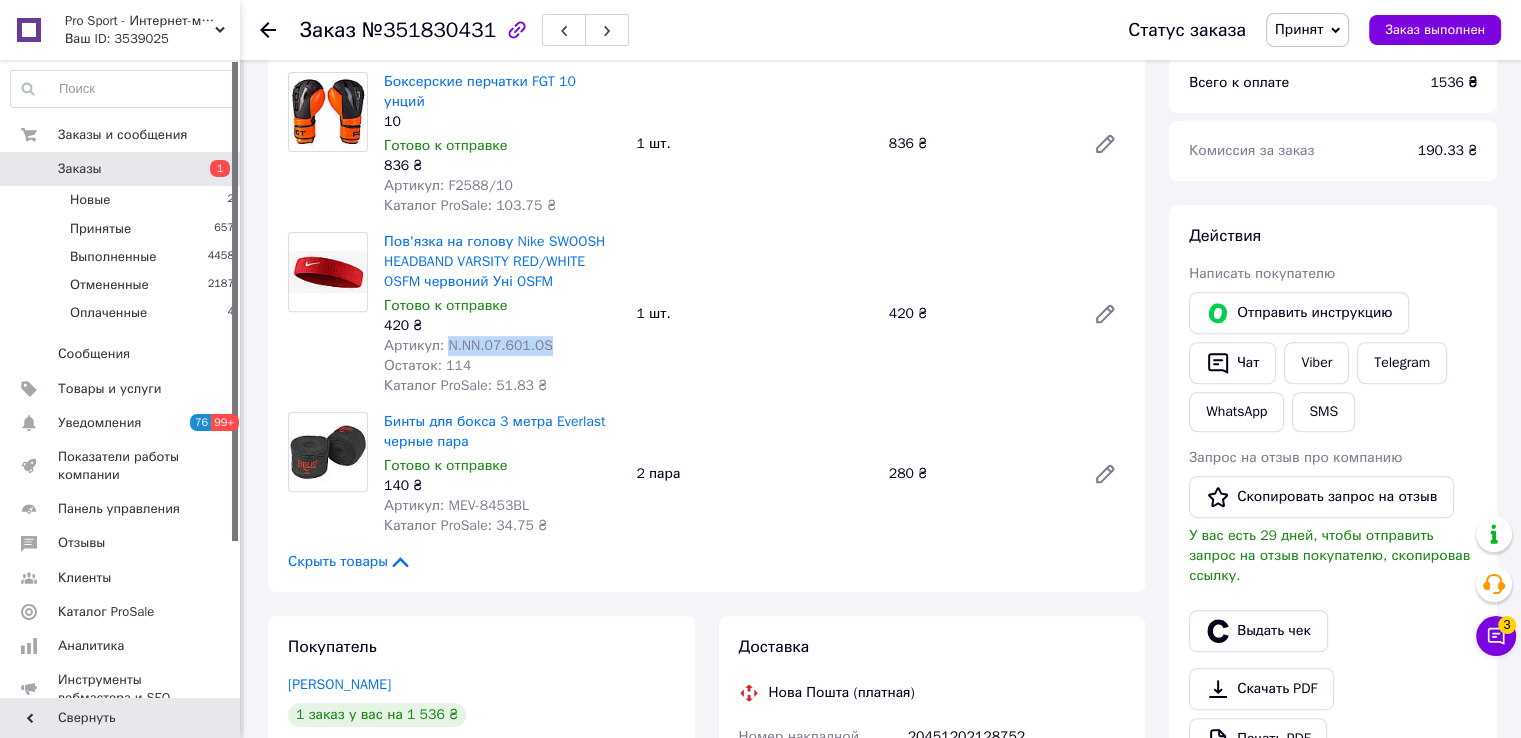 drag, startPoint x: 446, startPoint y: 326, endPoint x: 555, endPoint y: 327, distance: 109.004585 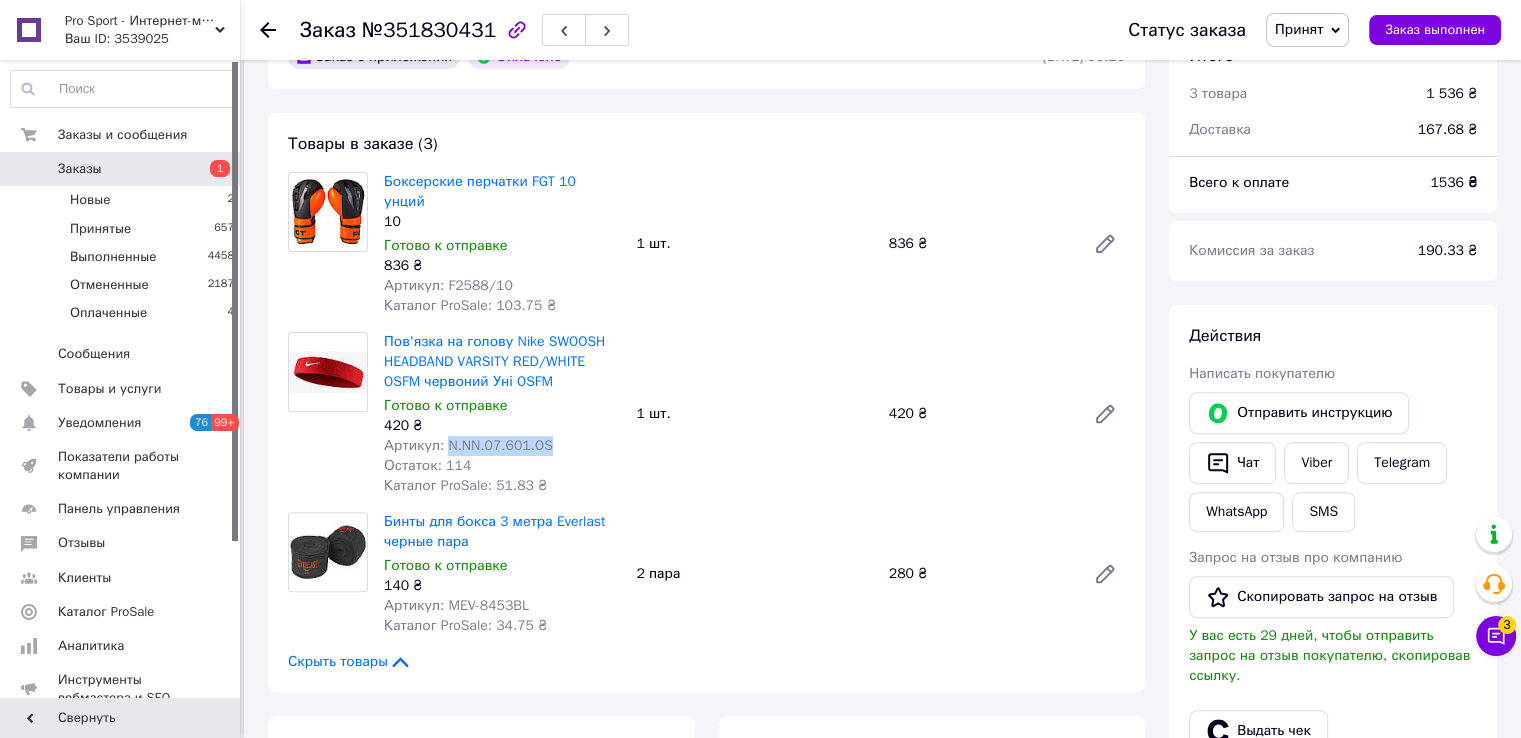 scroll, scrollTop: 516, scrollLeft: 0, axis: vertical 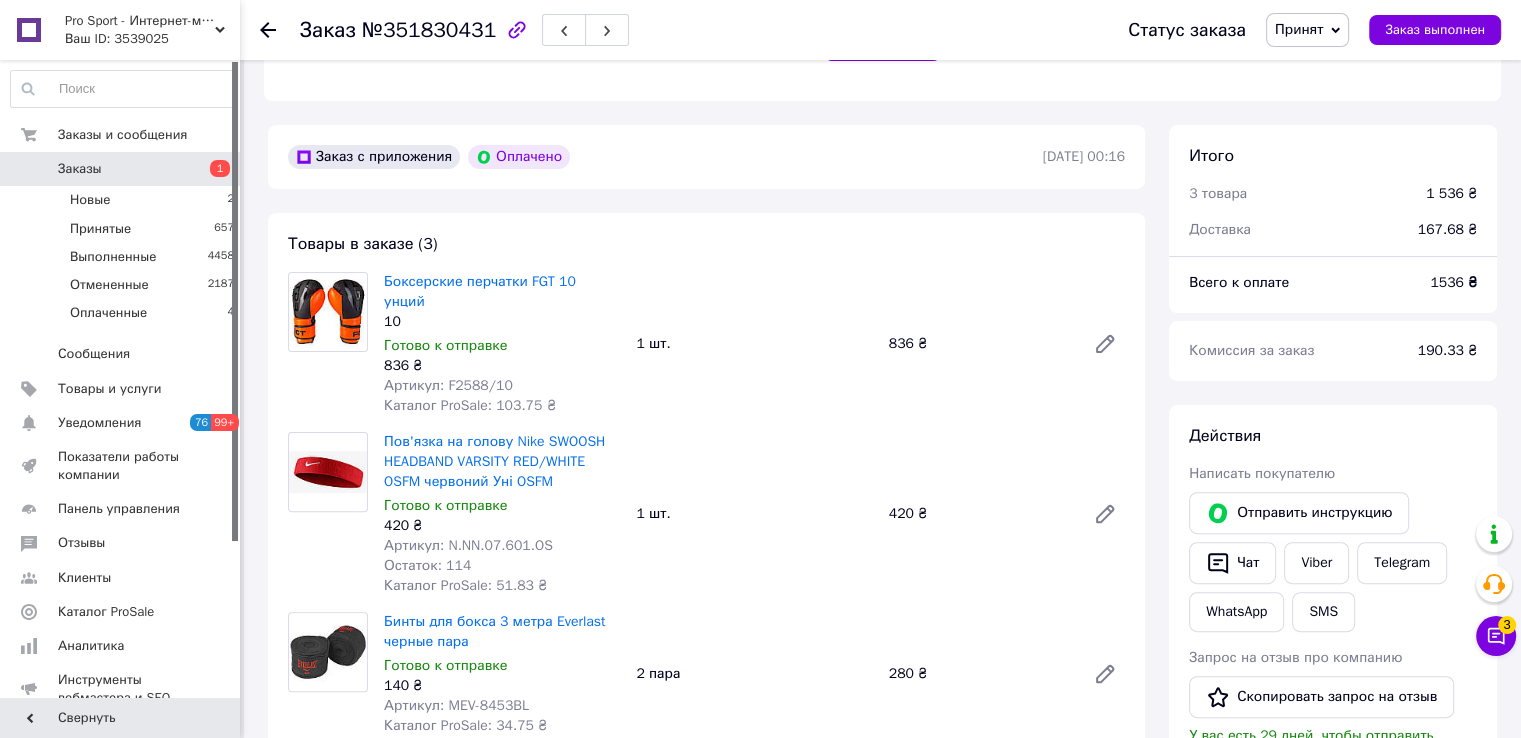 click on "Боксерские перчатки FGT 10 унций 10 Готово к отправке 836 ₴ Артикул: F2588/10 Каталог ProSale: 103.75 ₴  1 шт. 836 ₴" at bounding box center [754, 344] 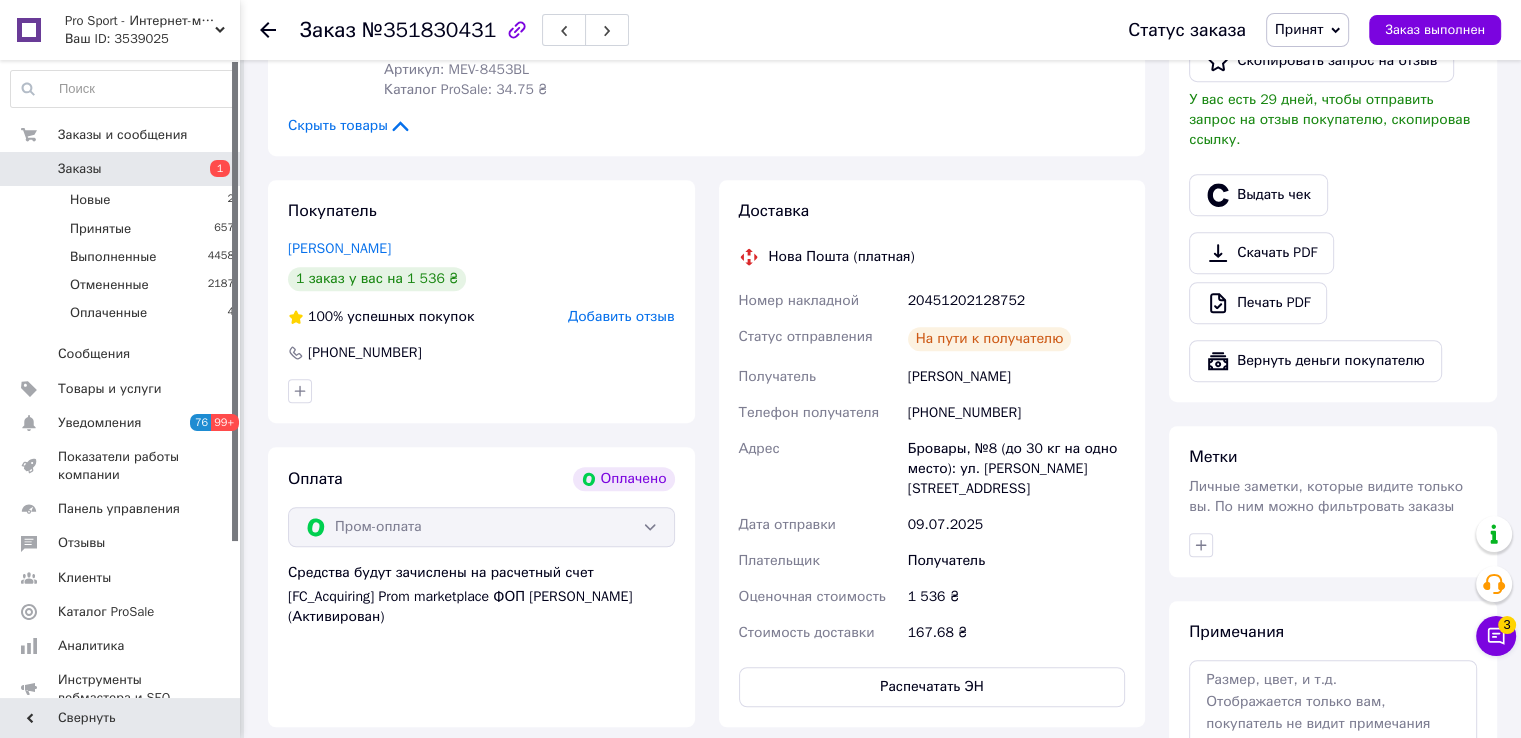 scroll, scrollTop: 1116, scrollLeft: 0, axis: vertical 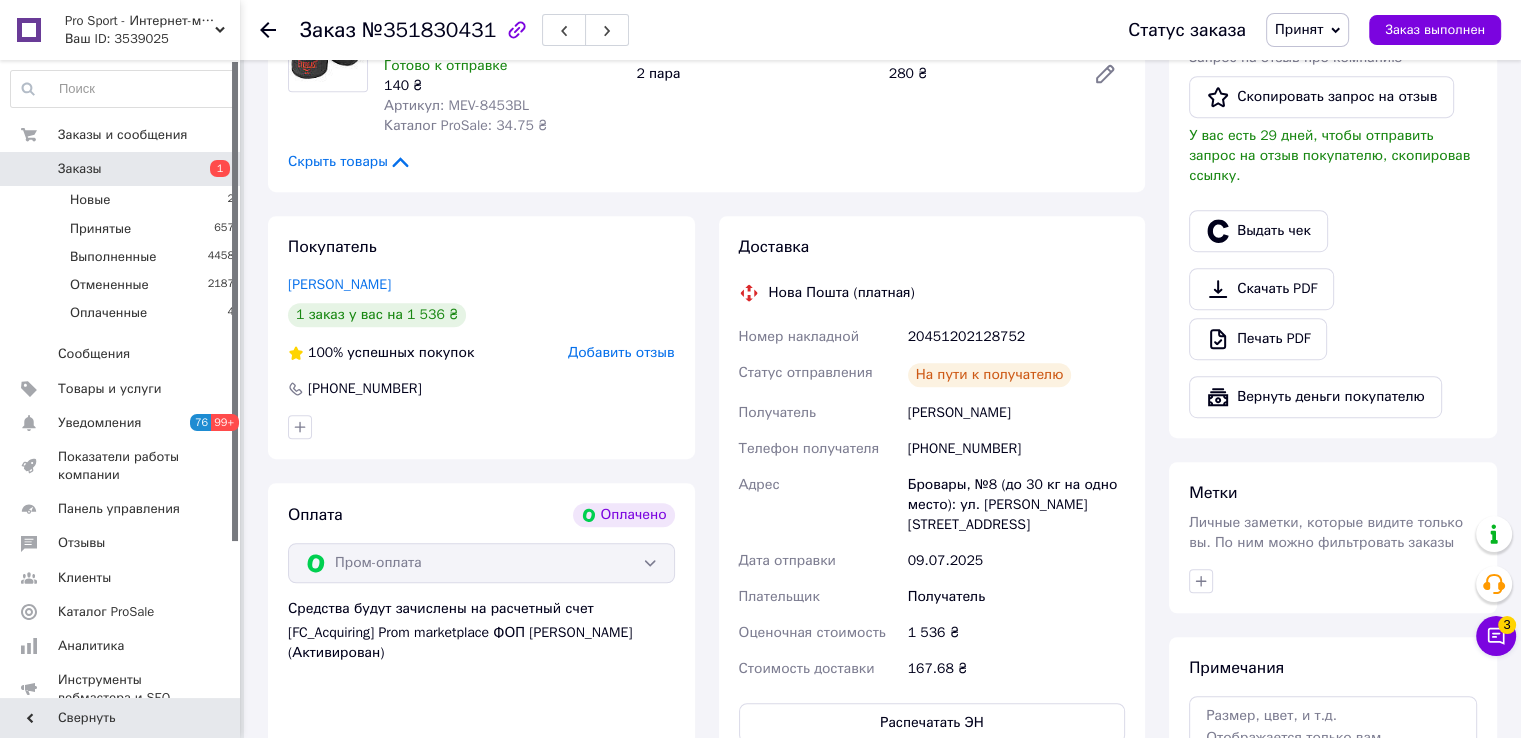 click on "[PHONE_NUMBER]" at bounding box center [1016, 449] 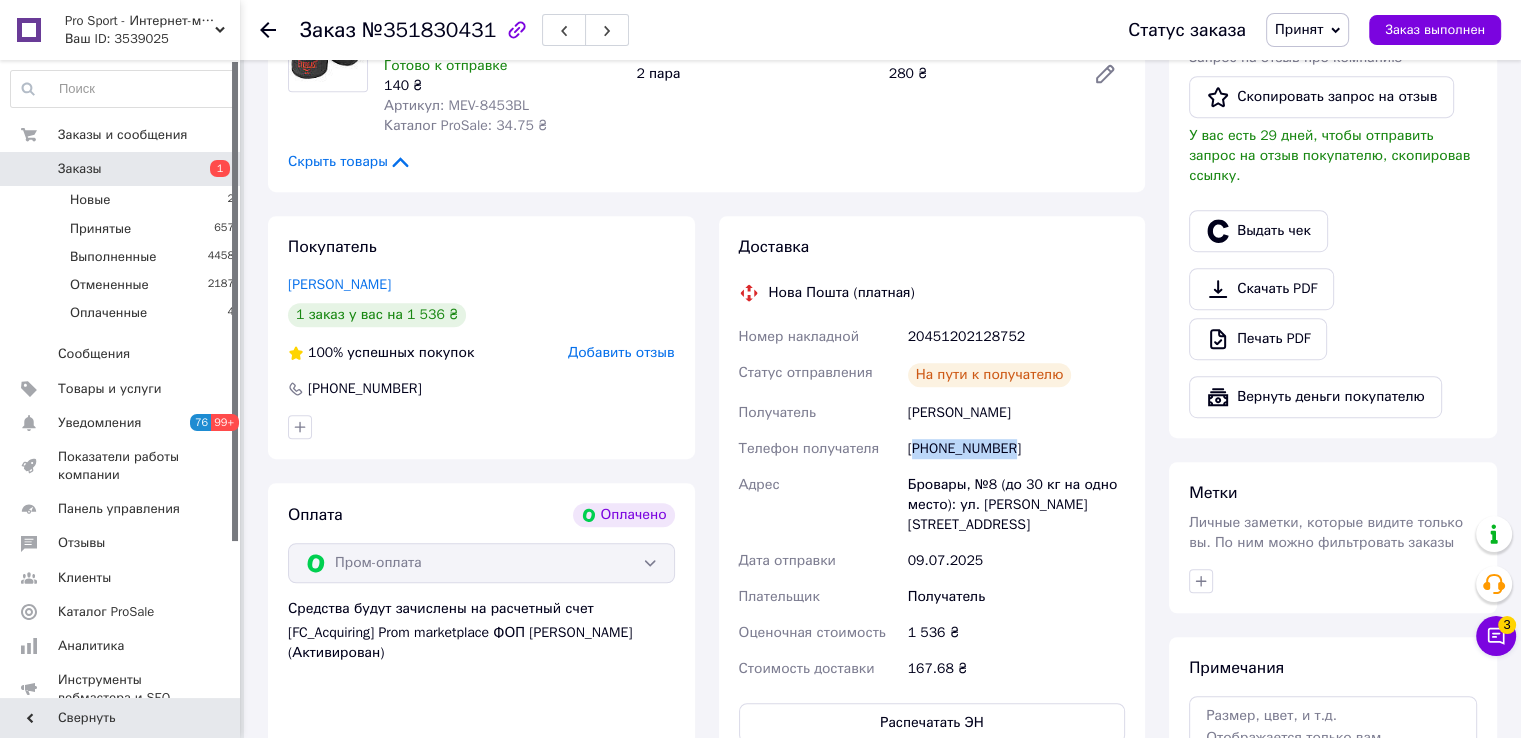 click on "[PHONE_NUMBER]" at bounding box center (1016, 449) 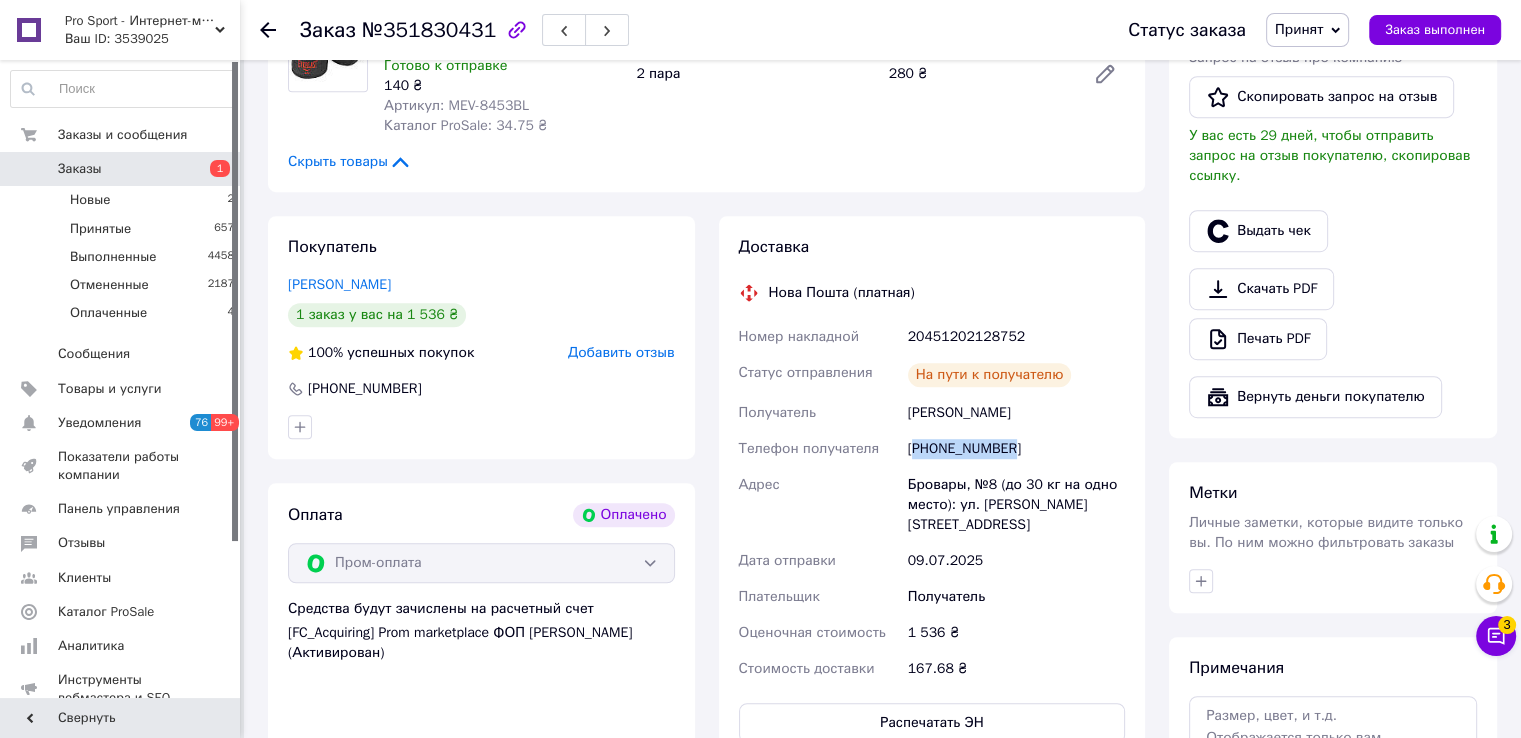 copy on "380937574432" 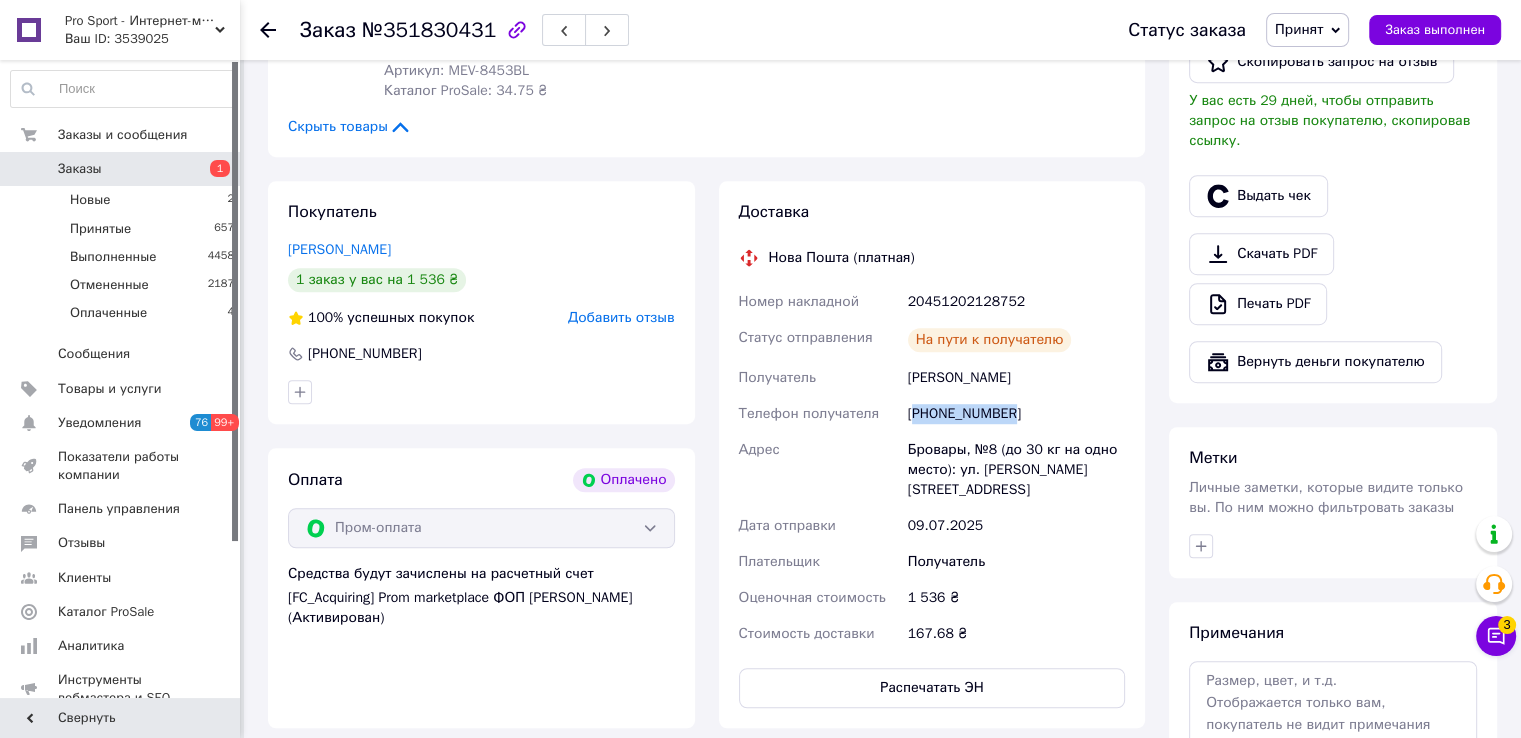 scroll, scrollTop: 1116, scrollLeft: 0, axis: vertical 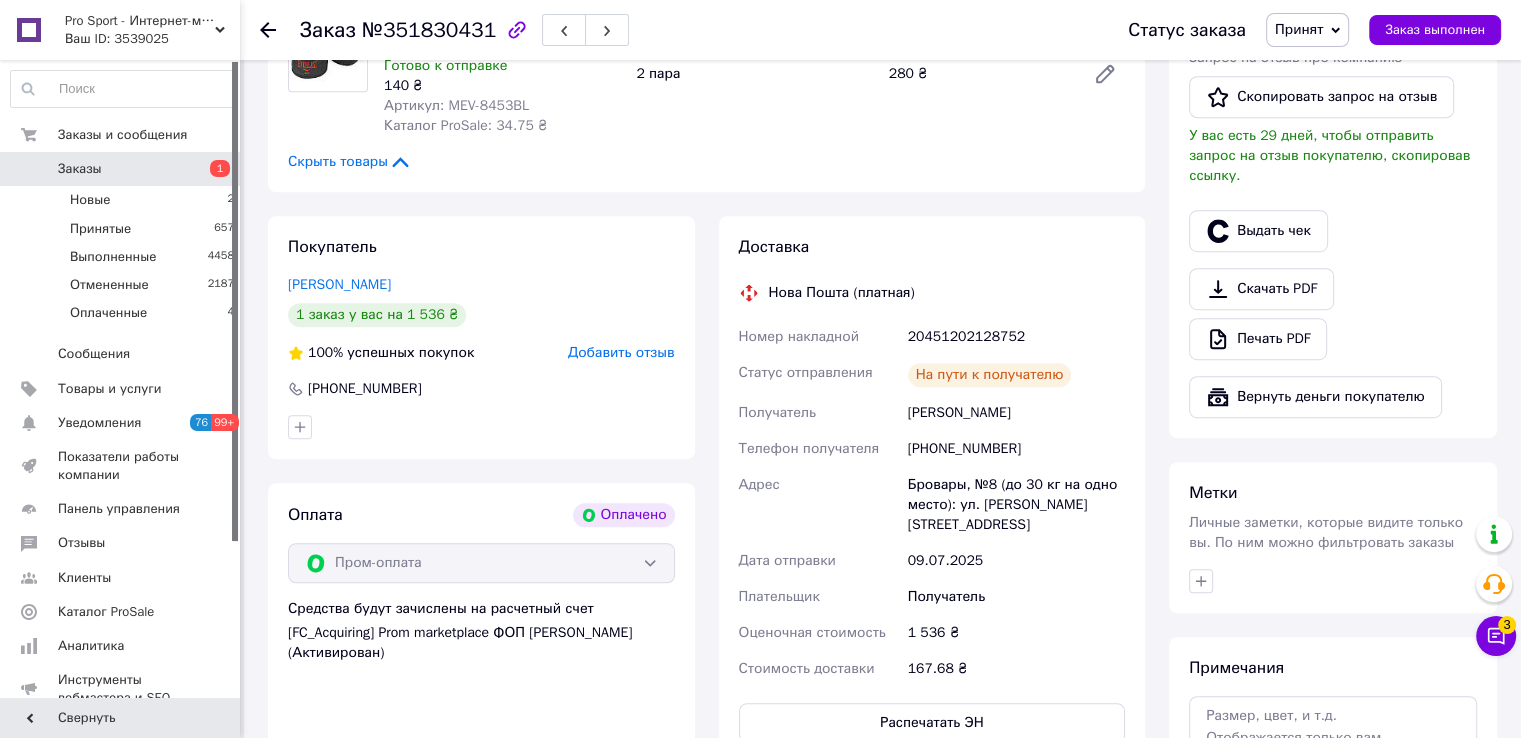 click on "[PERSON_NAME]" at bounding box center (481, 285) 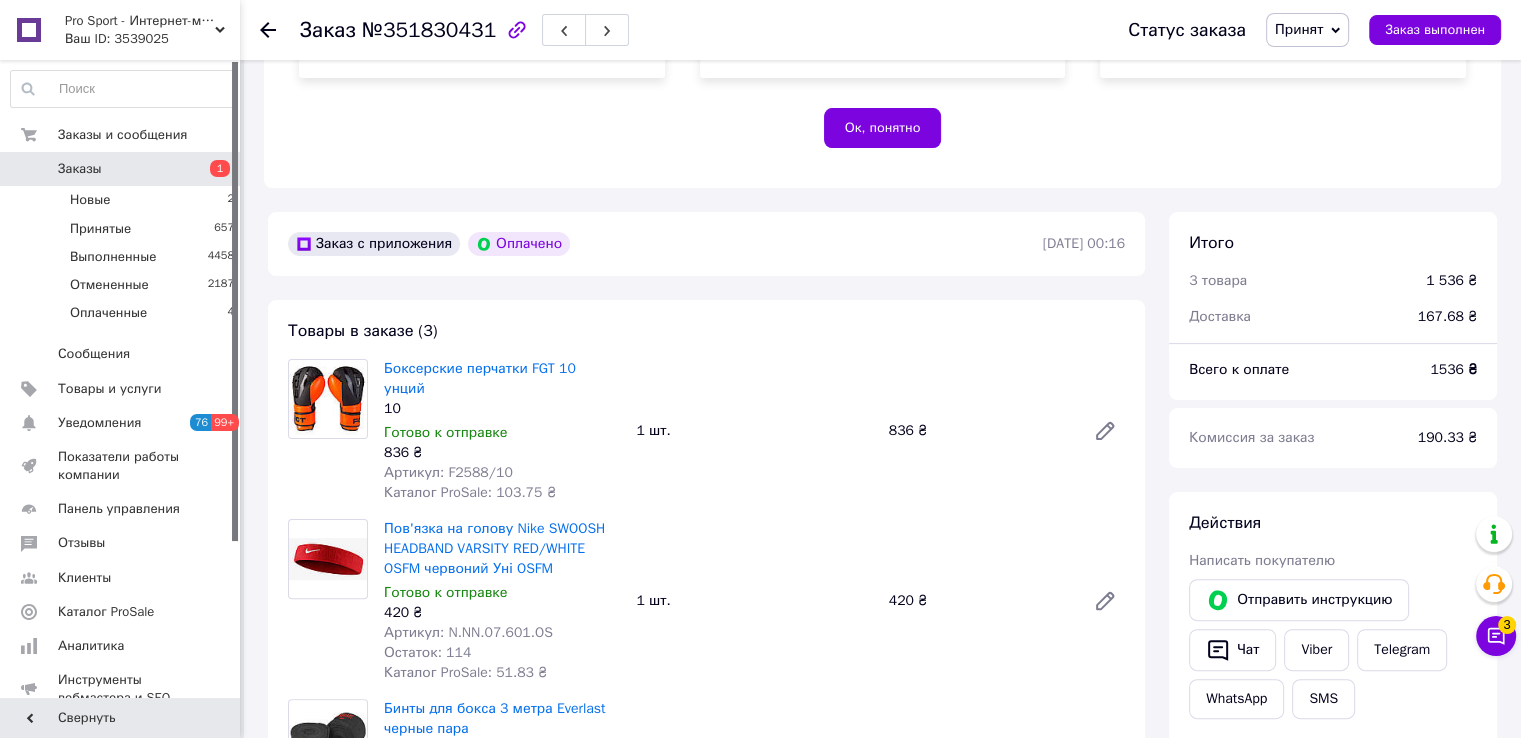 scroll, scrollTop: 416, scrollLeft: 0, axis: vertical 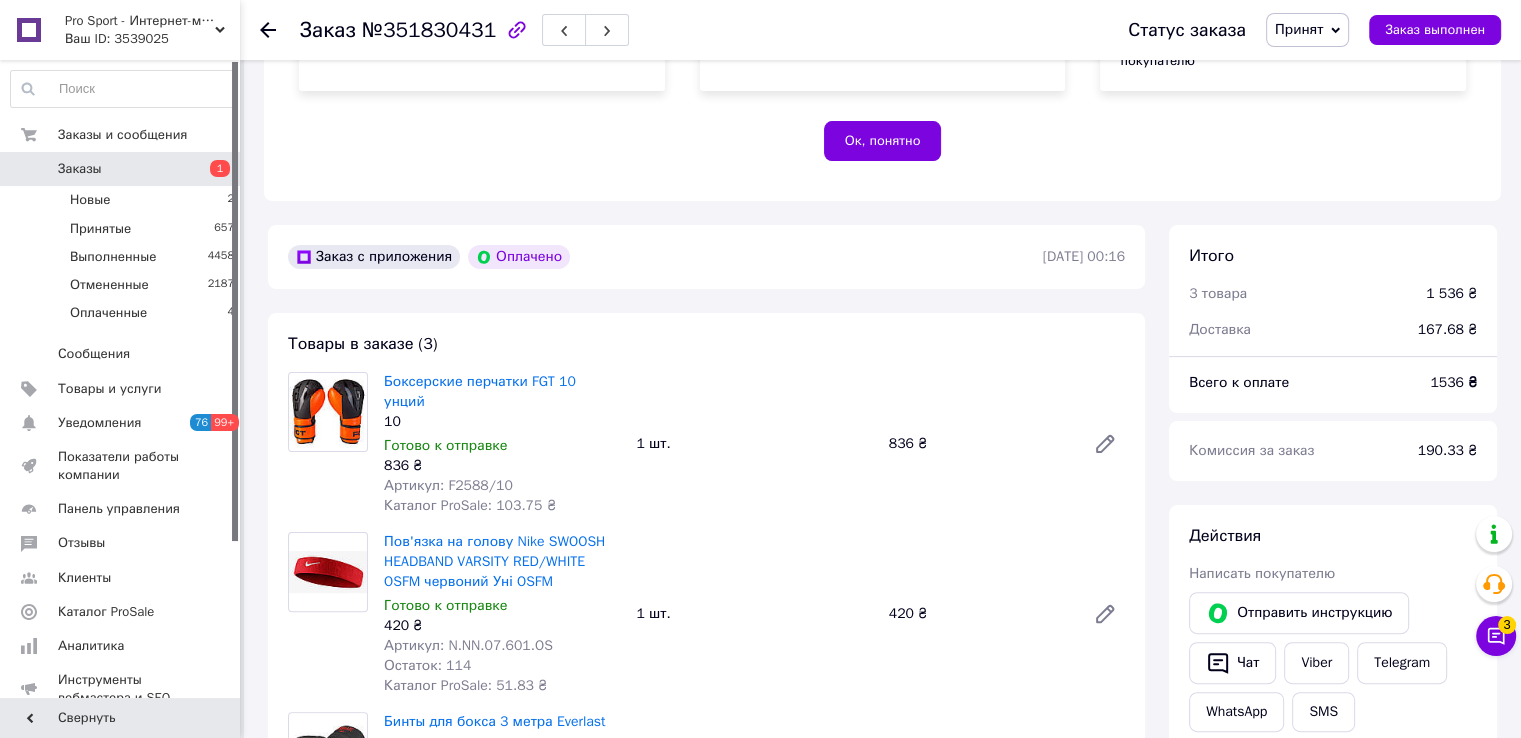 click on "Заказы" at bounding box center (121, 169) 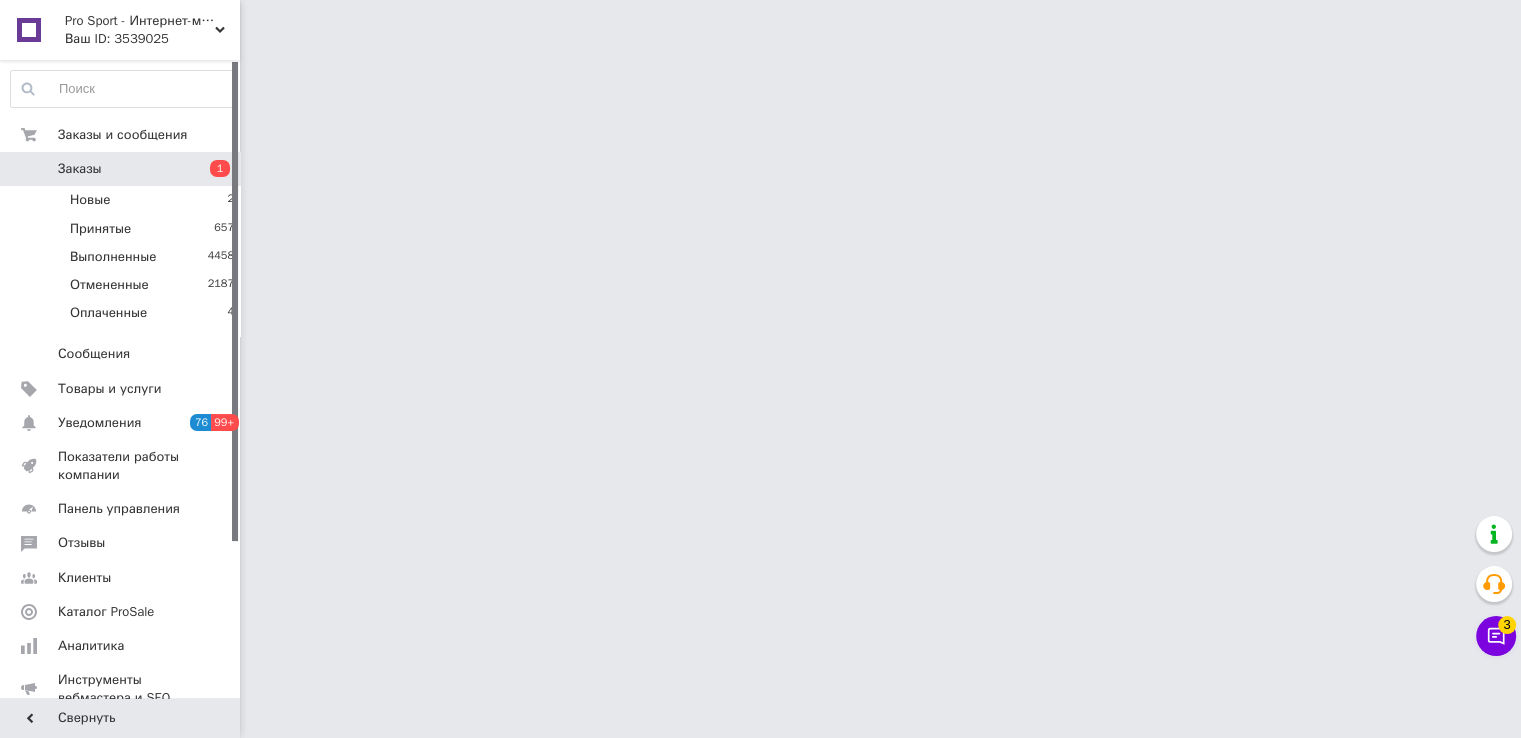 scroll, scrollTop: 0, scrollLeft: 0, axis: both 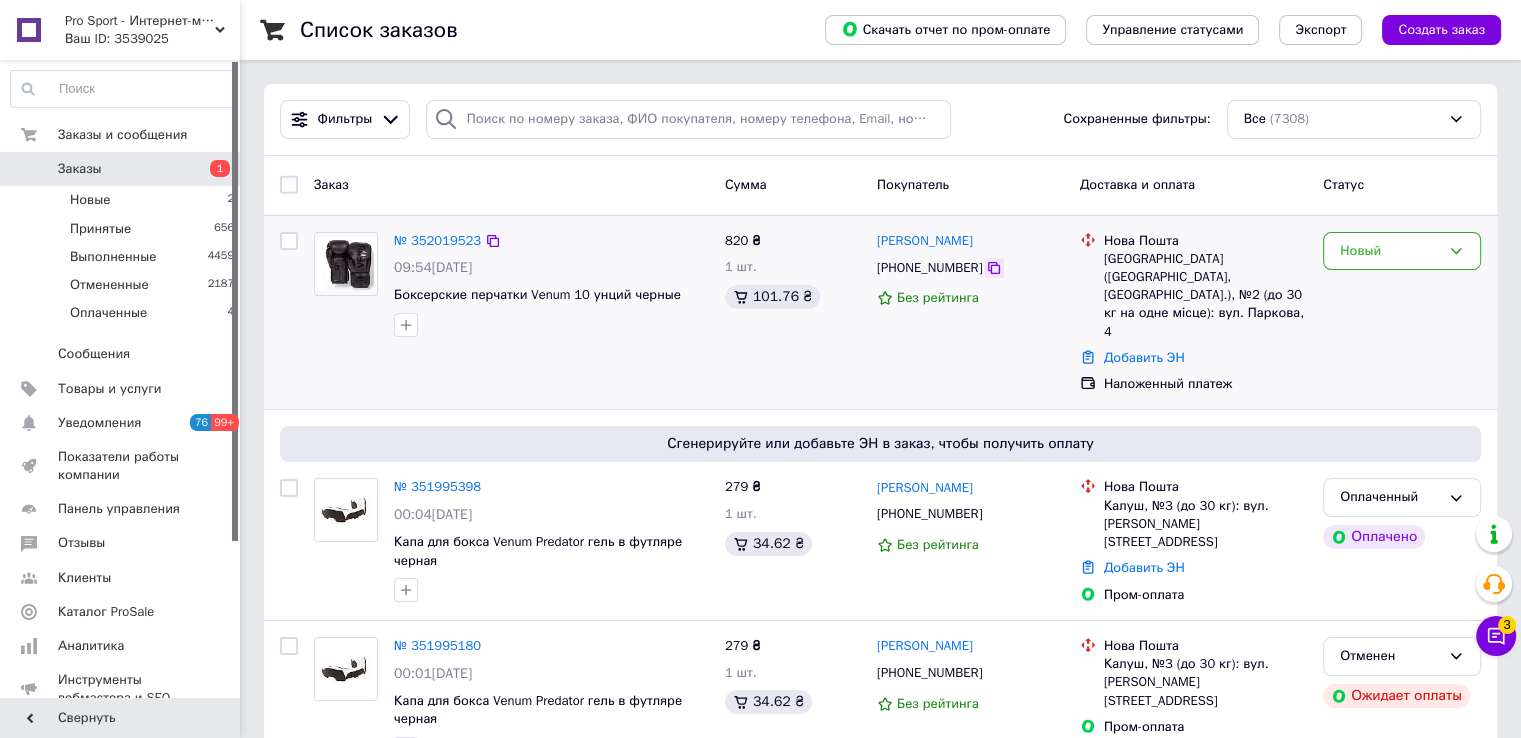 click 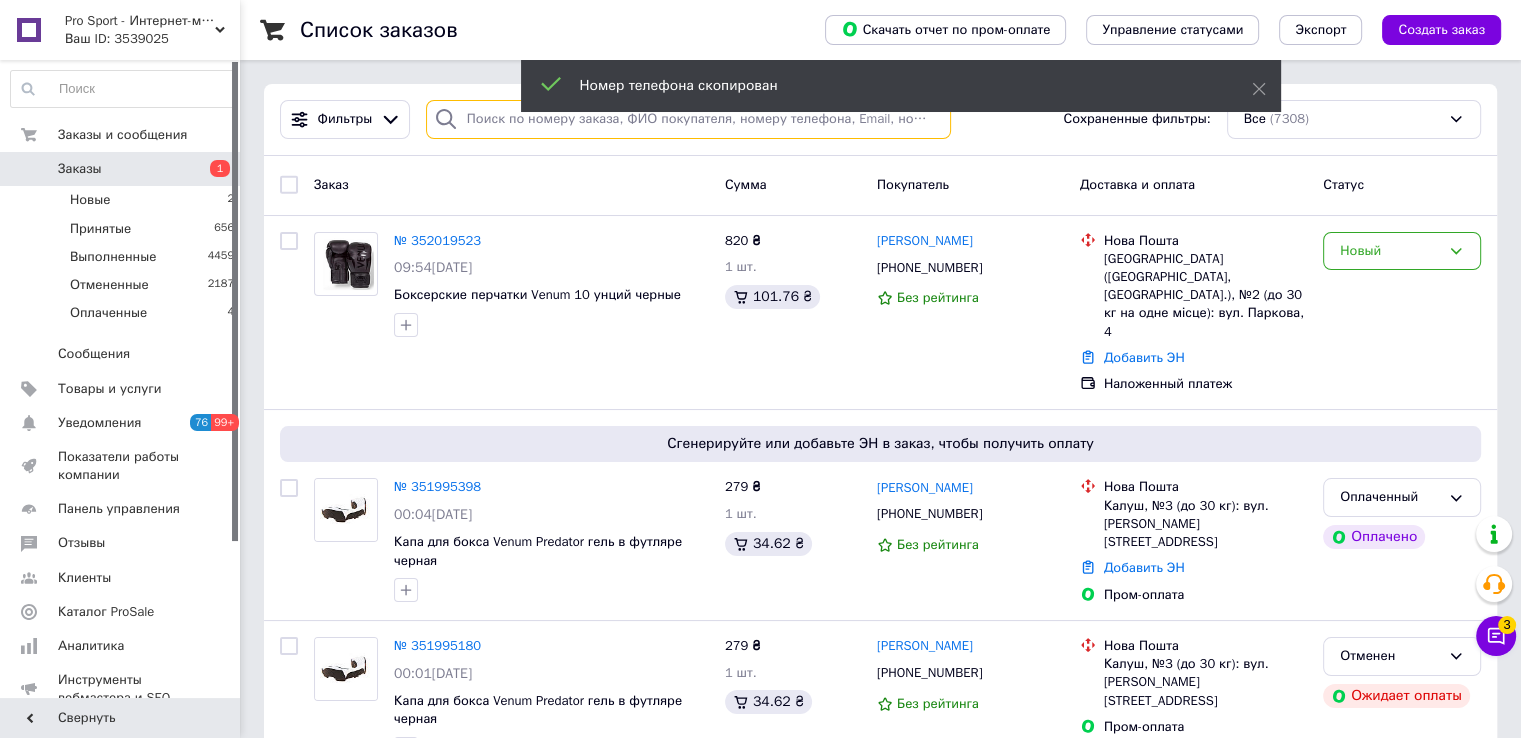 click at bounding box center (688, 119) 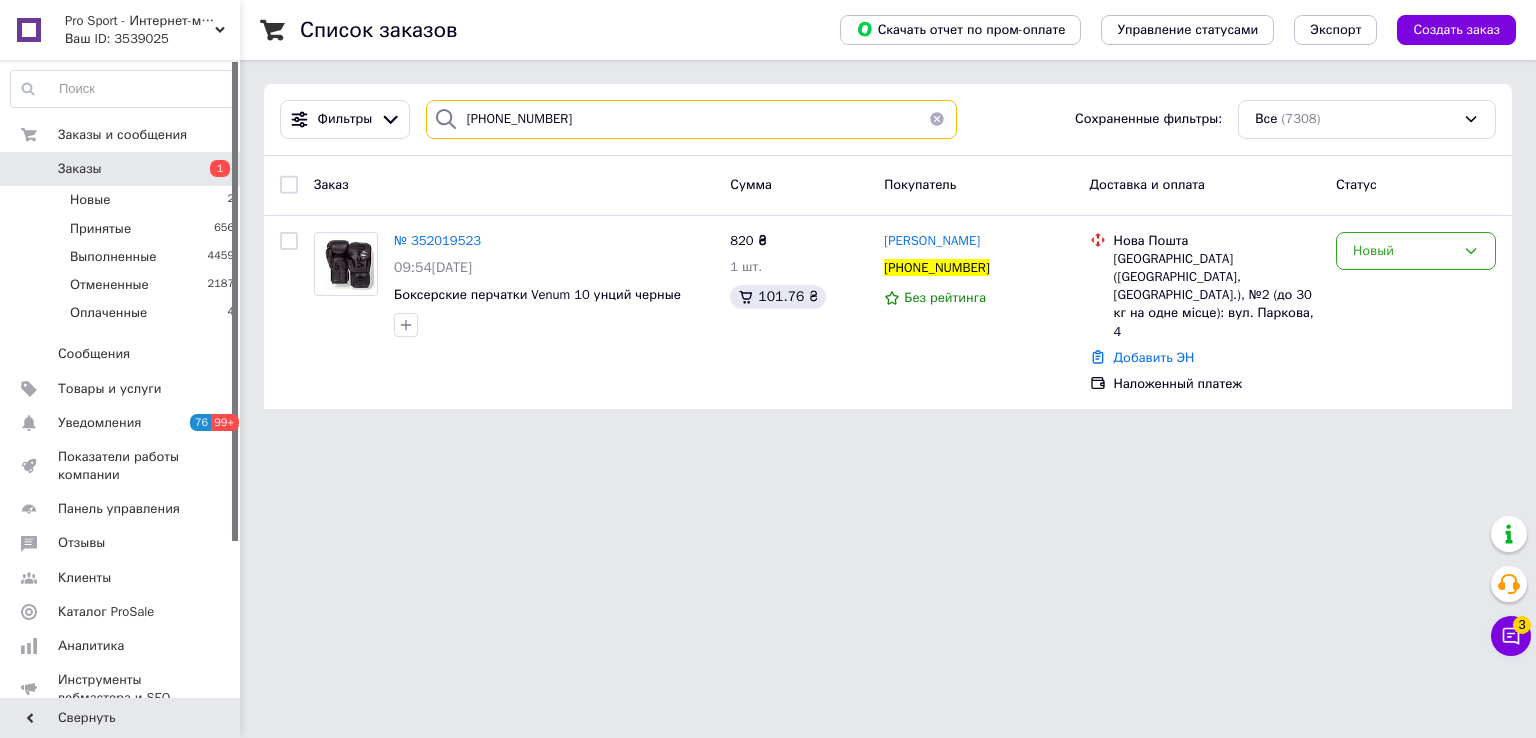 type on "[PHONE_NUMBER]" 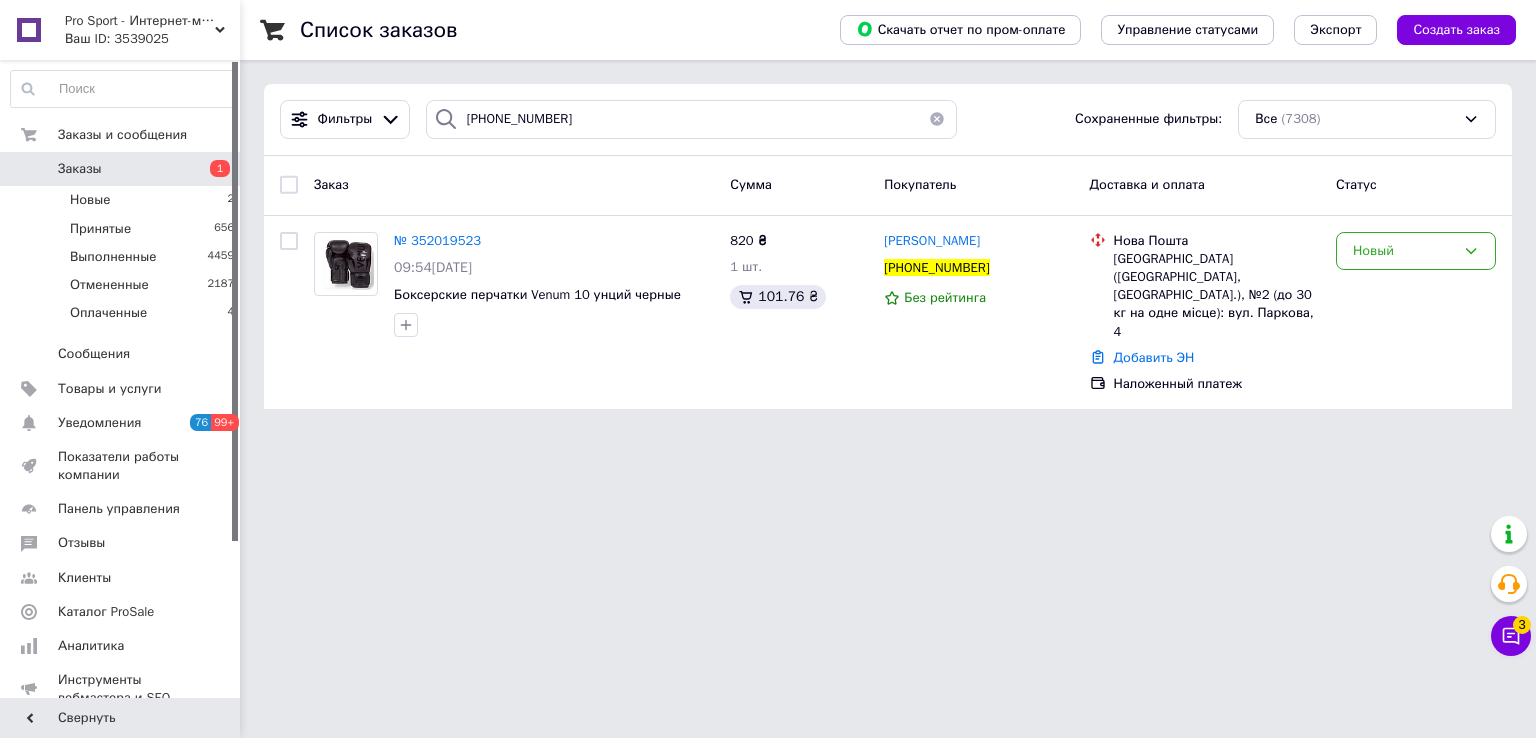 click on "Заказы" at bounding box center [121, 169] 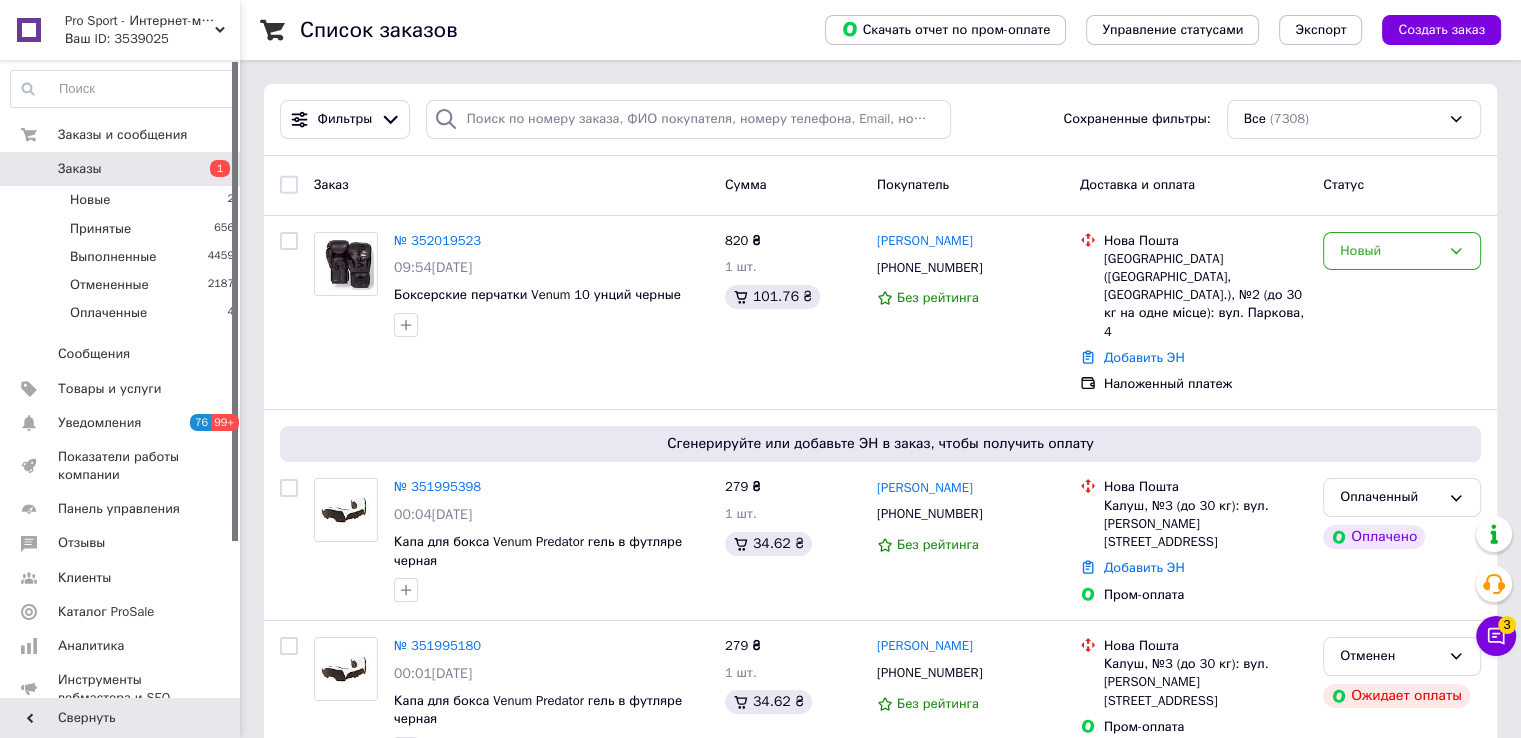 scroll, scrollTop: 3120, scrollLeft: 0, axis: vertical 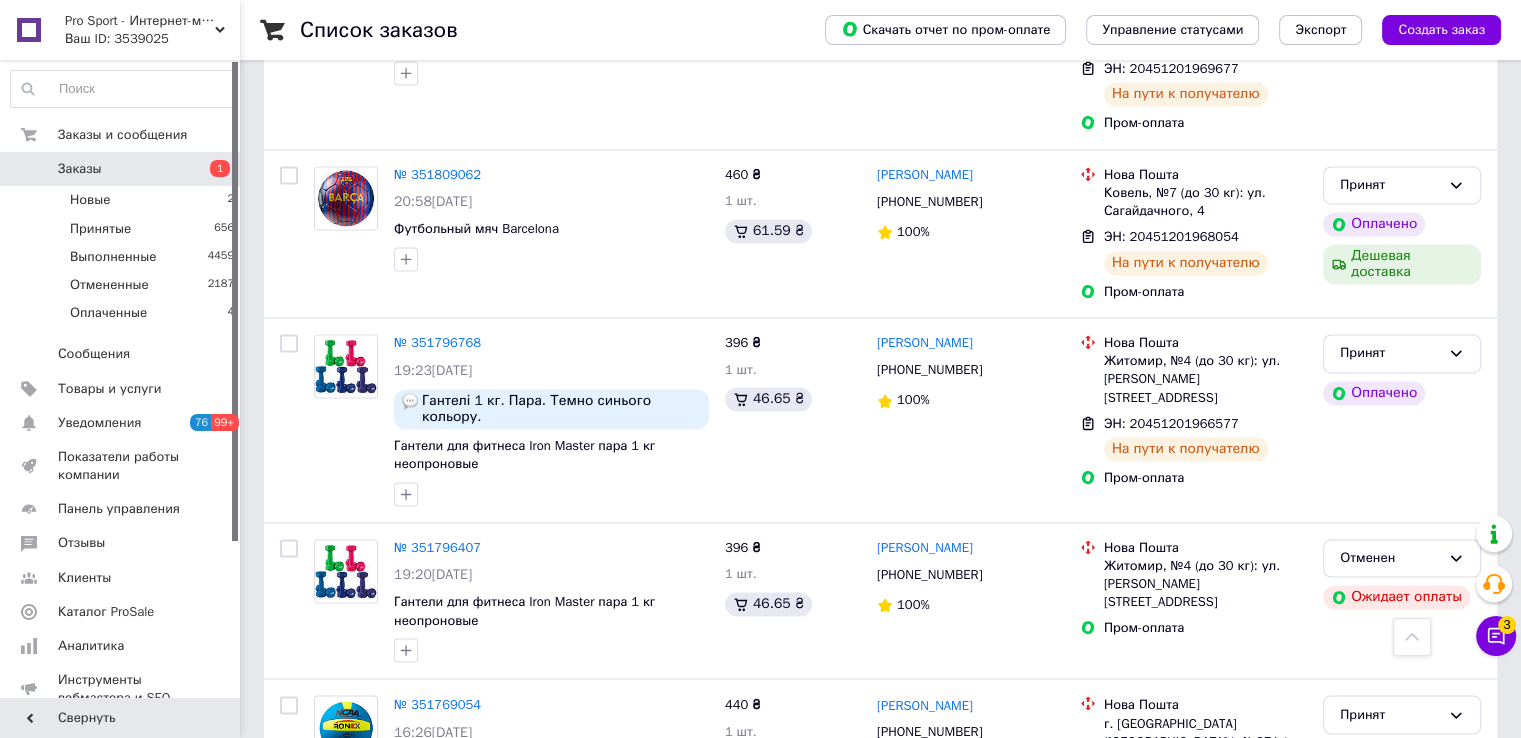 click on "2" at bounding box center (327, 946) 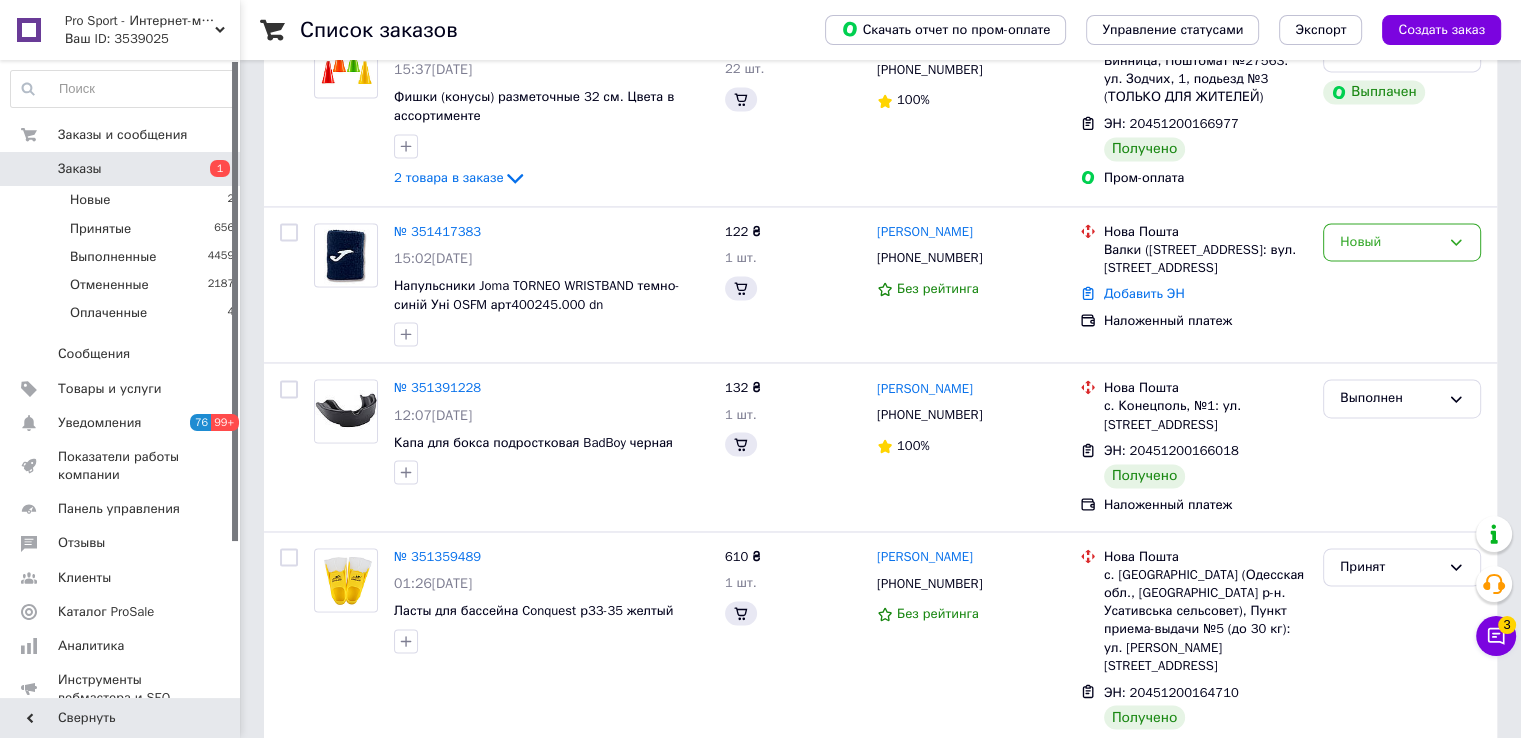 scroll, scrollTop: 0, scrollLeft: 0, axis: both 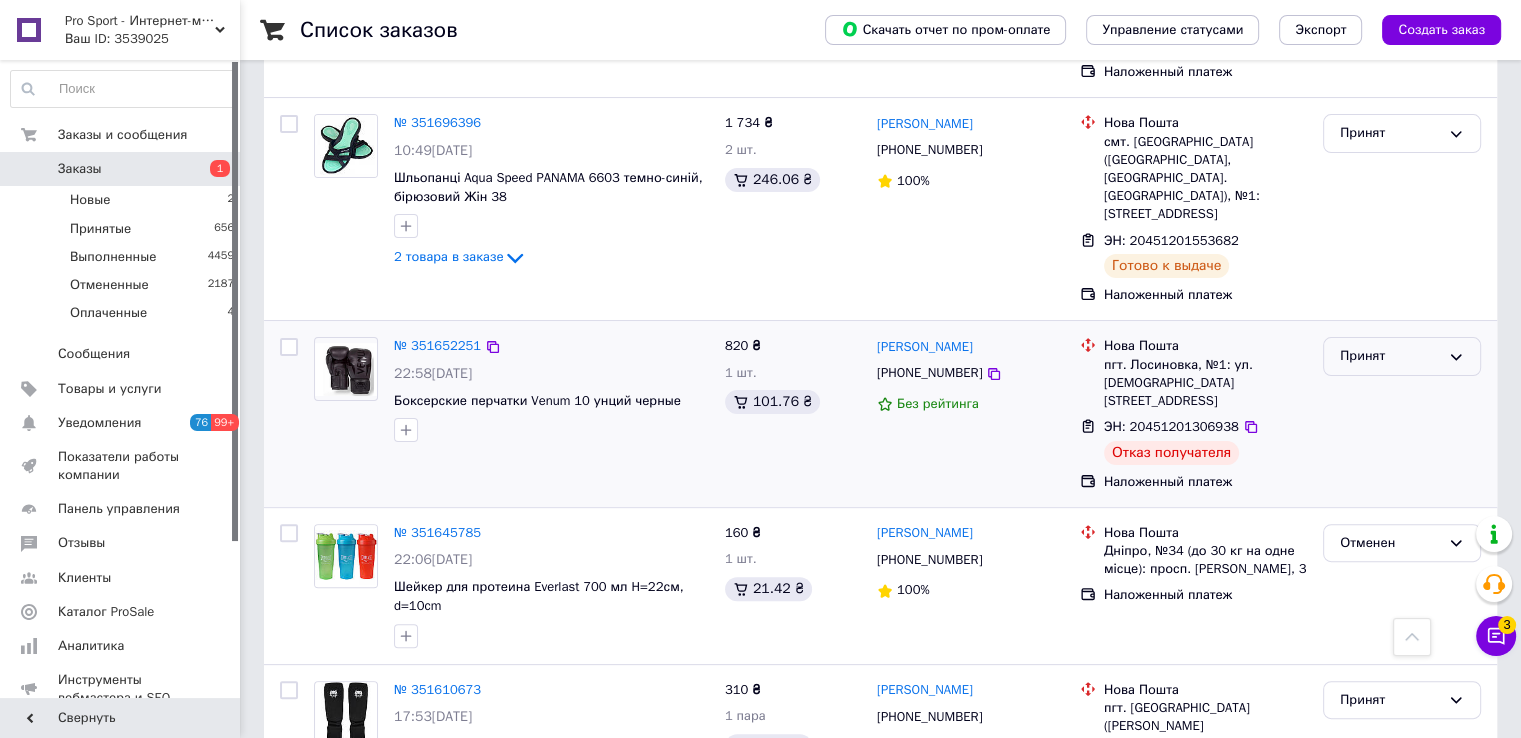 click on "Принят" at bounding box center (1402, 356) 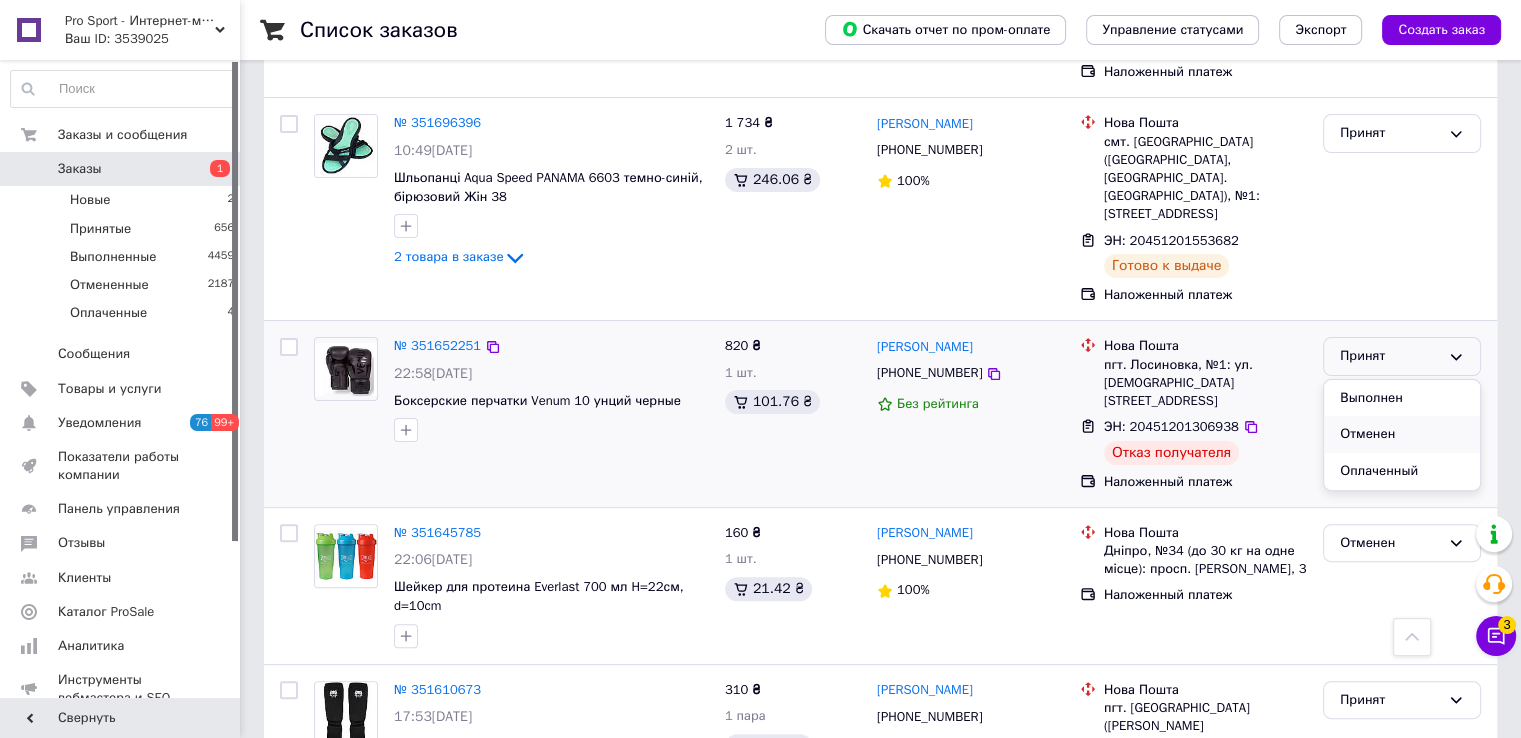 click on "Отменен" at bounding box center (1402, 434) 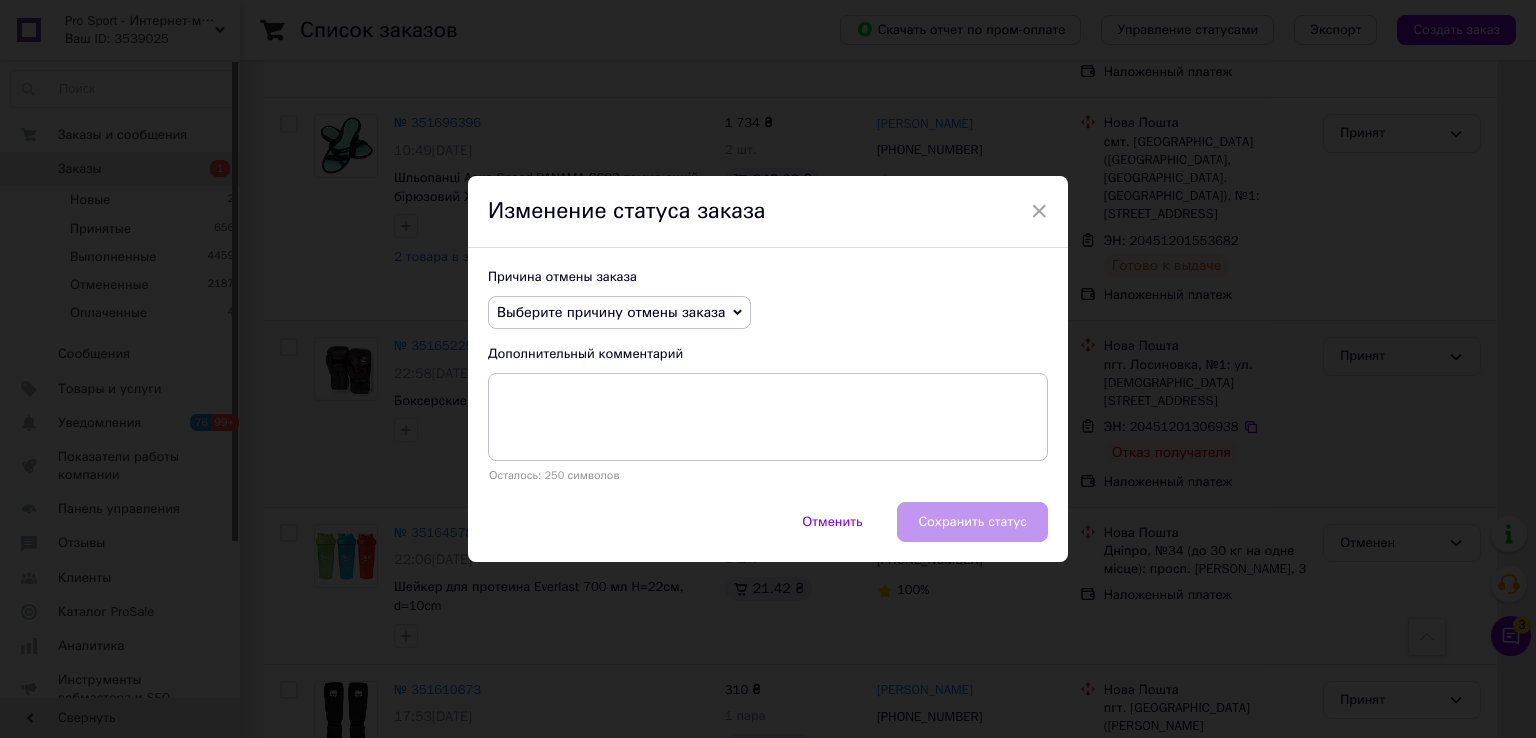 click on "Выберите причину отмены заказа" at bounding box center [611, 312] 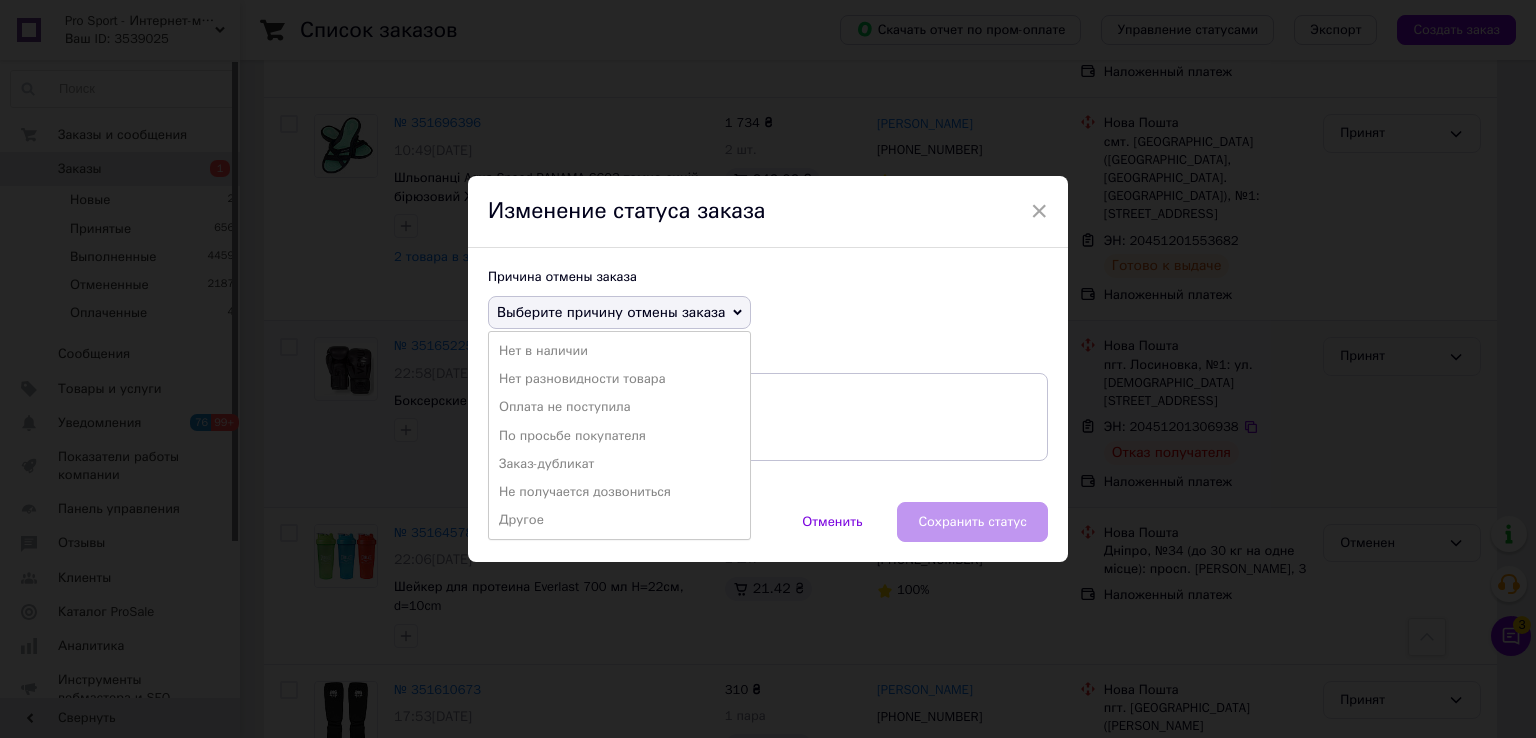 click on "По просьбе покупателя" at bounding box center (619, 436) 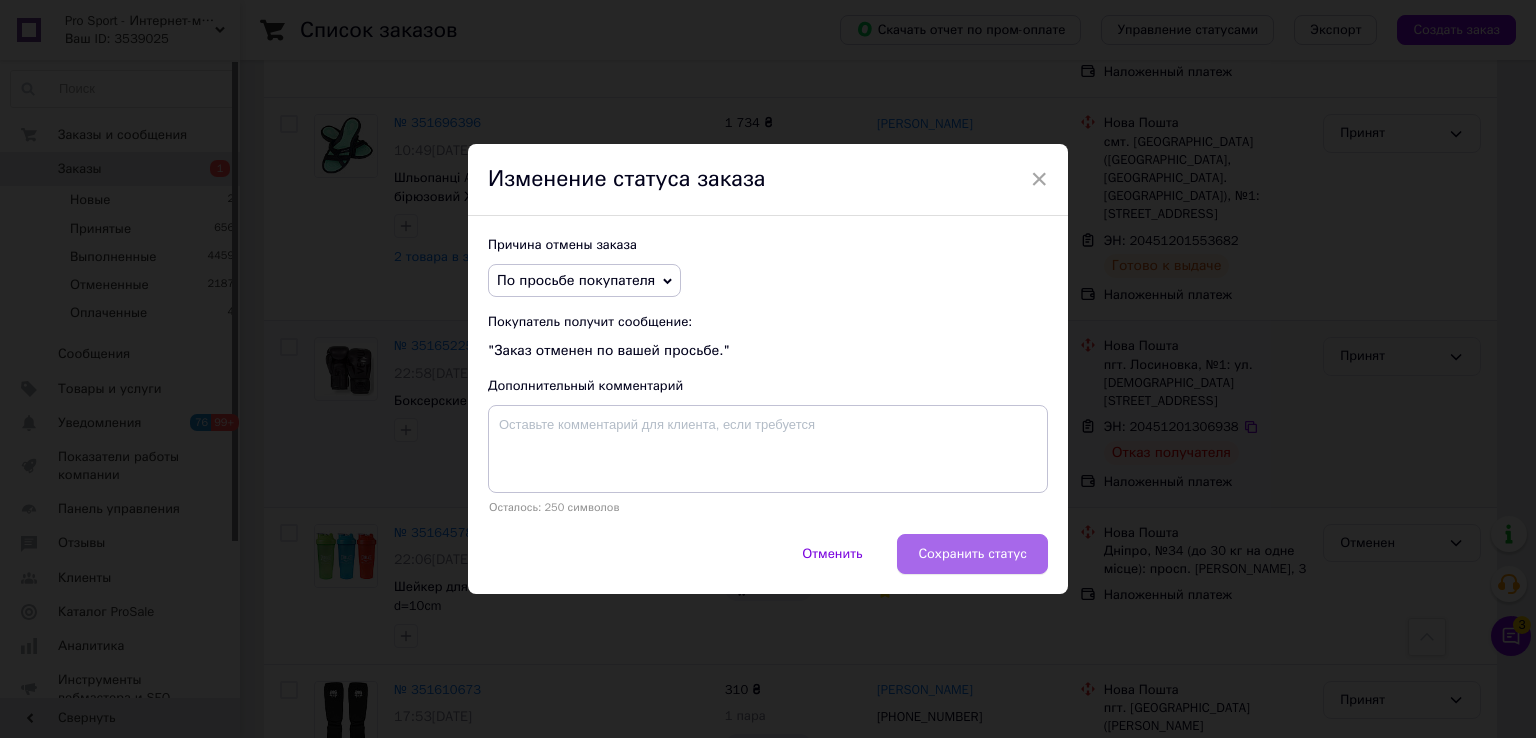 click on "Сохранить статус" at bounding box center [972, 554] 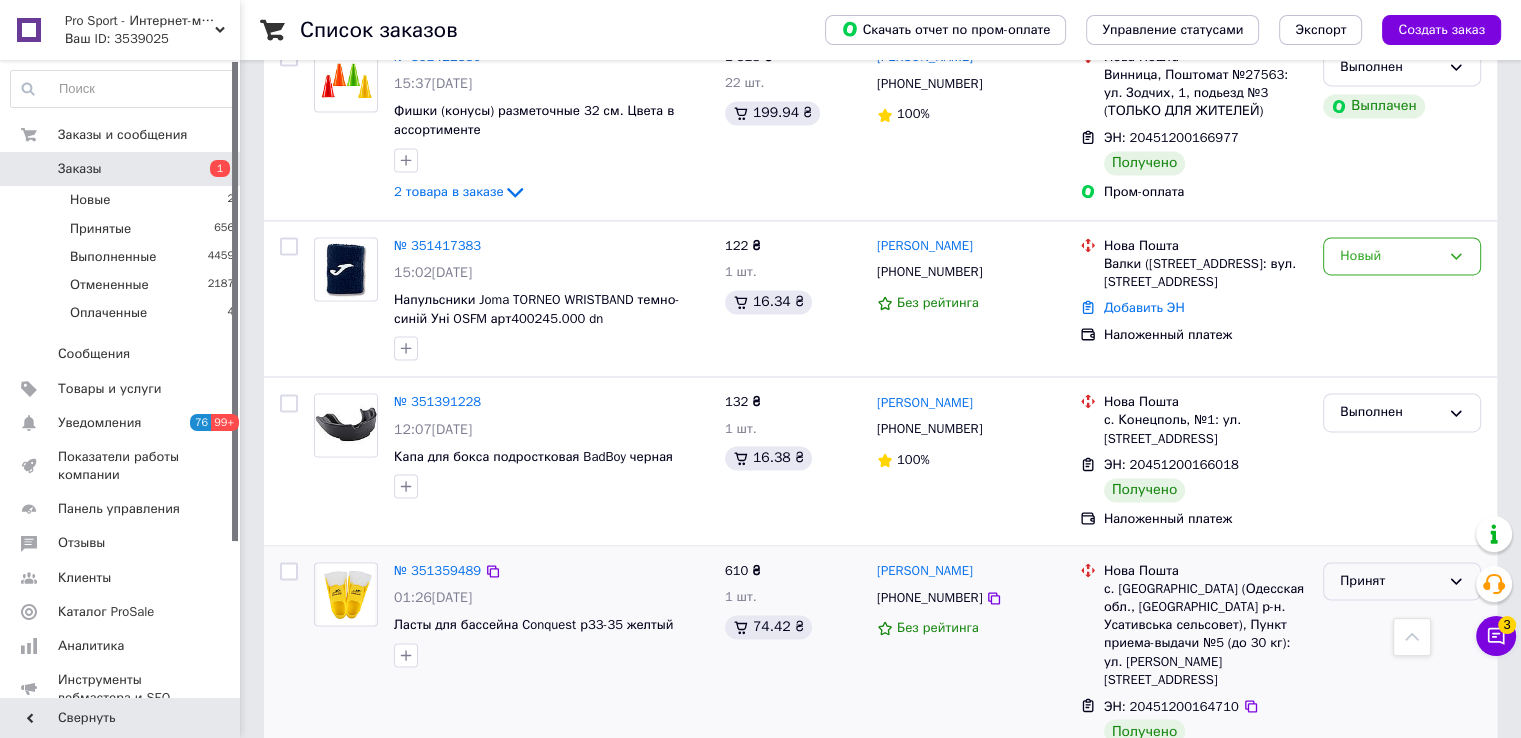 scroll, scrollTop: 3071, scrollLeft: 0, axis: vertical 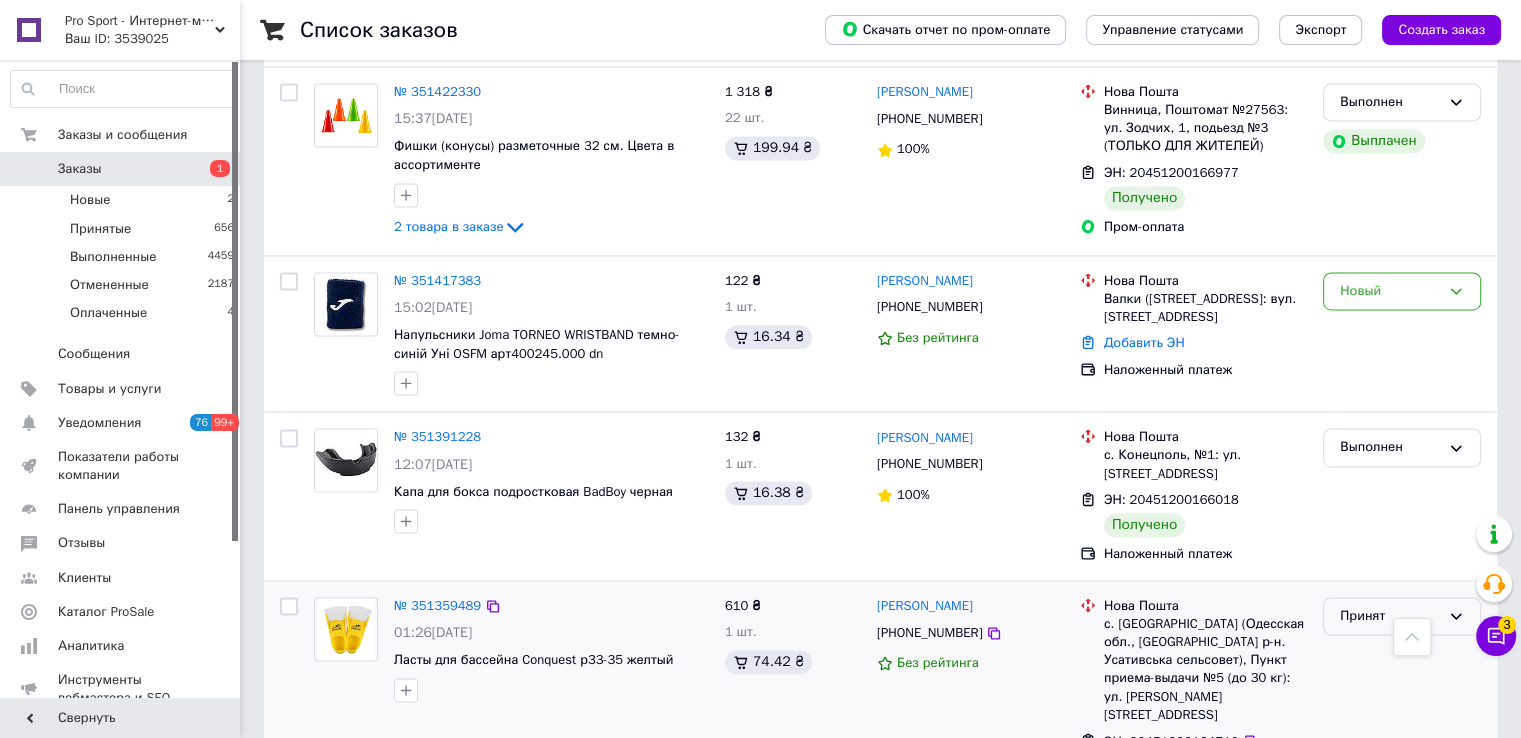 click on "Принят" at bounding box center (1402, 616) 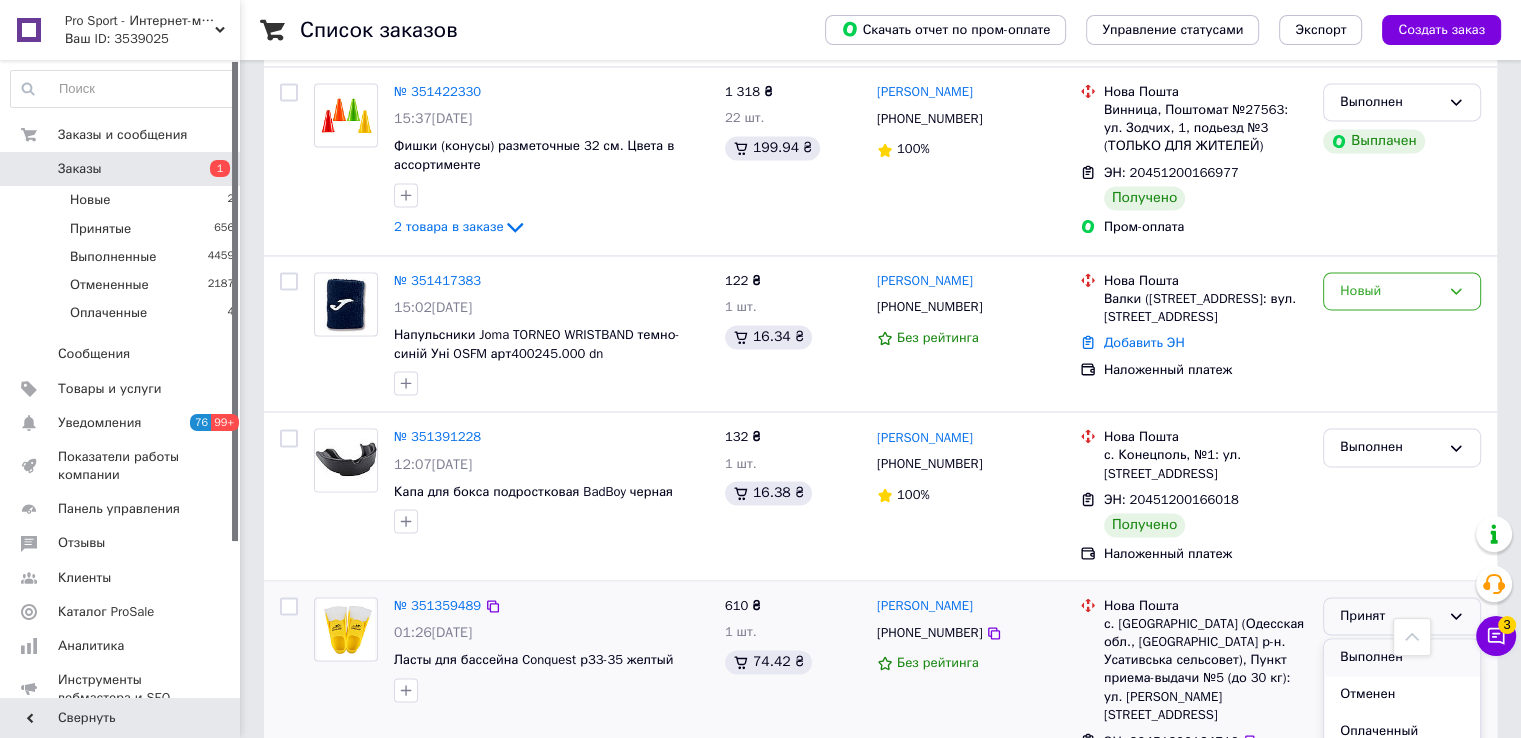 click on "Выполнен" at bounding box center (1402, 657) 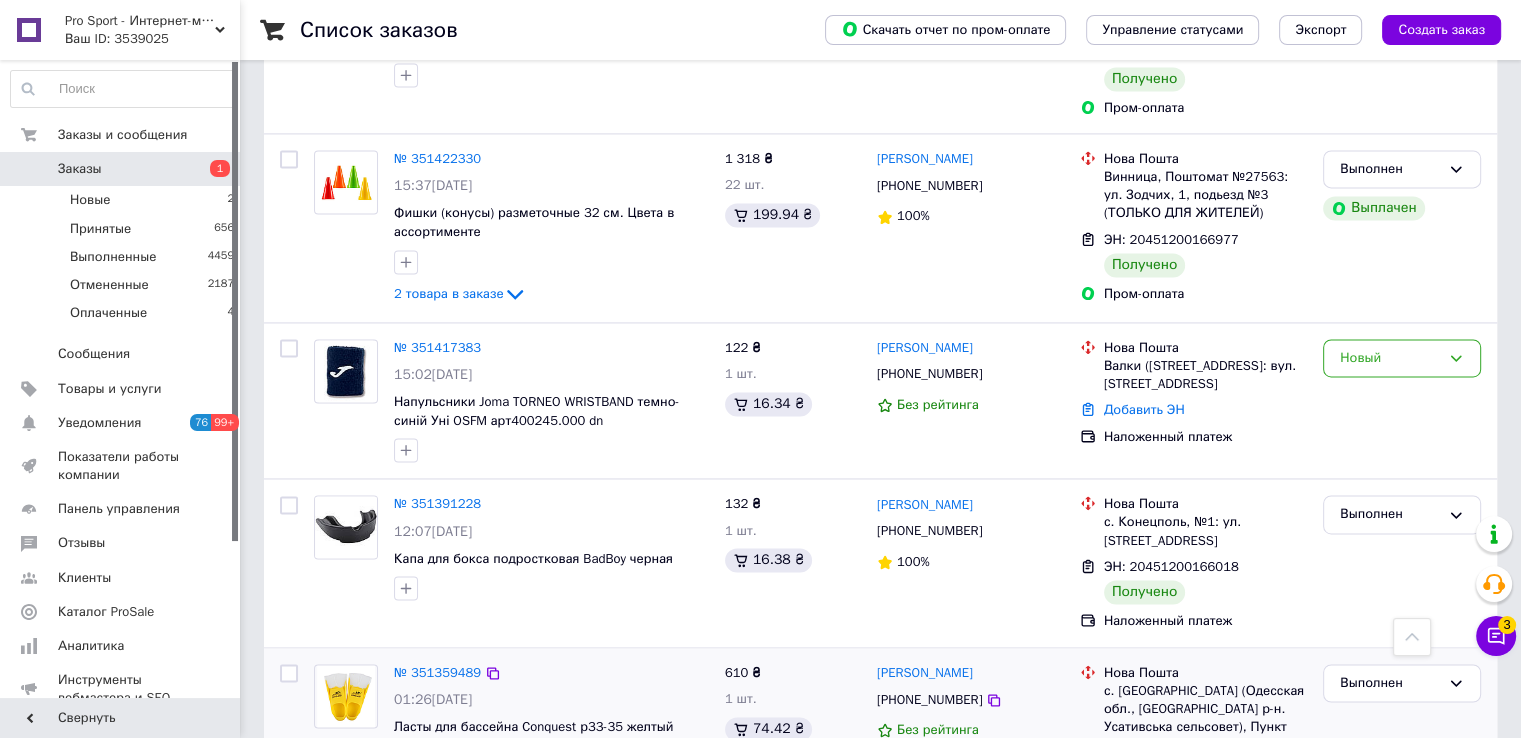 scroll, scrollTop: 3171, scrollLeft: 0, axis: vertical 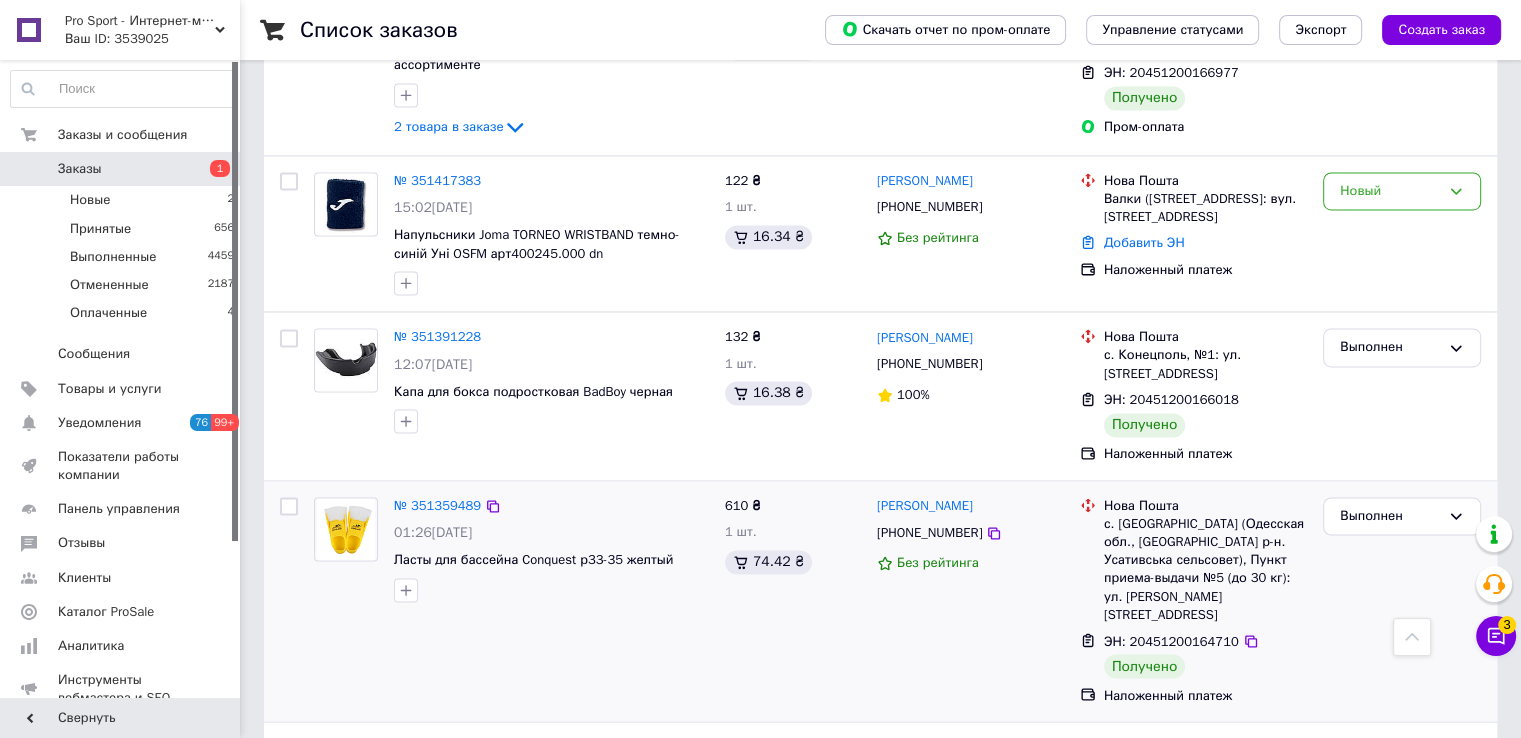 click on "3" at bounding box center [505, 934] 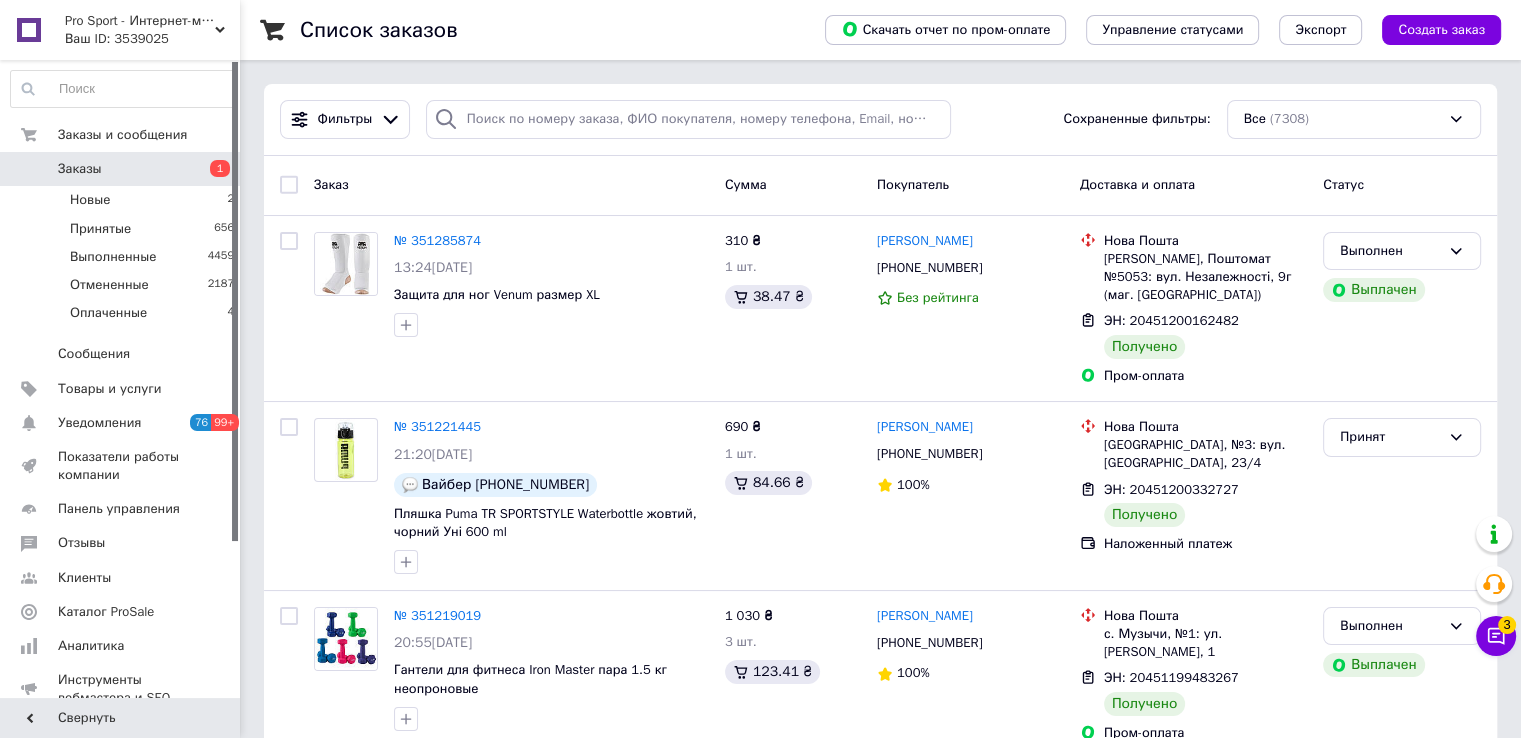 scroll, scrollTop: 24, scrollLeft: 0, axis: vertical 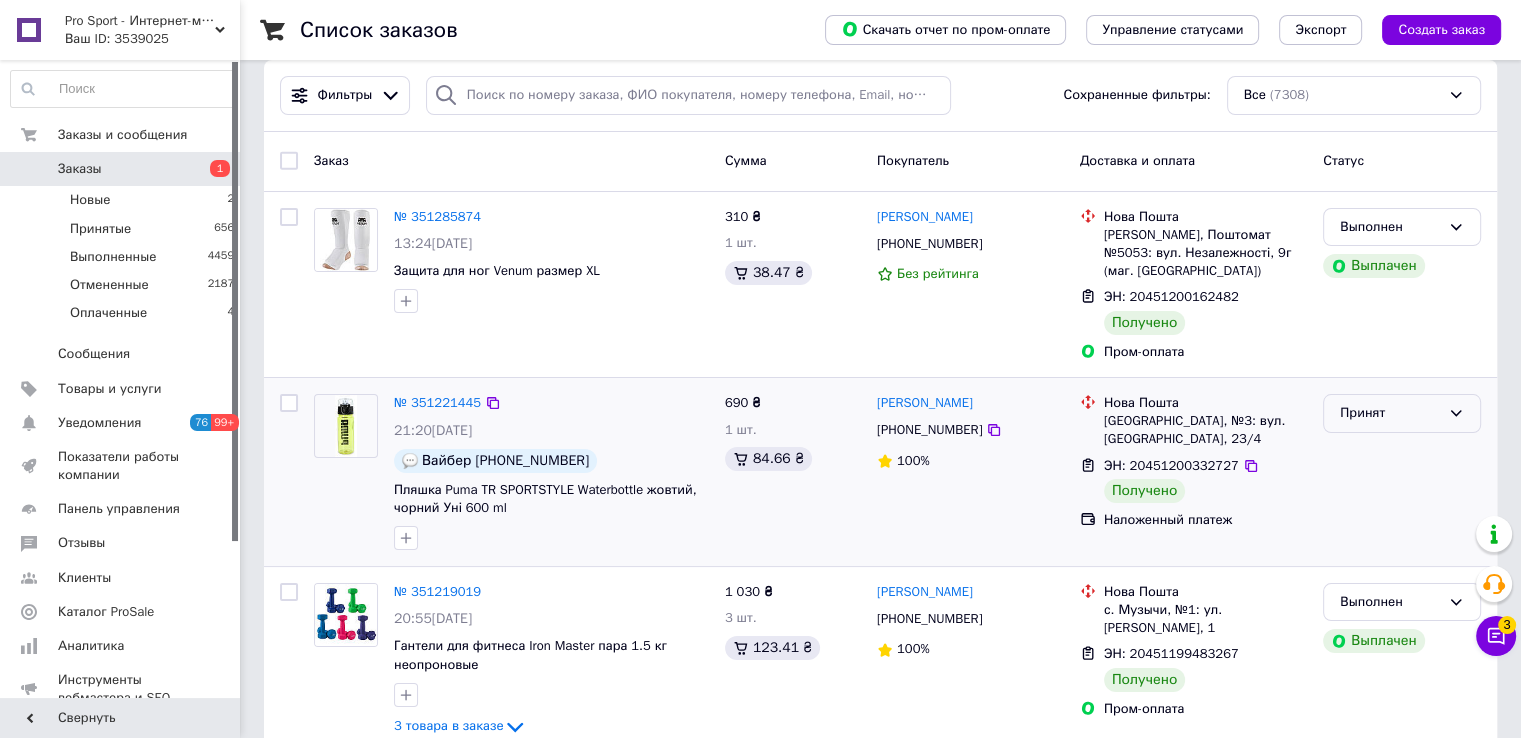 click on "Принят" at bounding box center [1390, 413] 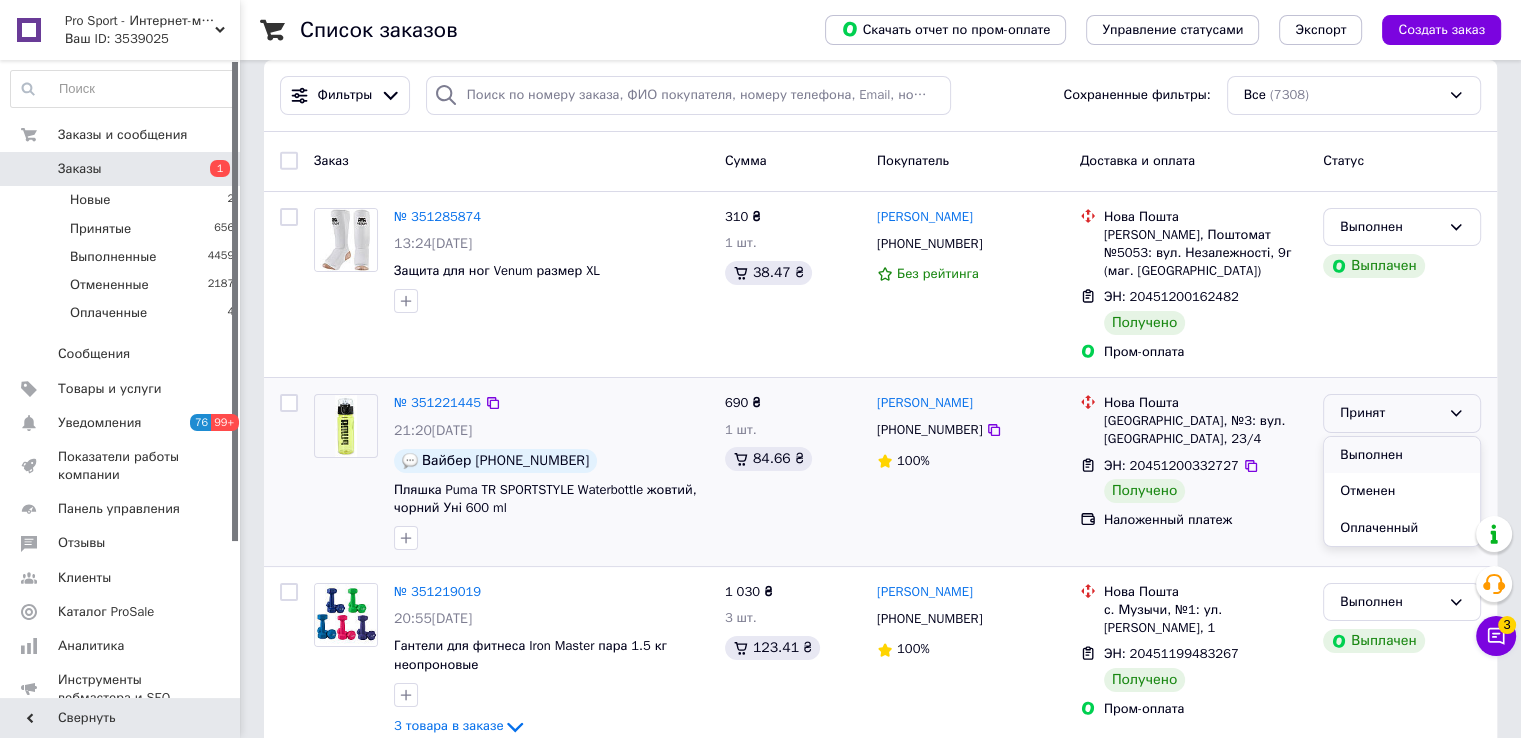 click on "Выполнен" at bounding box center (1402, 455) 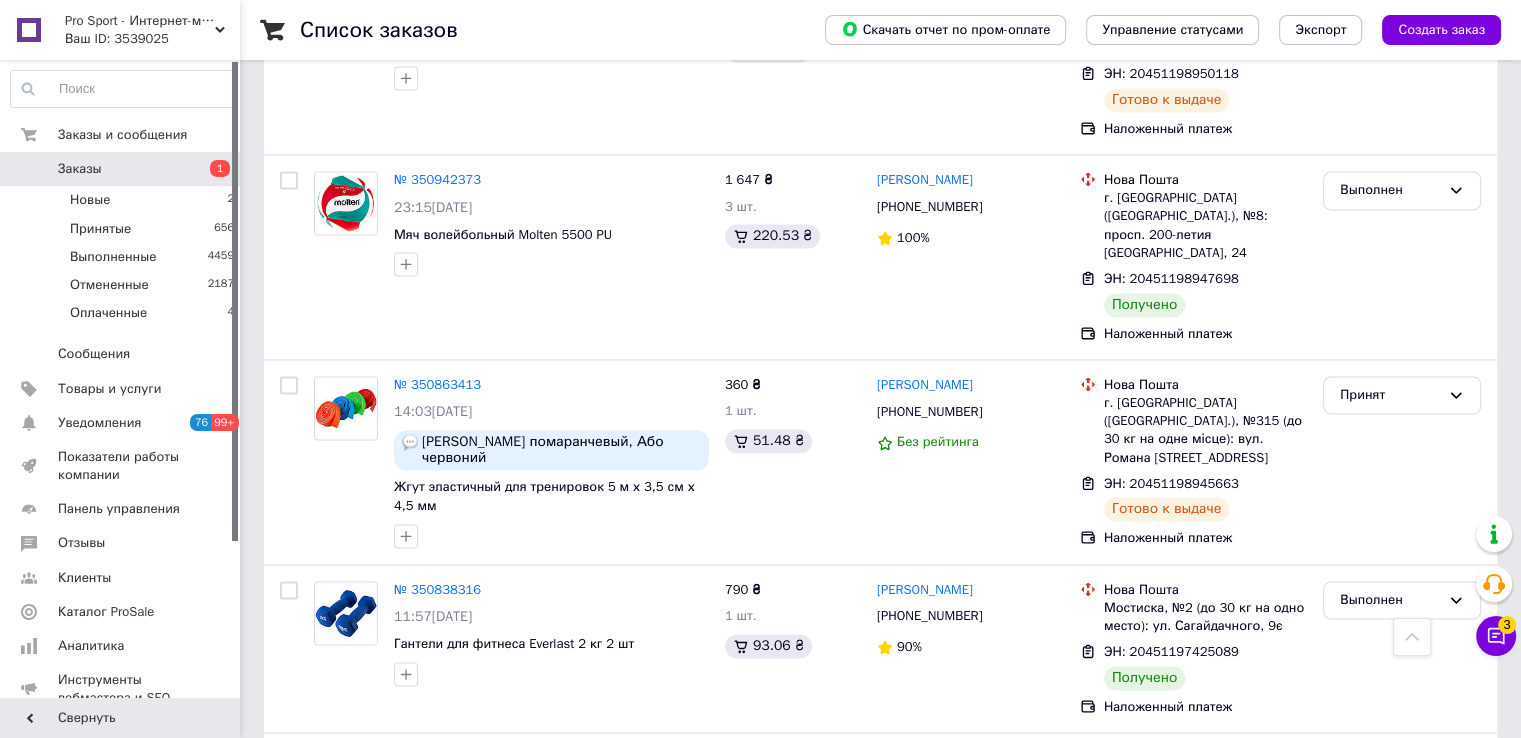 scroll, scrollTop: 3002, scrollLeft: 0, axis: vertical 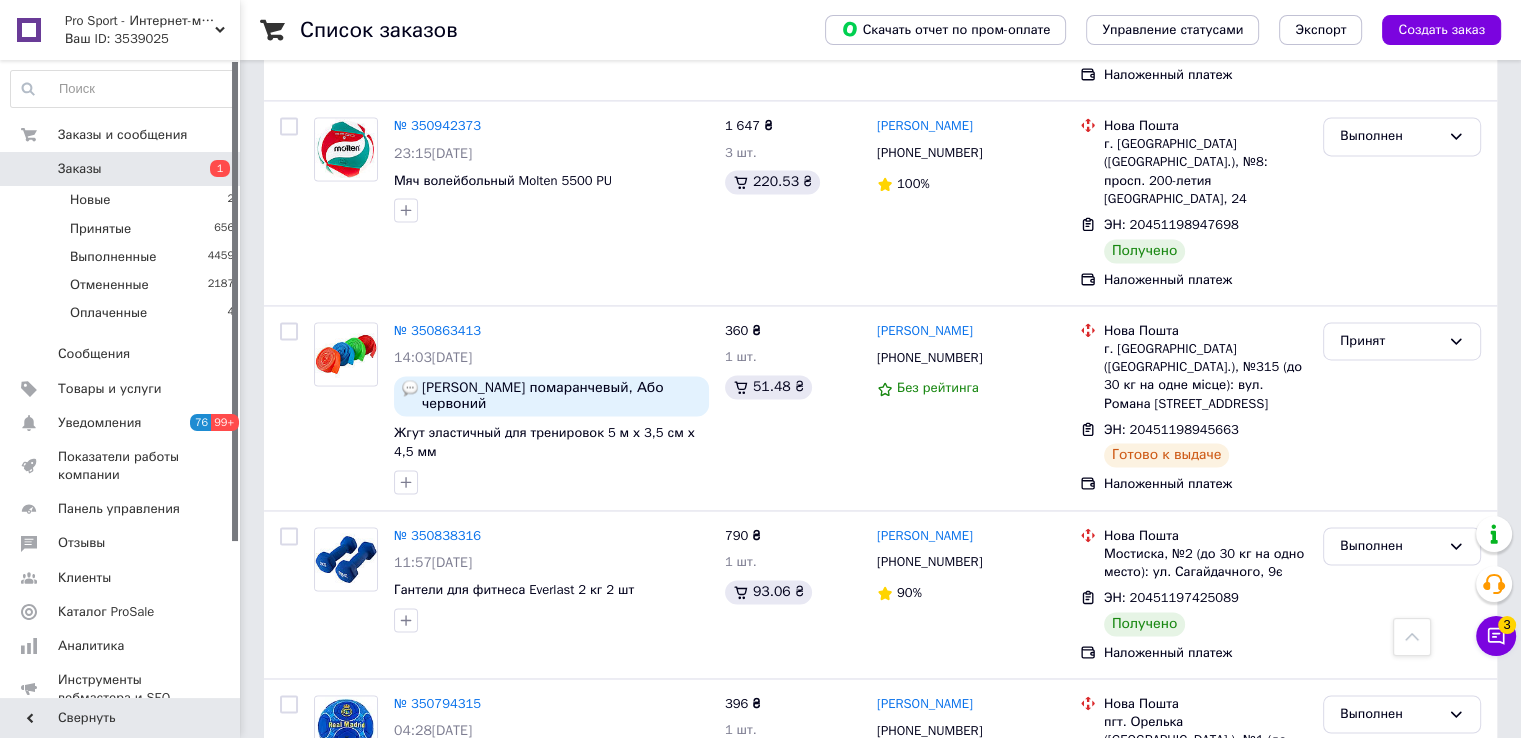 click on "4" at bounding box center (550, 909) 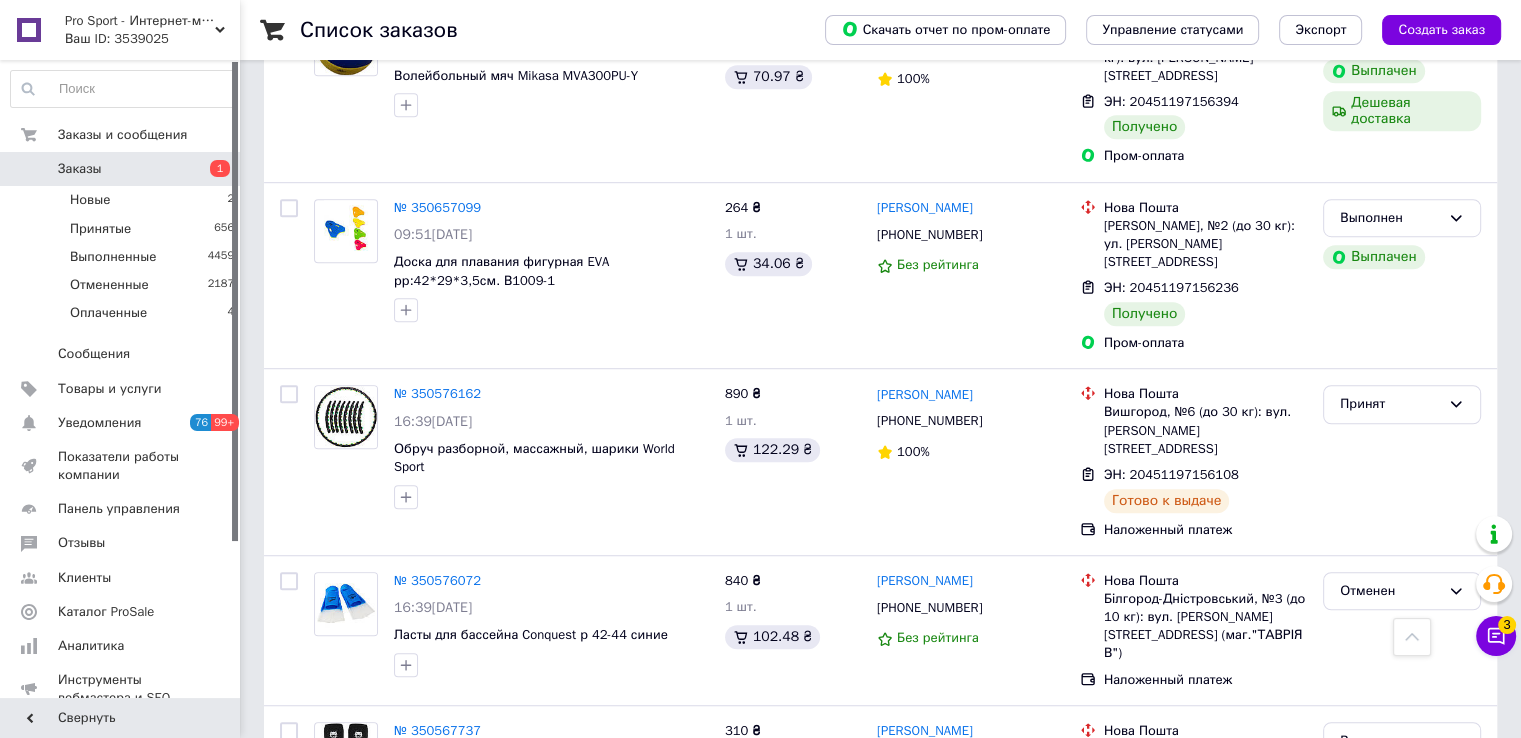 scroll, scrollTop: 1240, scrollLeft: 0, axis: vertical 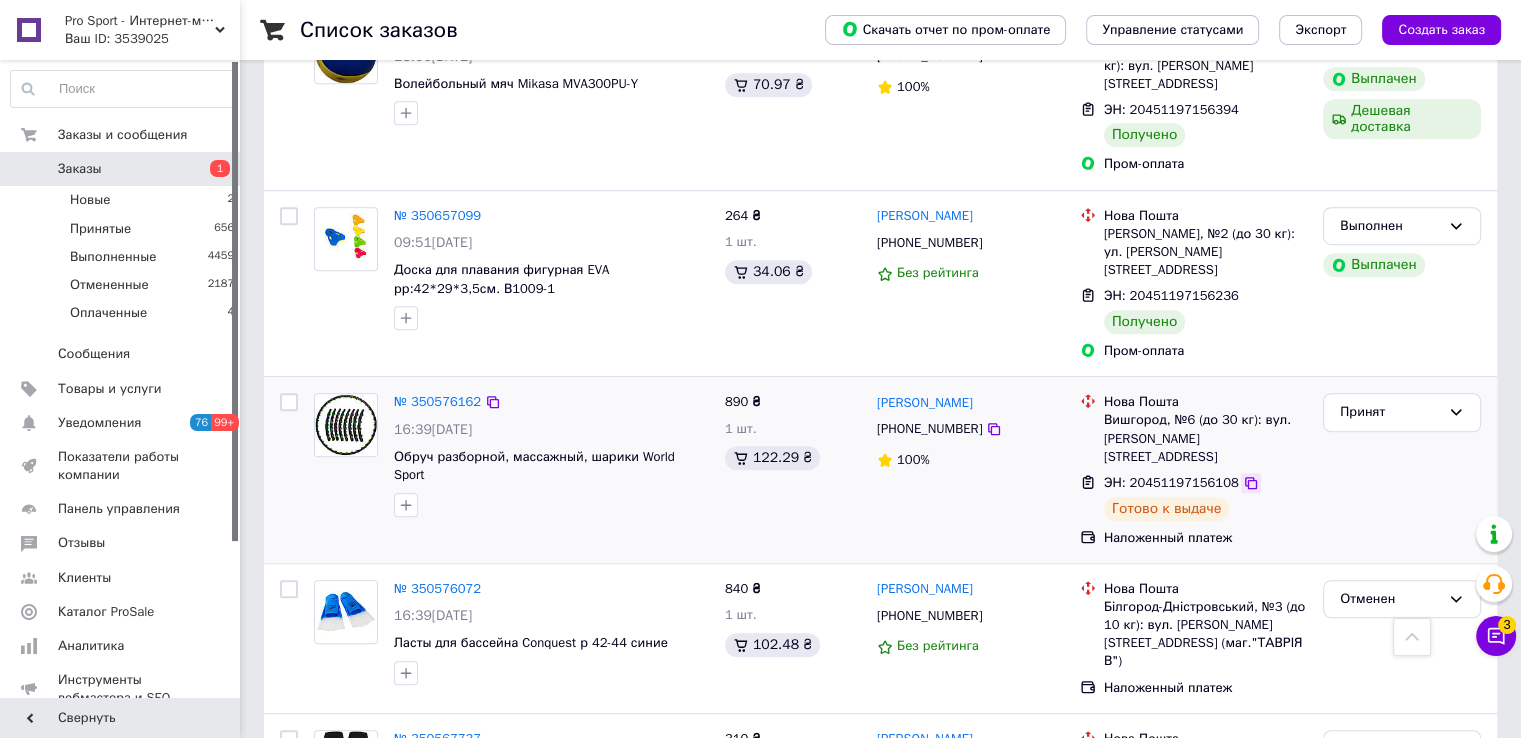 click 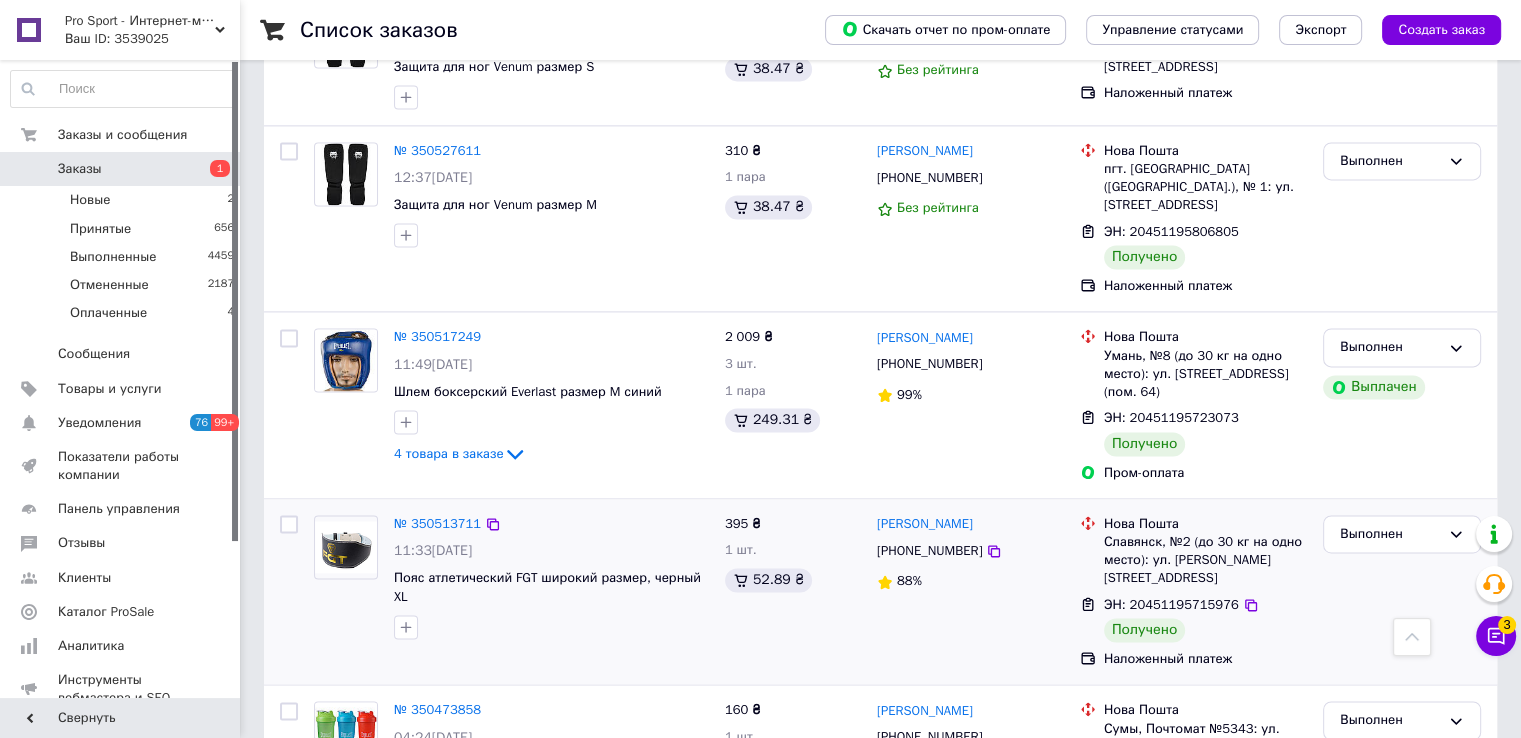 scroll, scrollTop: 2836, scrollLeft: 0, axis: vertical 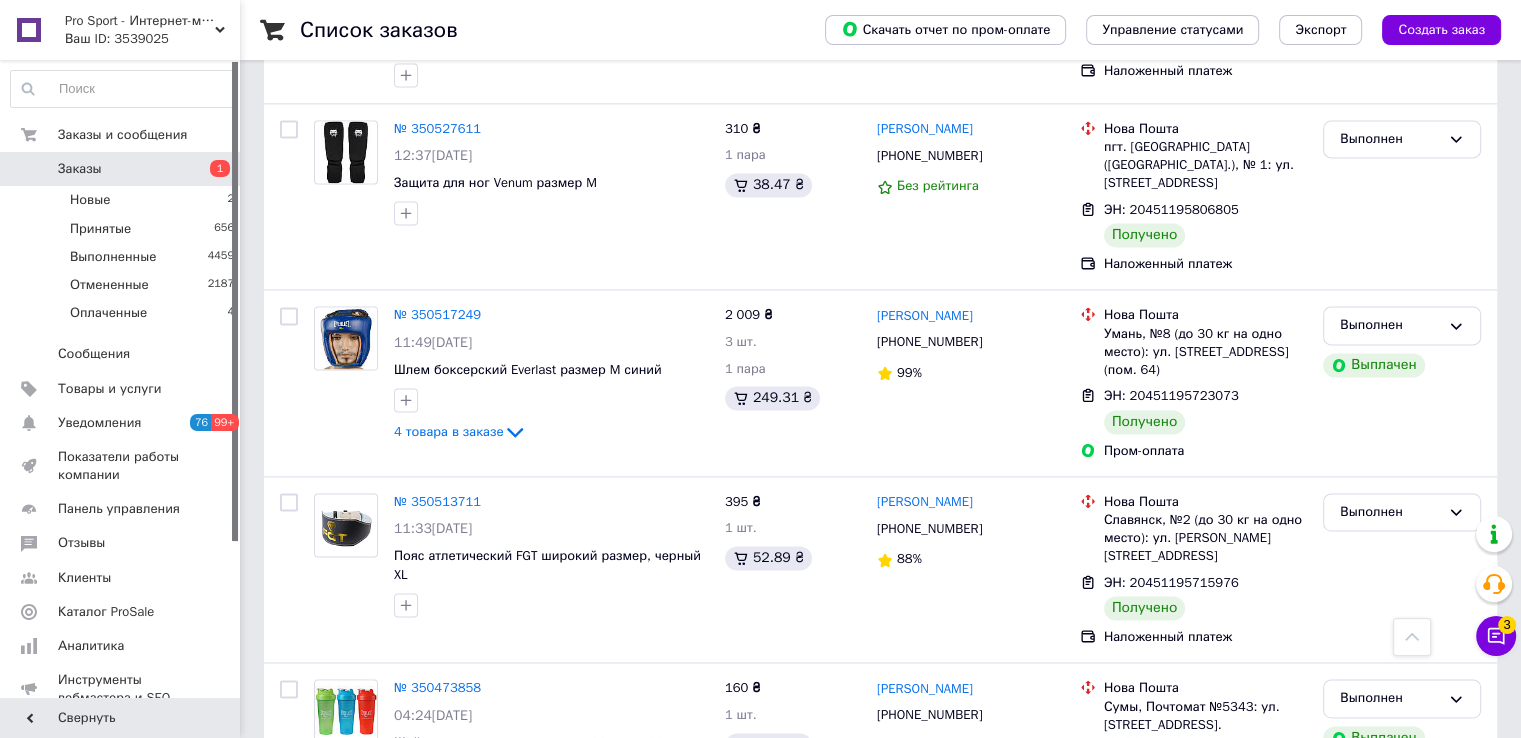 click on "1" at bounding box center [415, 894] 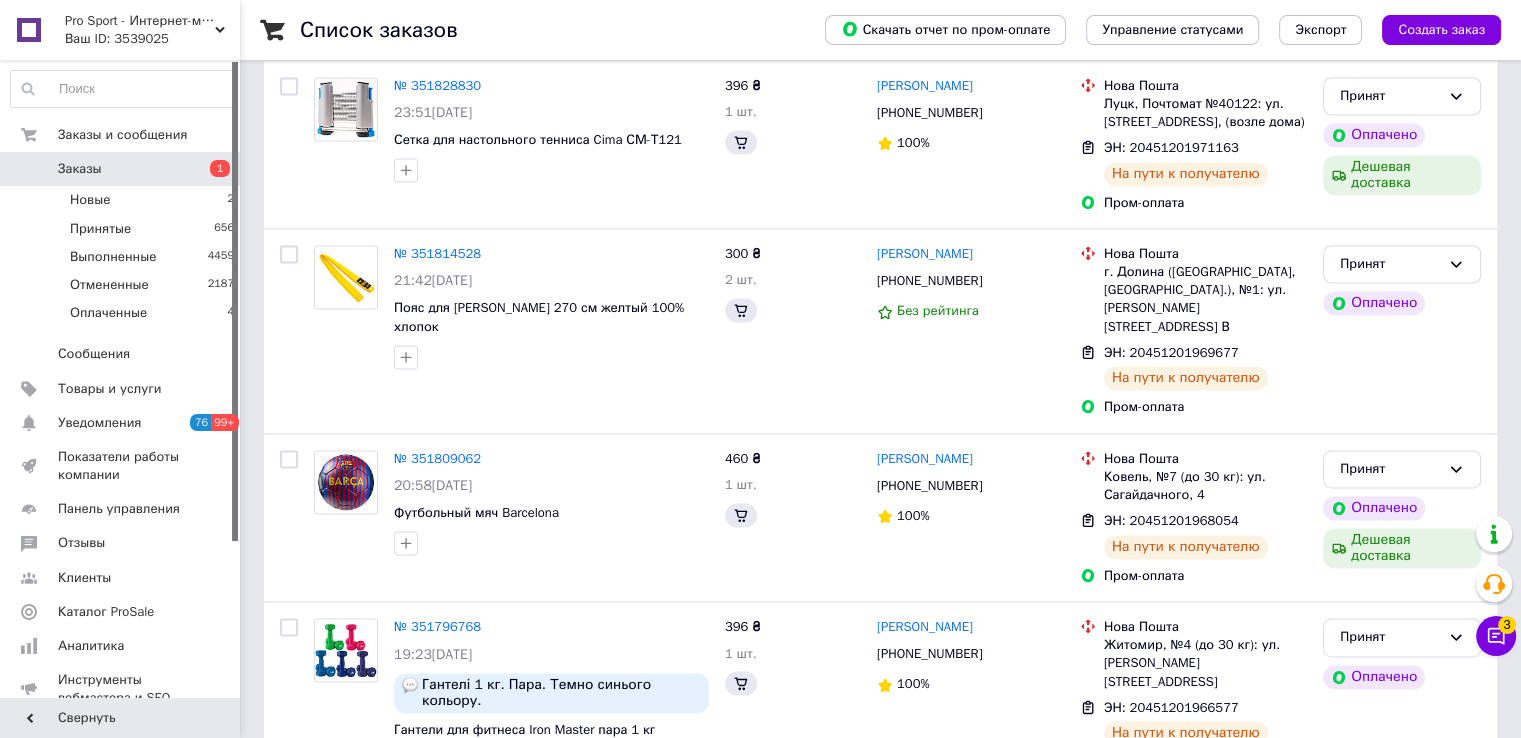scroll, scrollTop: 0, scrollLeft: 0, axis: both 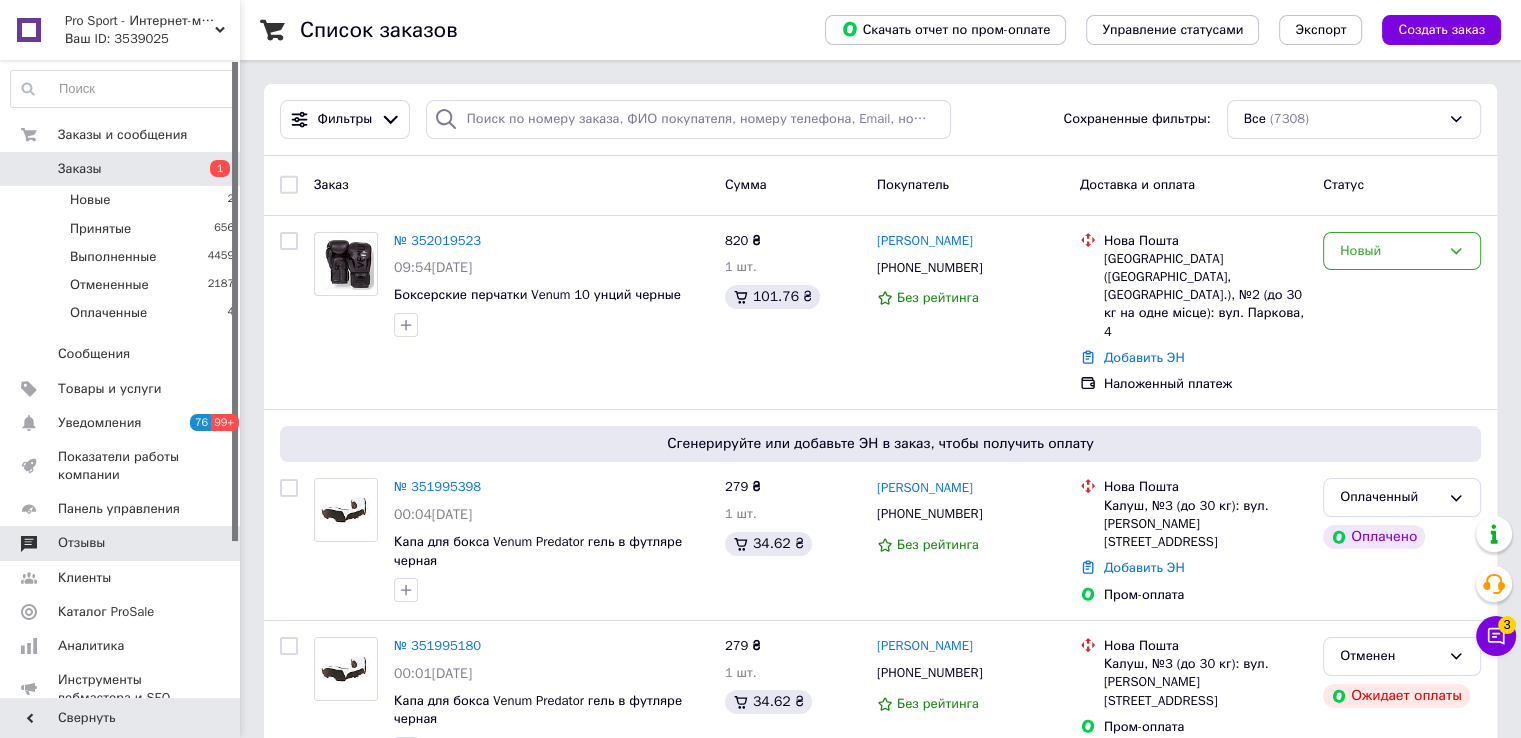 click on "Отзывы" at bounding box center (121, 543) 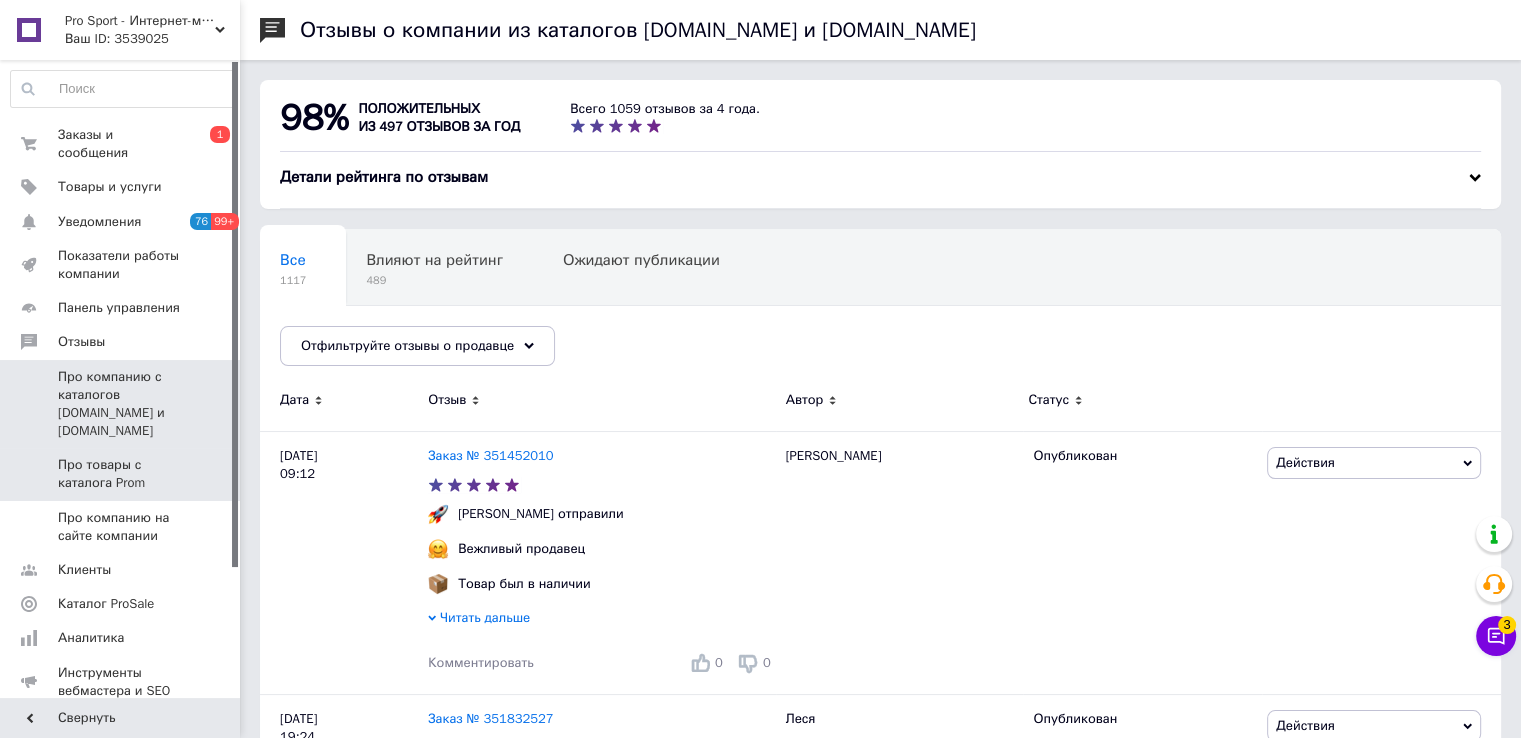 click at bounding box center [212, 474] 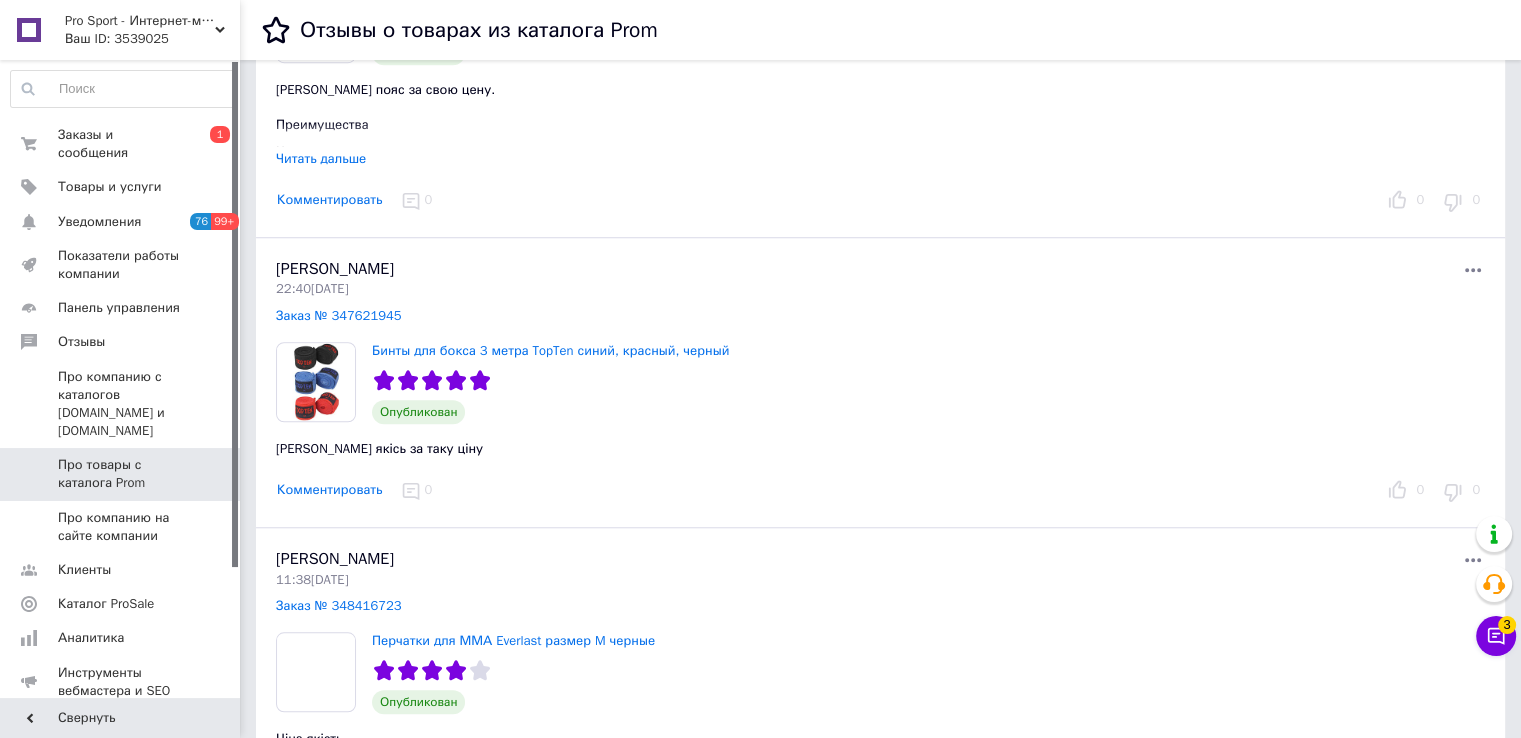 scroll, scrollTop: 0, scrollLeft: 0, axis: both 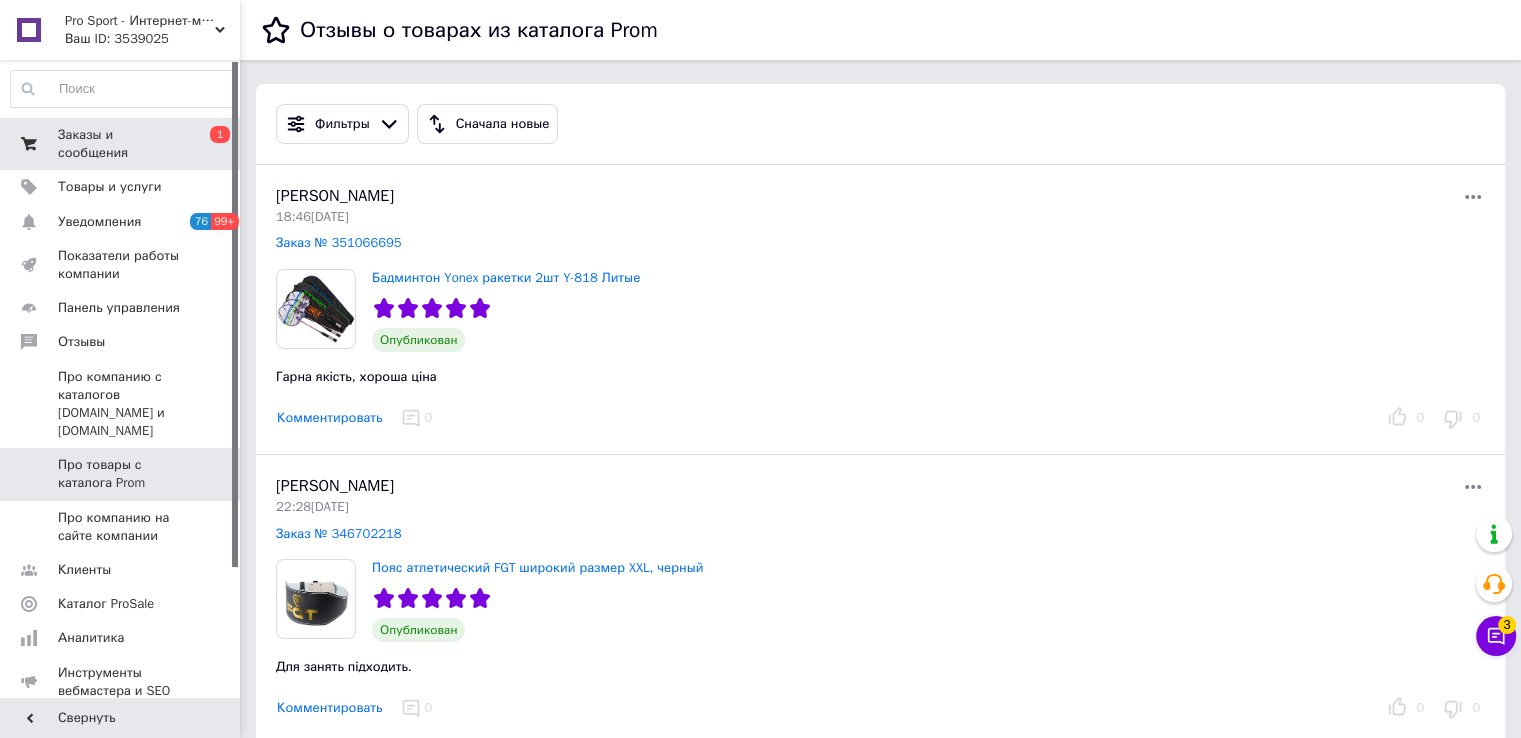 click on "Заказы и сообщения" at bounding box center [121, 144] 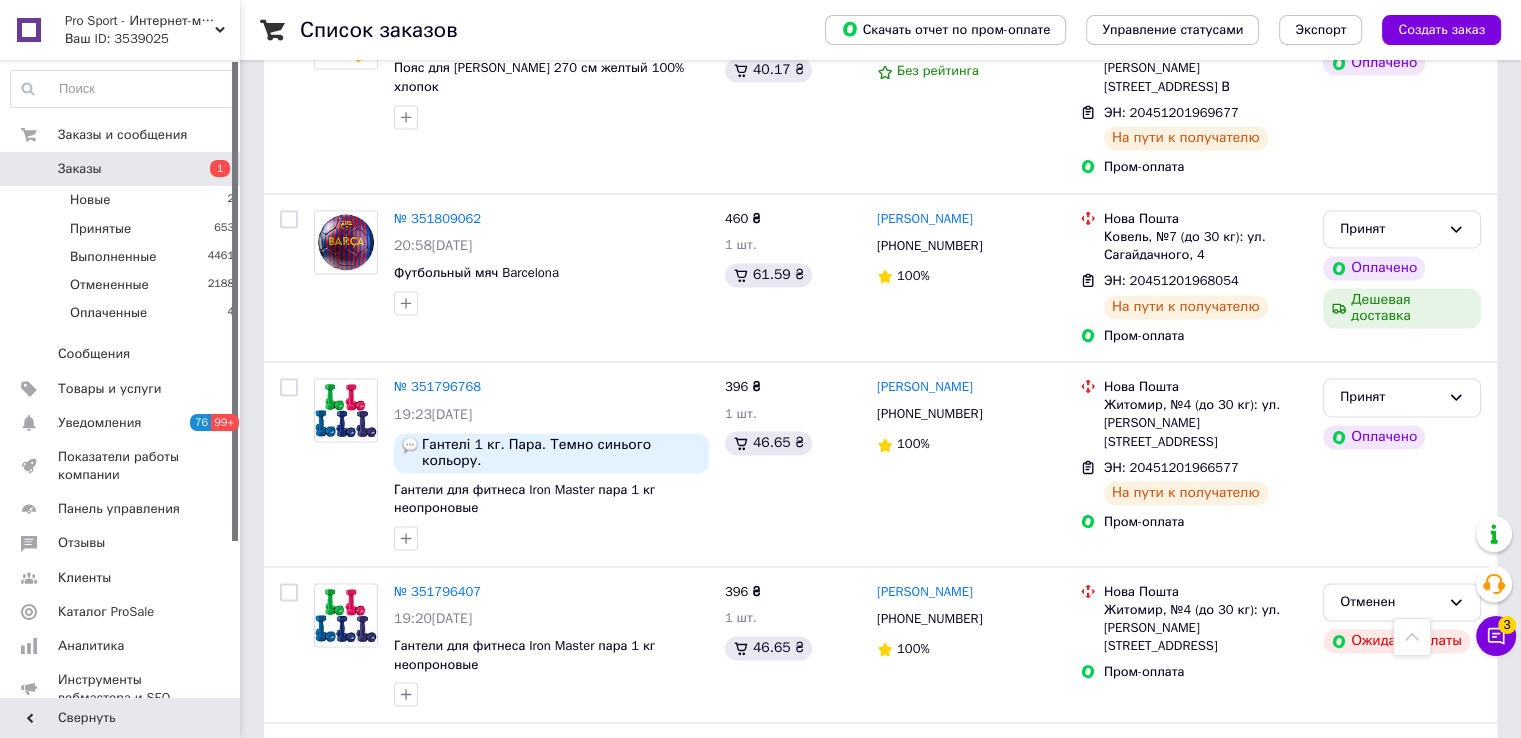 scroll, scrollTop: 3120, scrollLeft: 0, axis: vertical 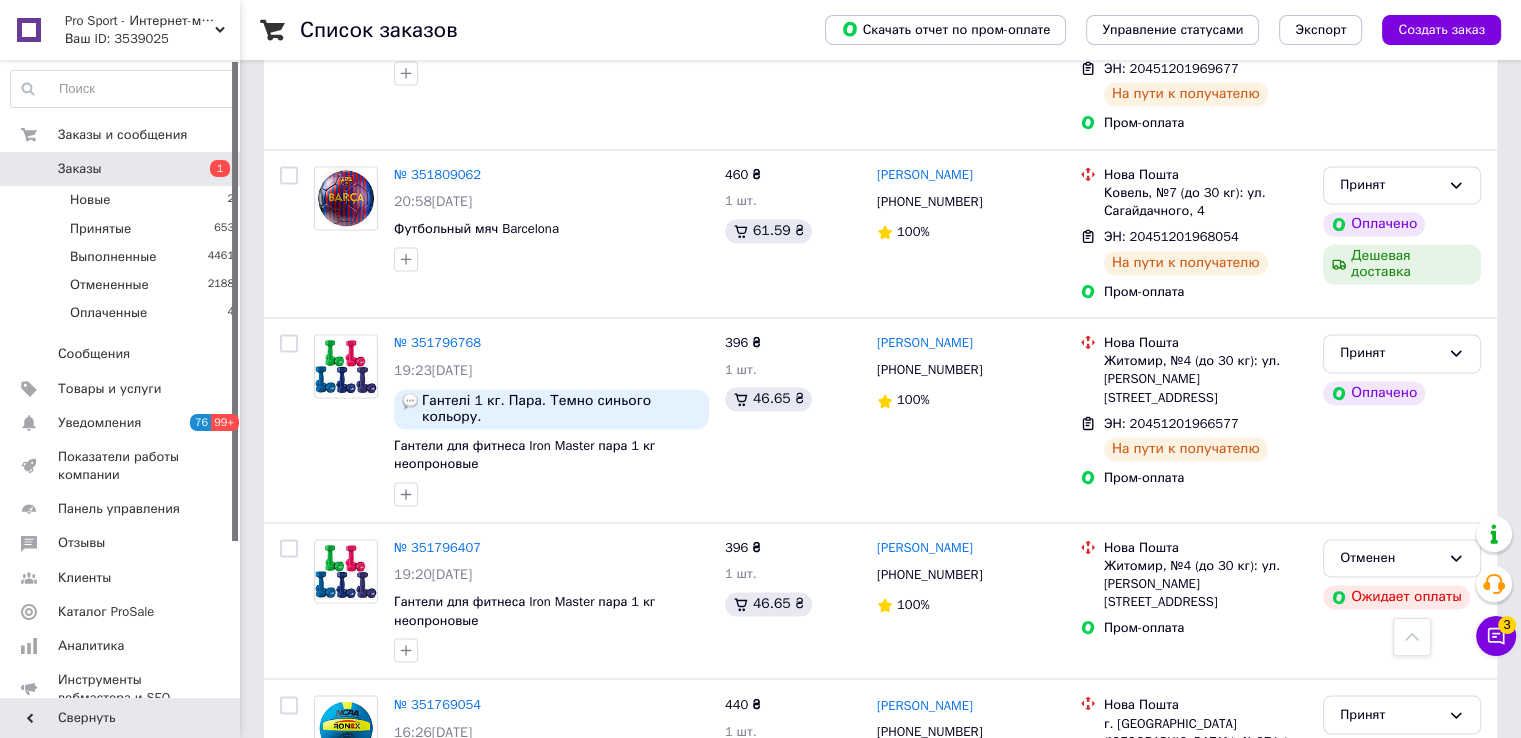 click on "2" at bounding box center (327, 946) 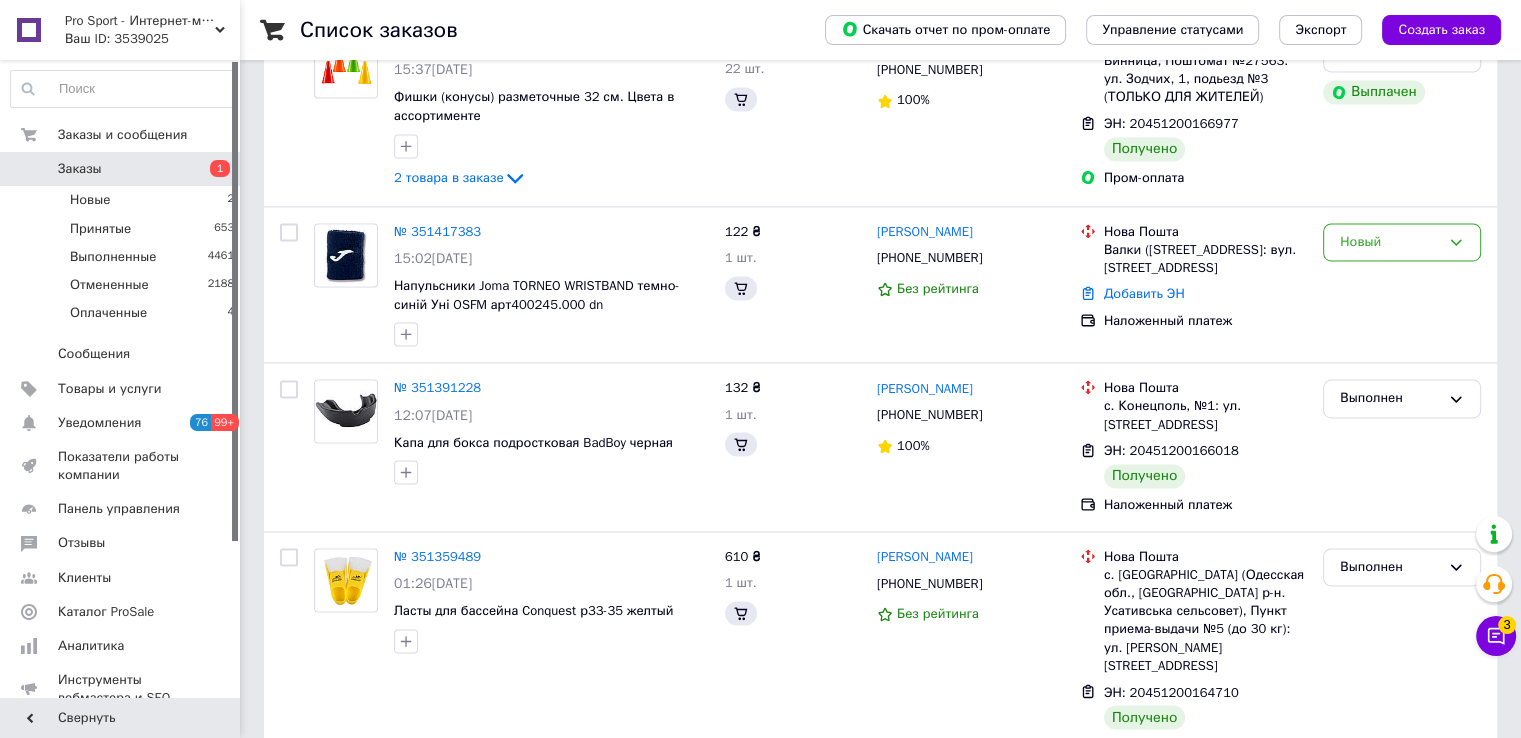 scroll, scrollTop: 0, scrollLeft: 0, axis: both 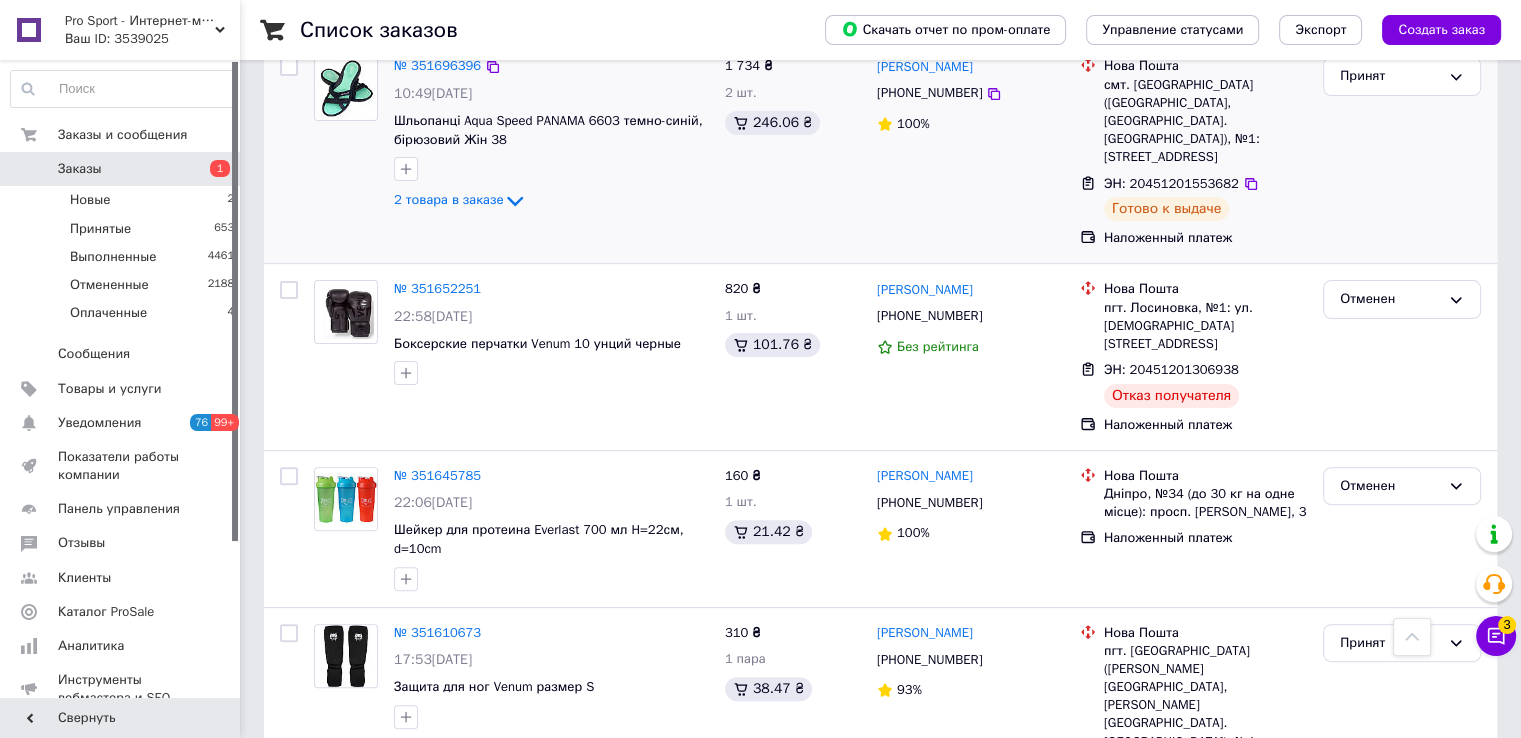 drag, startPoint x: 1535, startPoint y: 317, endPoint x: 1469, endPoint y: 188, distance: 144.90341 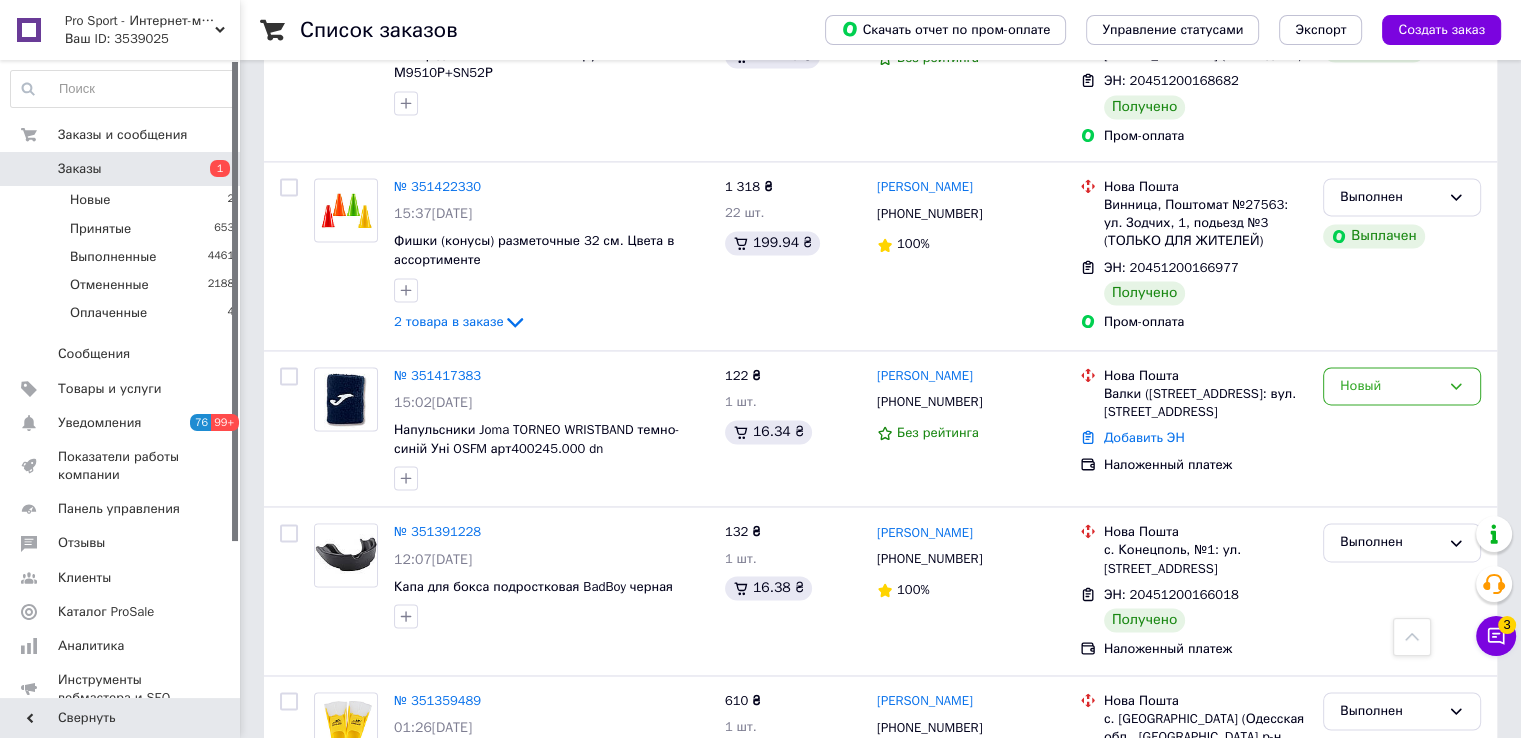 scroll, scrollTop: 2914, scrollLeft: 0, axis: vertical 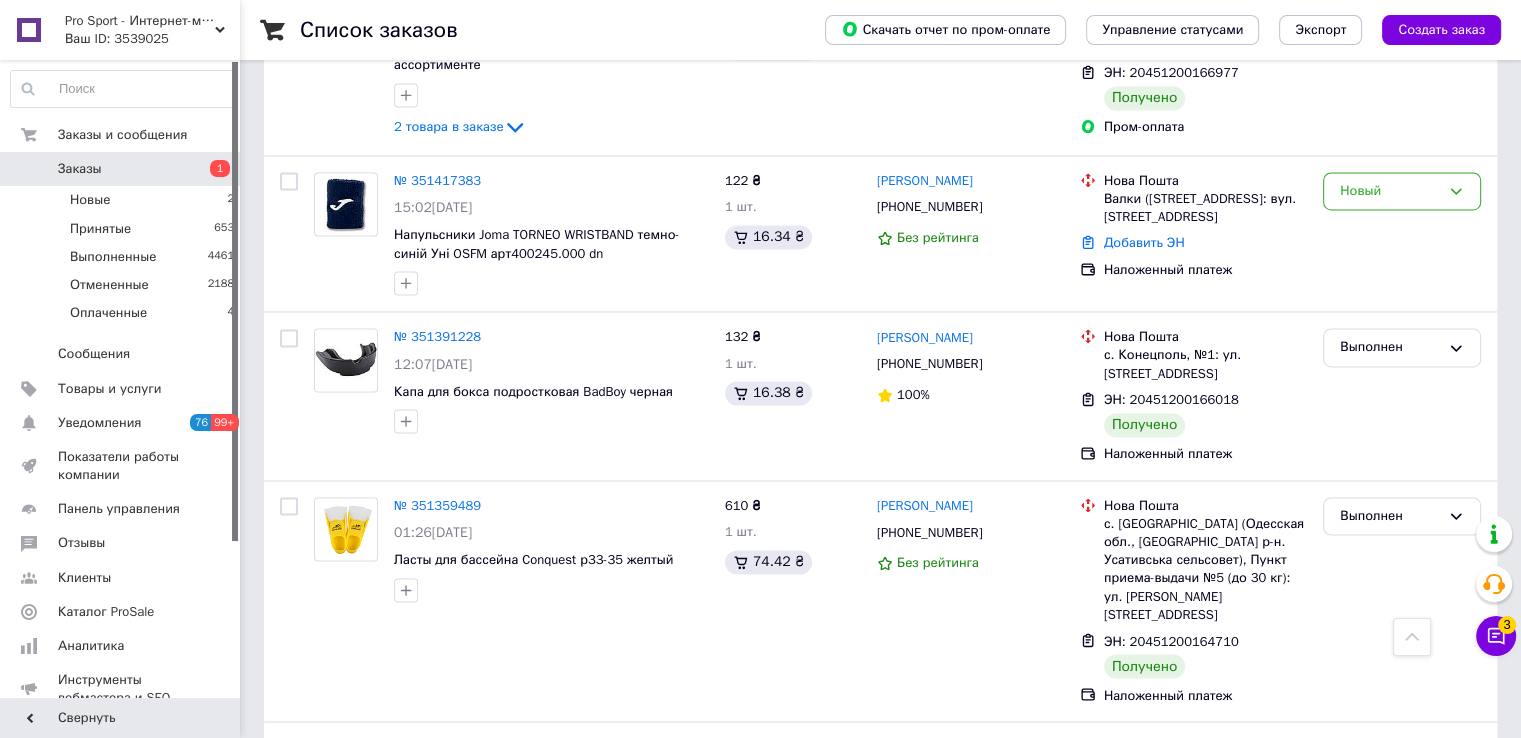 click on "1" at bounding box center (415, 934) 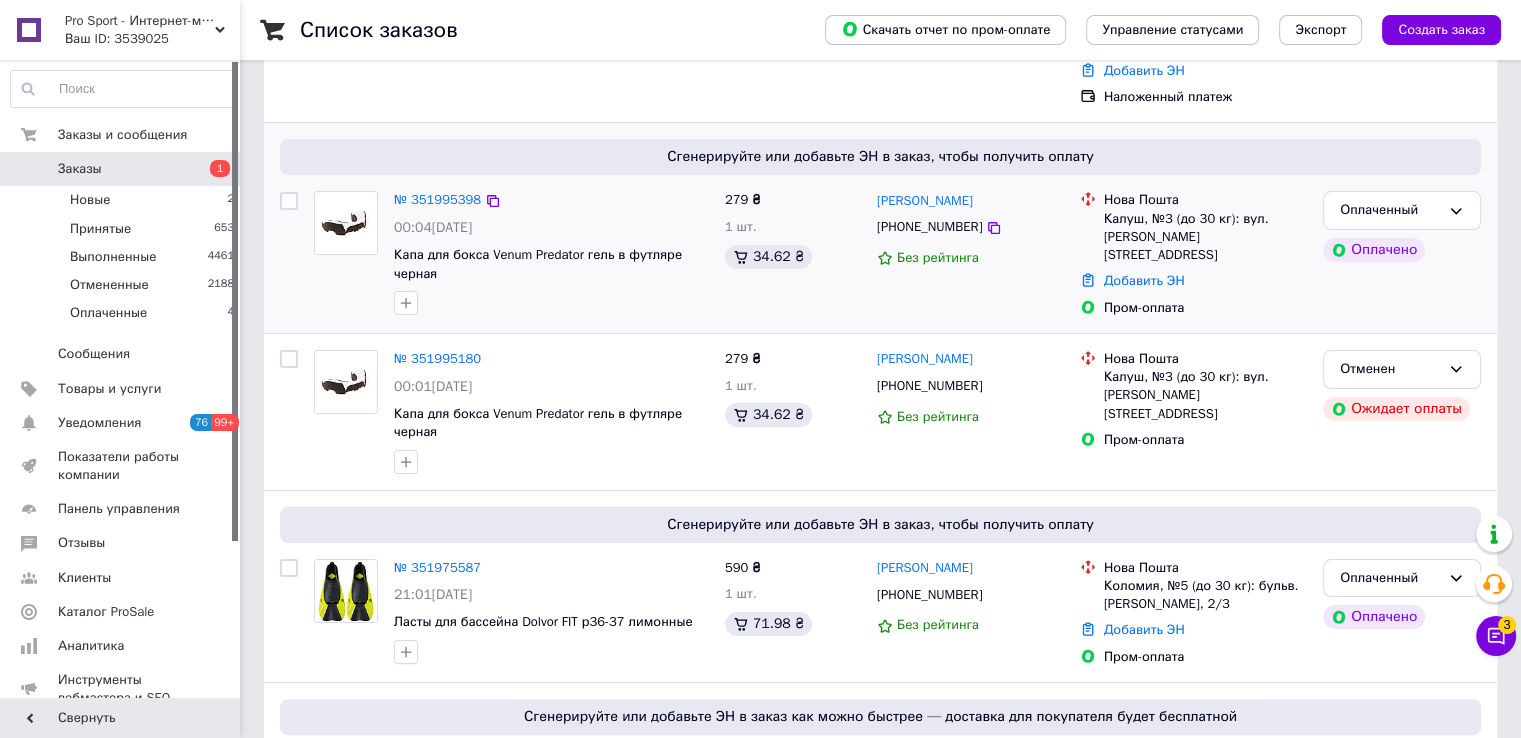 scroll, scrollTop: 100, scrollLeft: 0, axis: vertical 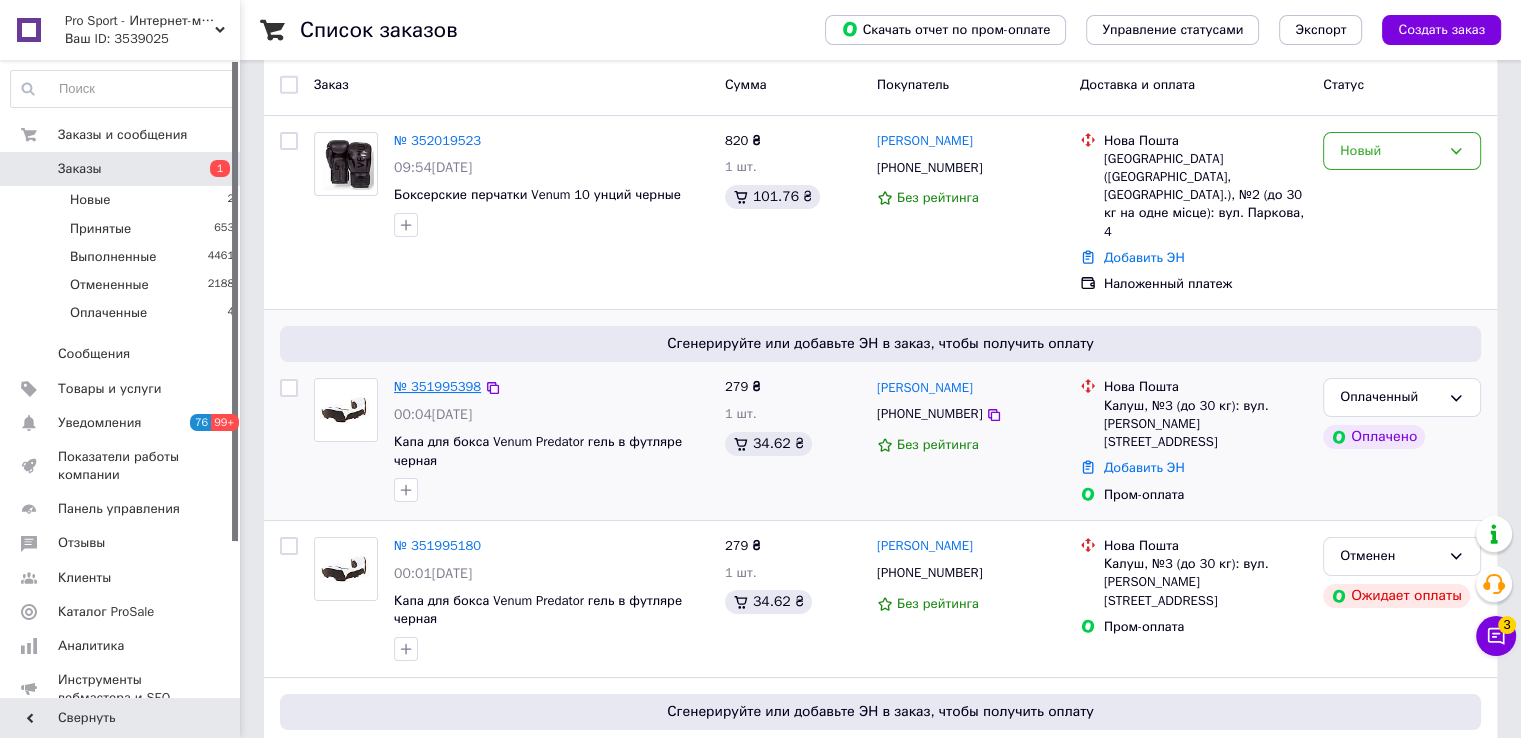 click on "№ 351995398" at bounding box center (437, 386) 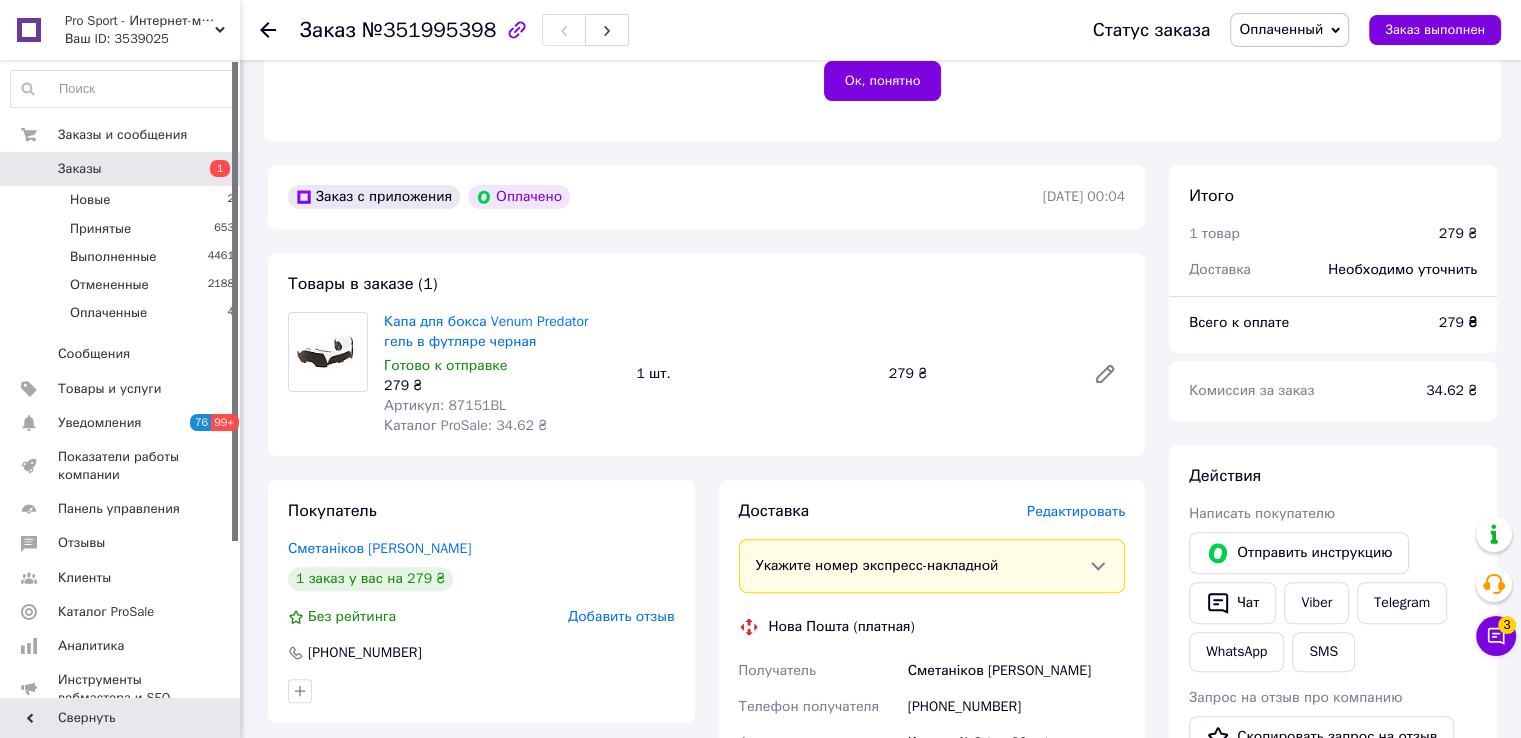 scroll, scrollTop: 454, scrollLeft: 0, axis: vertical 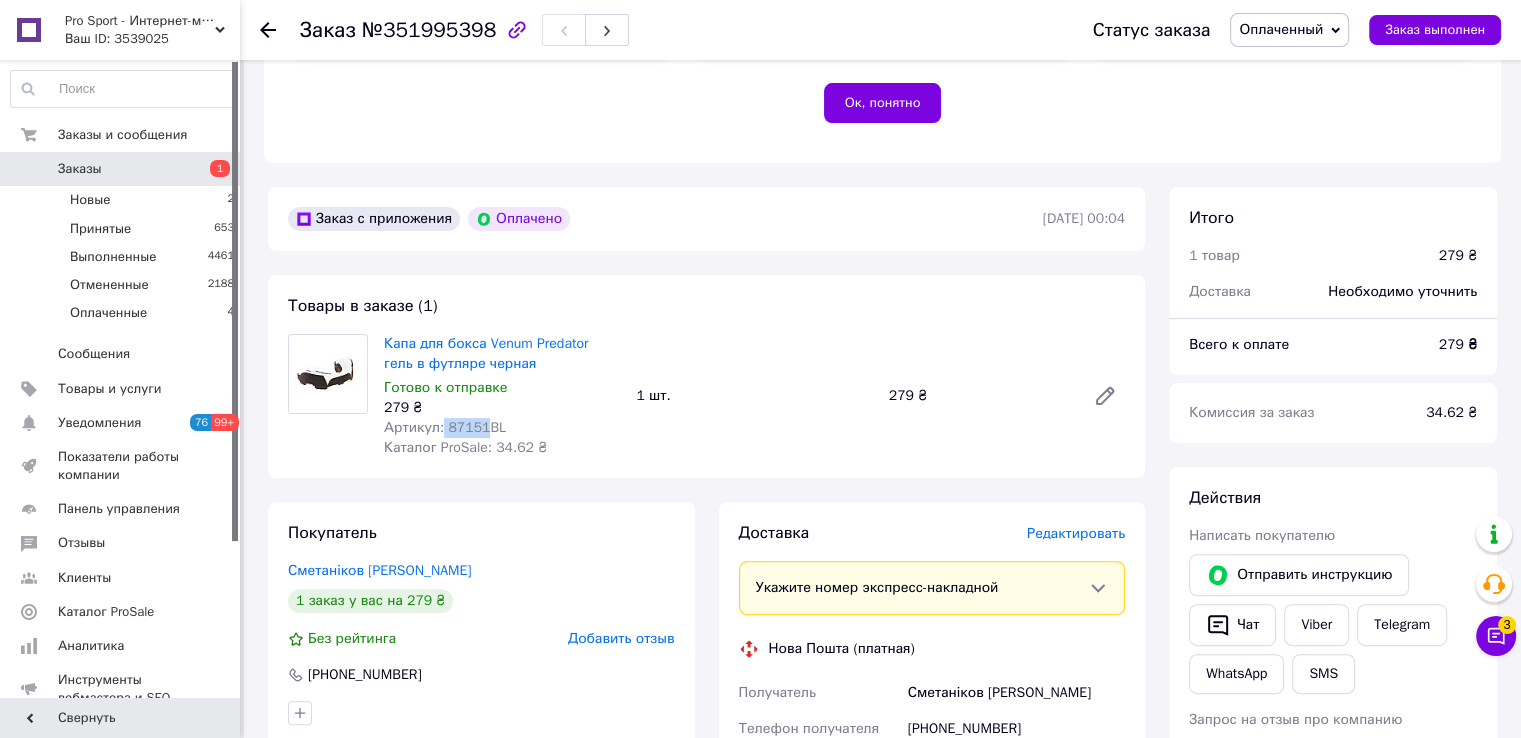 drag, startPoint x: 440, startPoint y: 427, endPoint x: 480, endPoint y: 421, distance: 40.4475 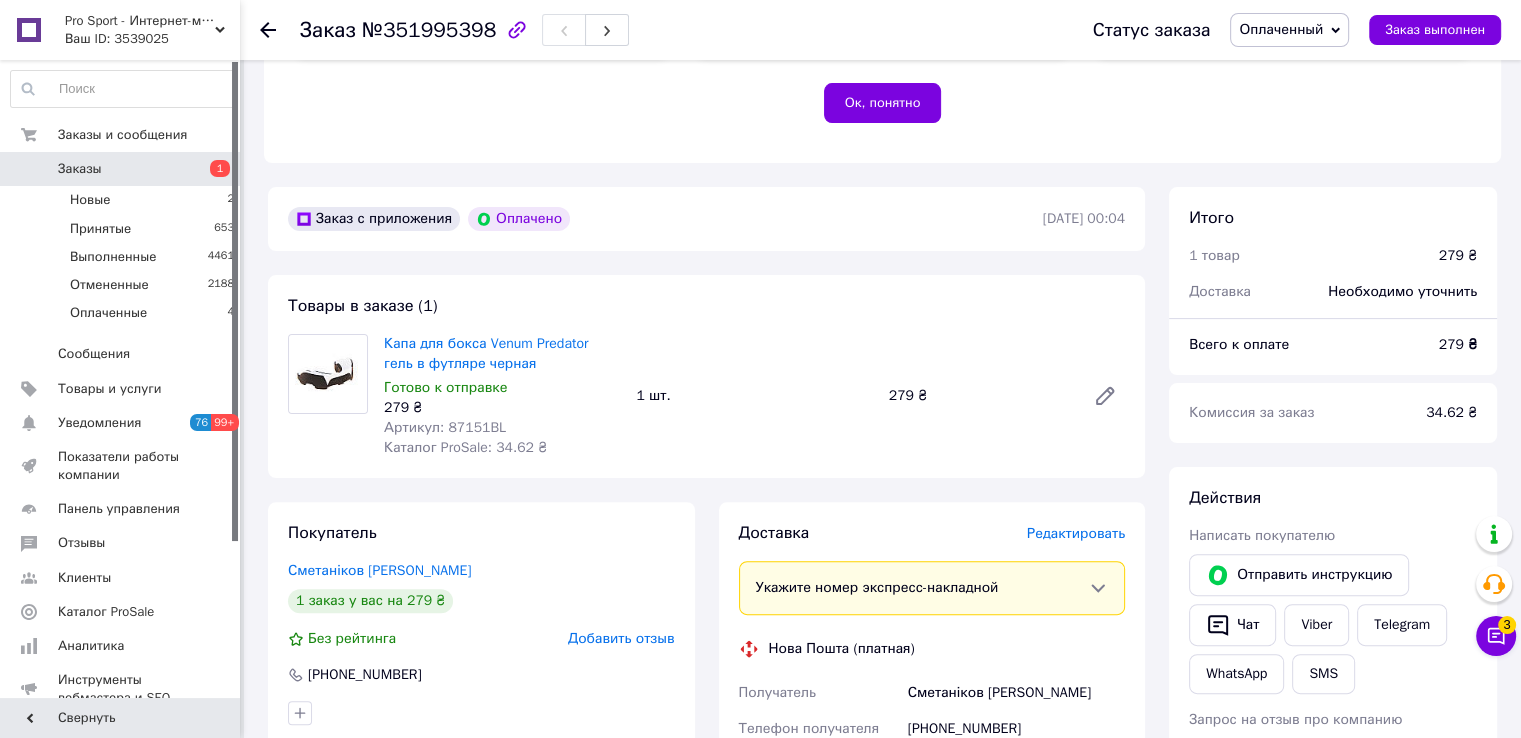 click on "279 ₴" at bounding box center (502, 408) 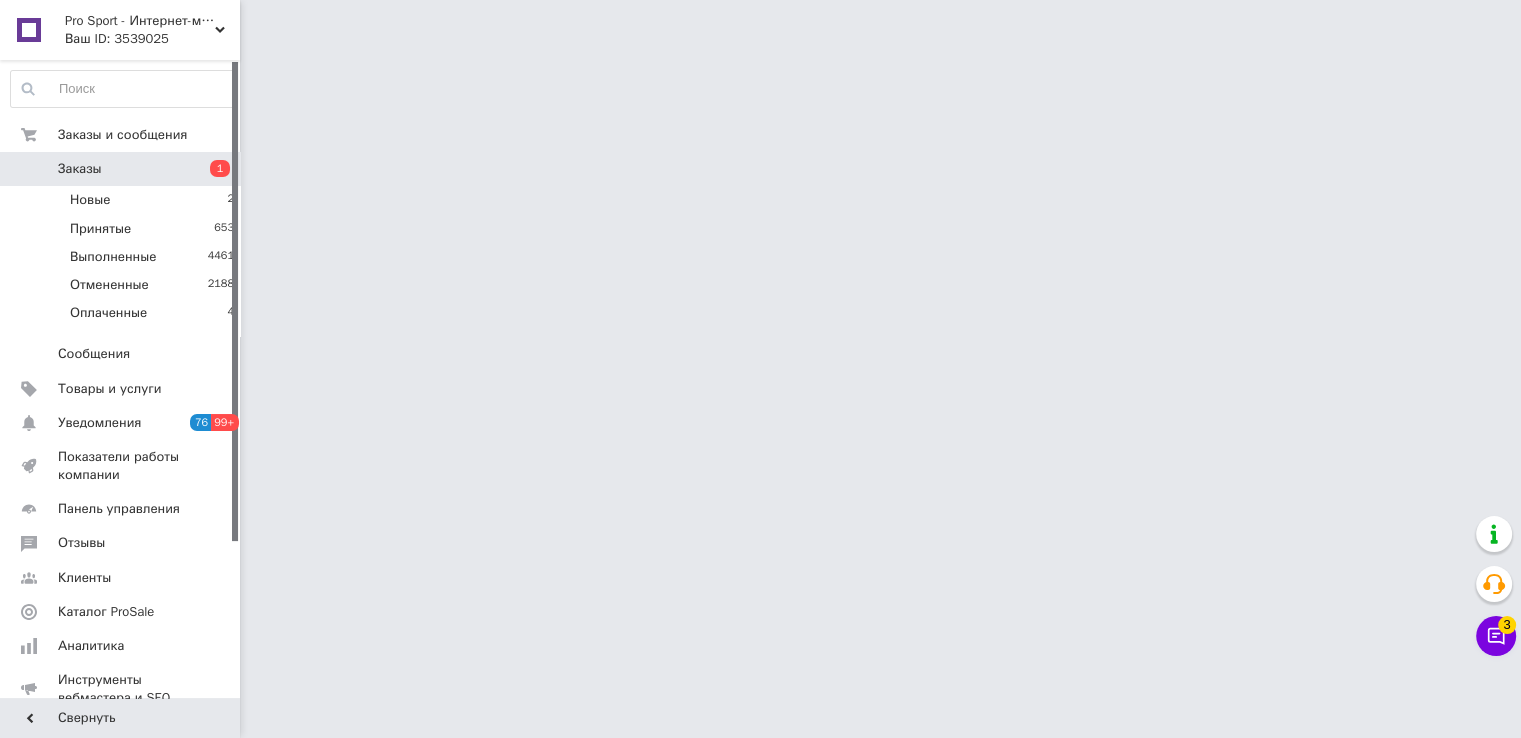 scroll, scrollTop: 0, scrollLeft: 0, axis: both 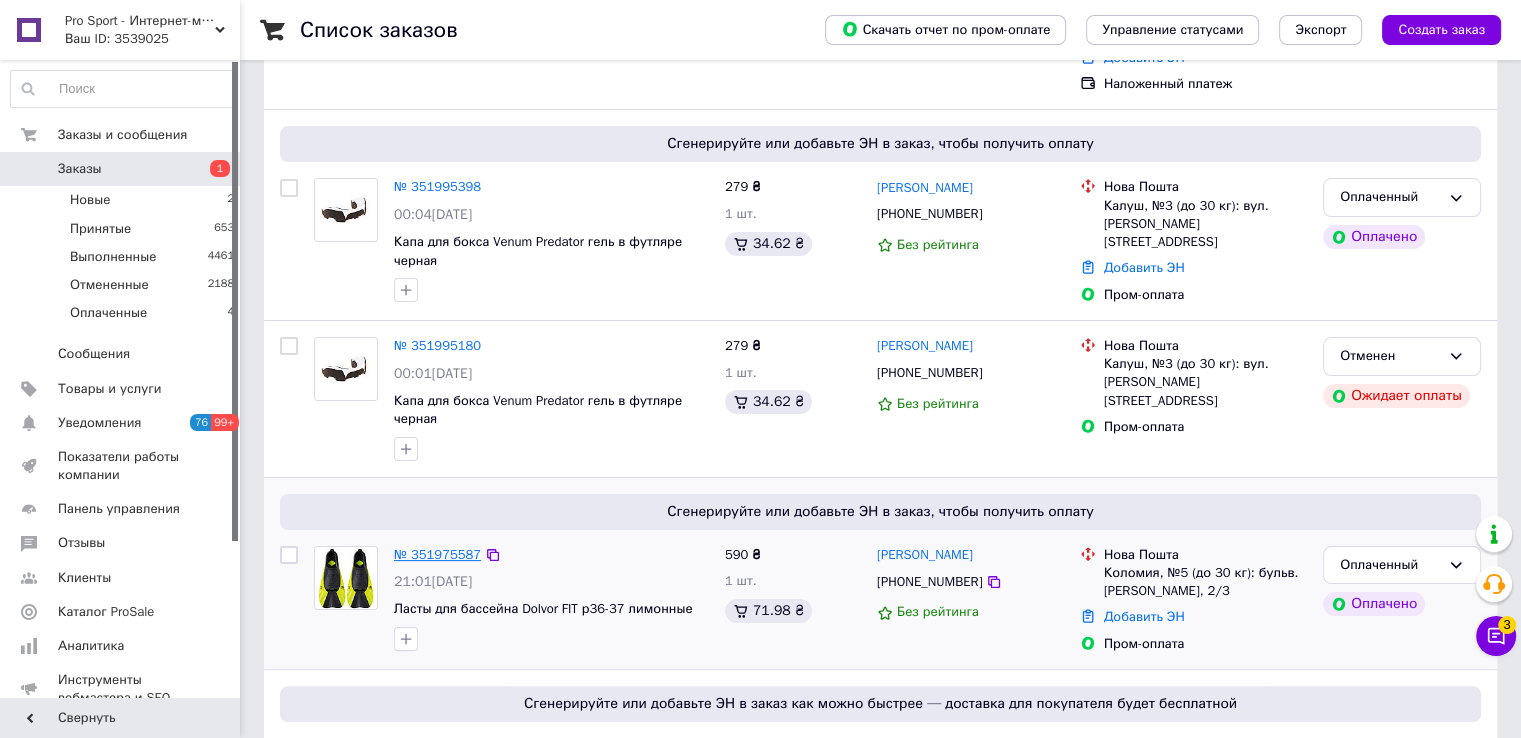 click on "№ 351975587" at bounding box center (437, 554) 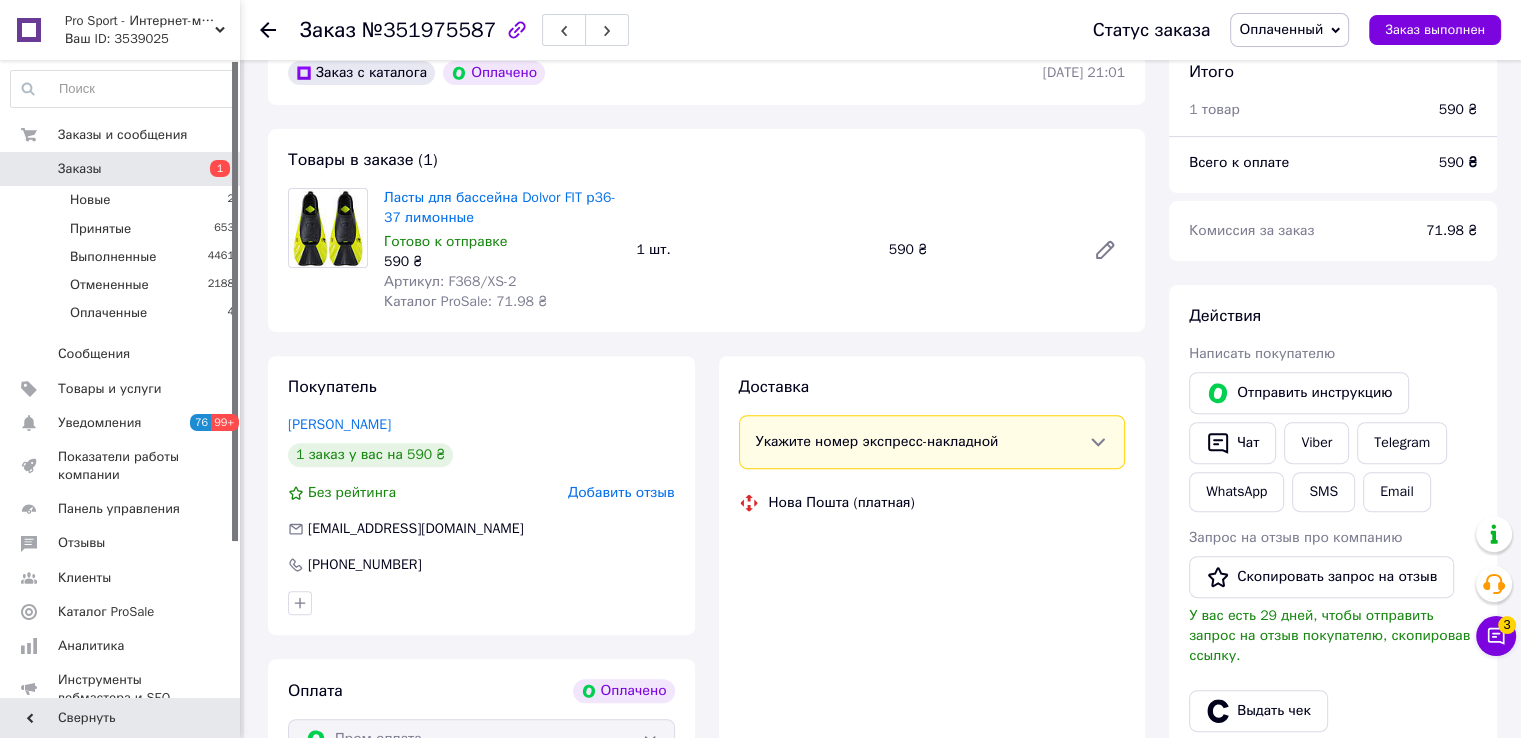 scroll, scrollTop: 500, scrollLeft: 0, axis: vertical 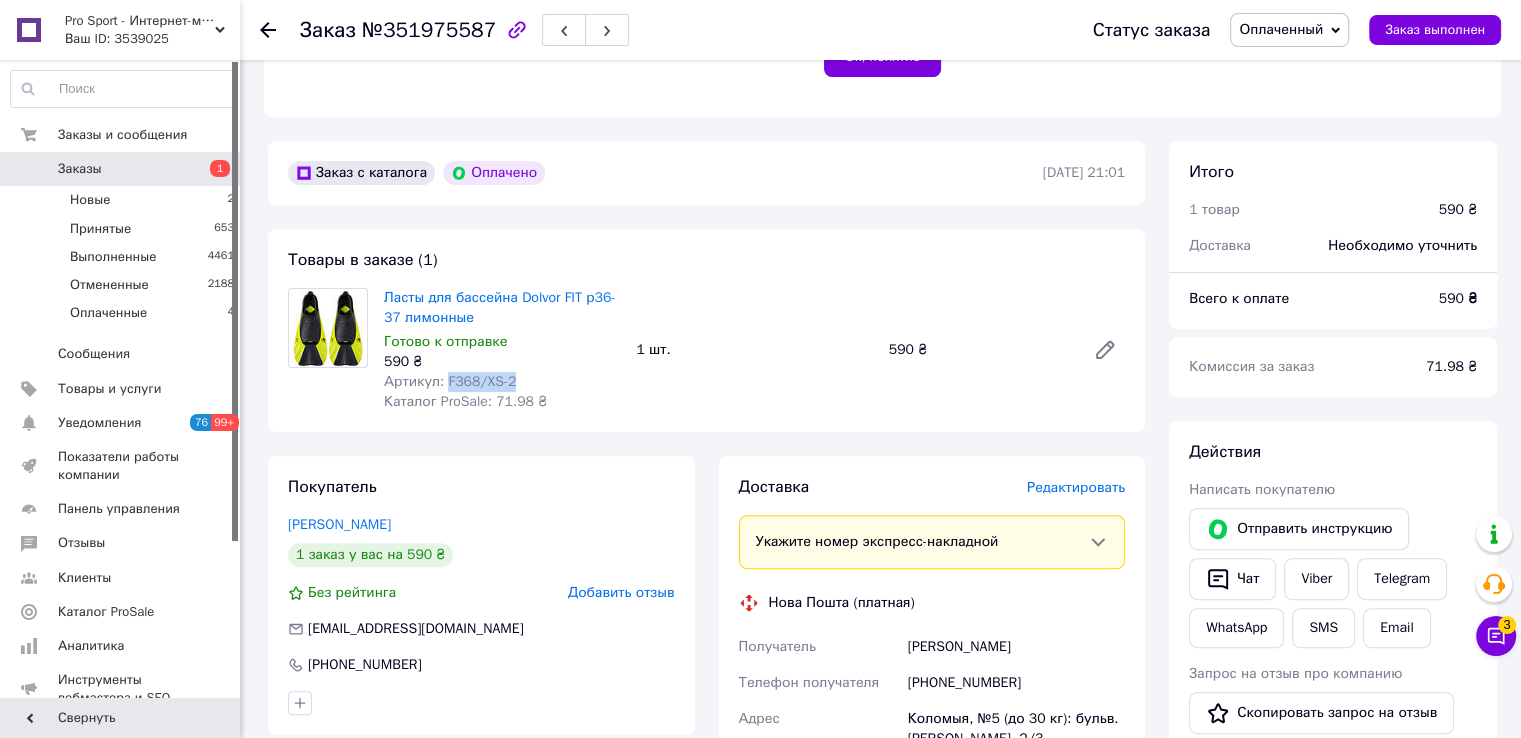 drag, startPoint x: 443, startPoint y: 382, endPoint x: 516, endPoint y: 389, distance: 73.33485 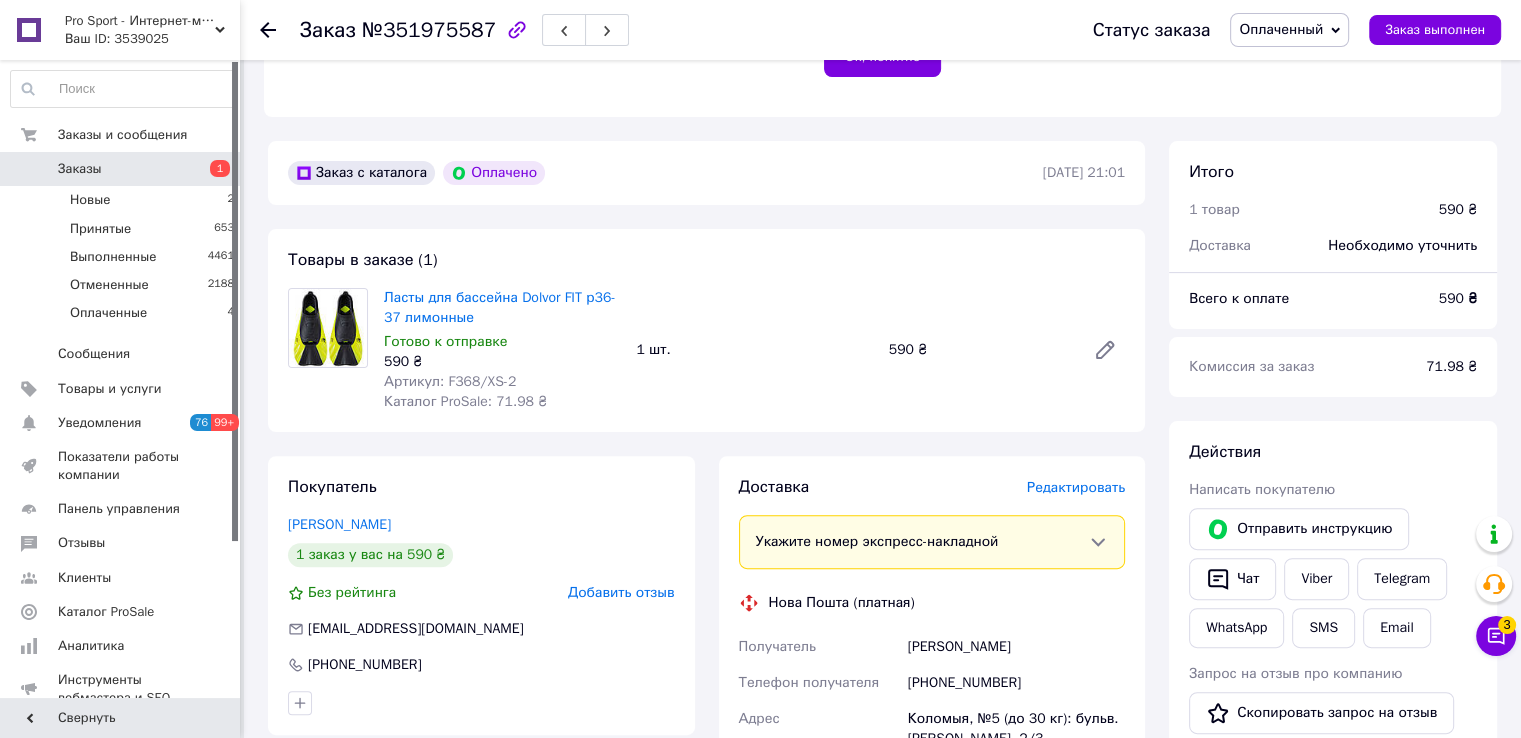 click on "Товары в заказе (1) Ласты для бассейна Dolvor FIT р36-37 лимонные Готово к отправке 590 ₴ Артикул: F368/XS-2 Каталог ProSale: 71.98 ₴  1 шт. 590 ₴" at bounding box center [706, 330] 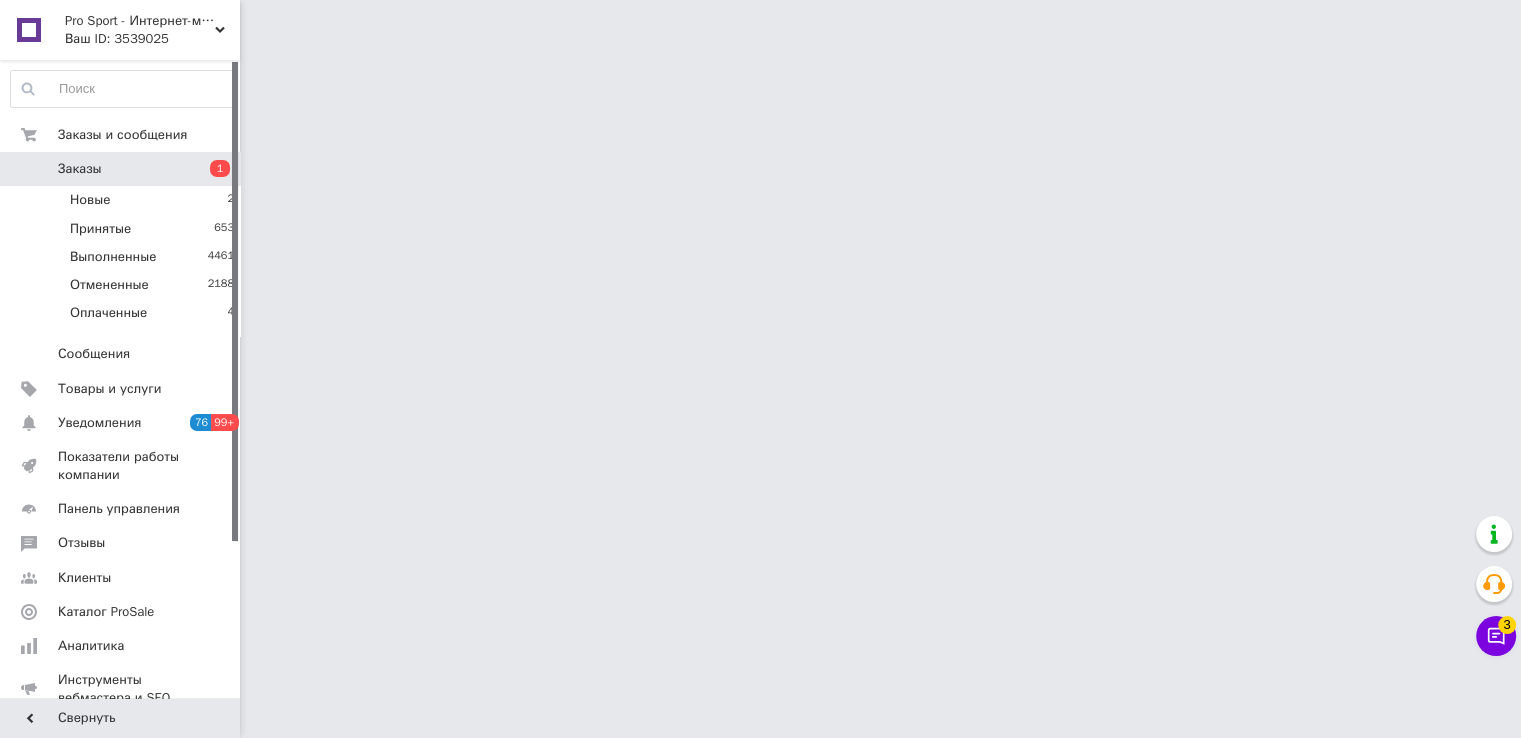 scroll, scrollTop: 0, scrollLeft: 0, axis: both 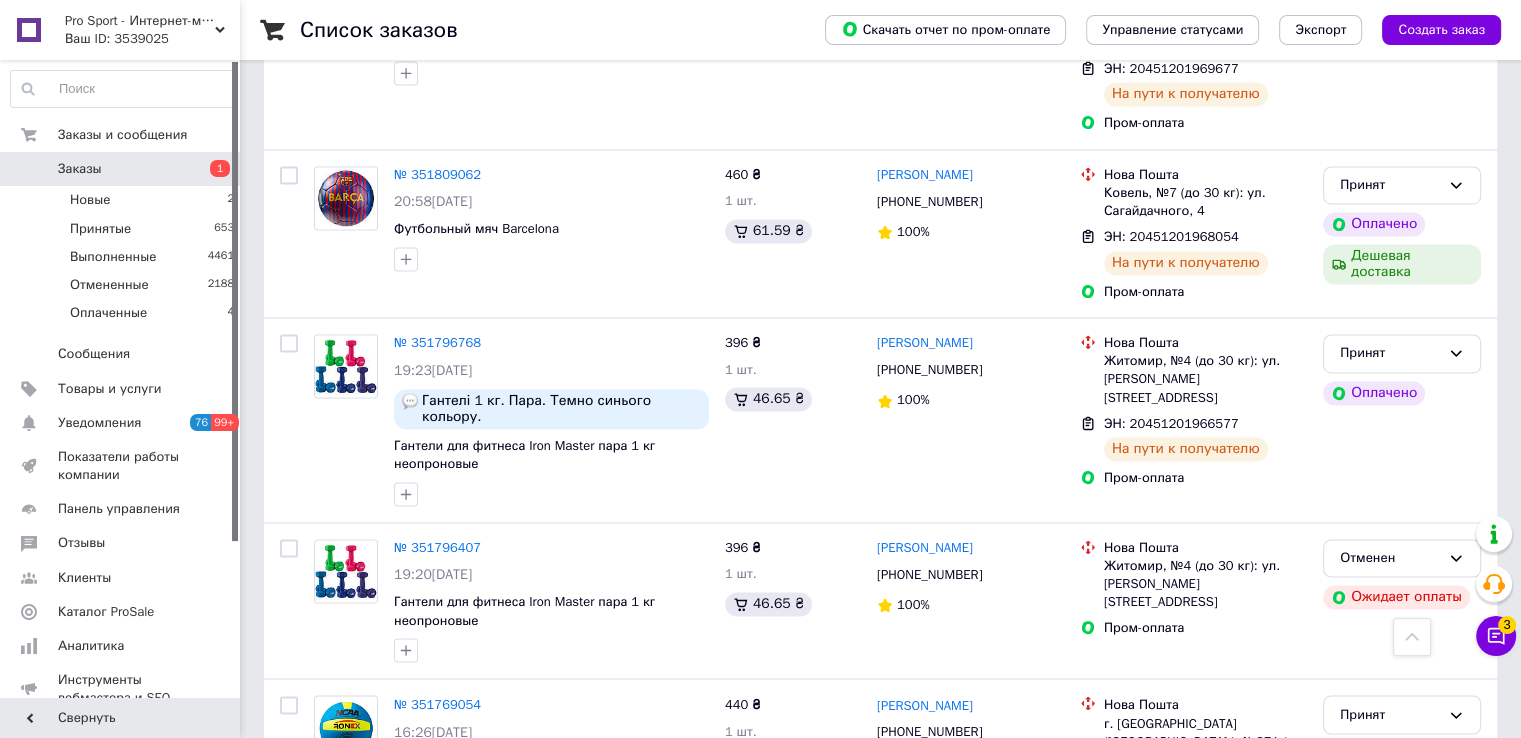 click on "2" at bounding box center (327, 946) 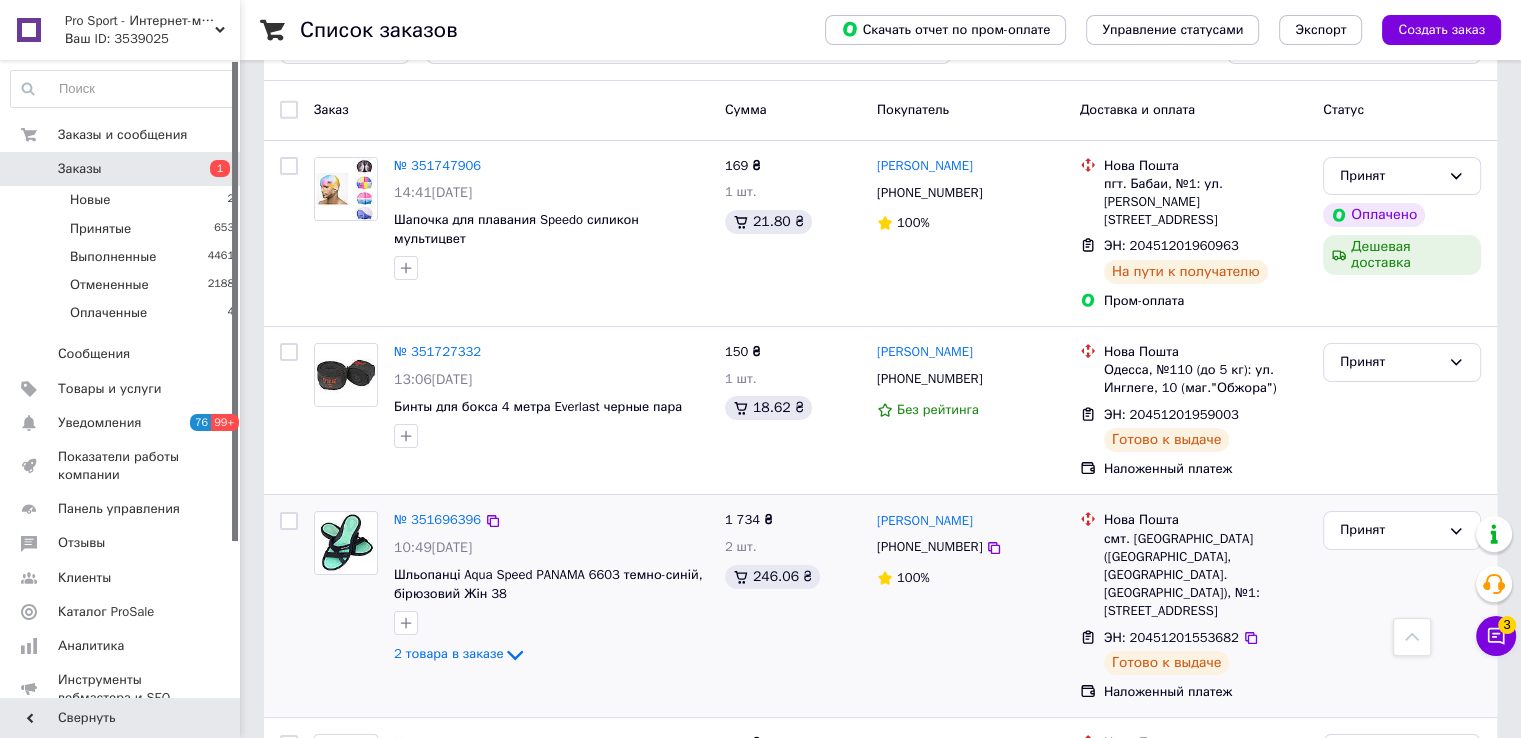 scroll, scrollTop: 0, scrollLeft: 0, axis: both 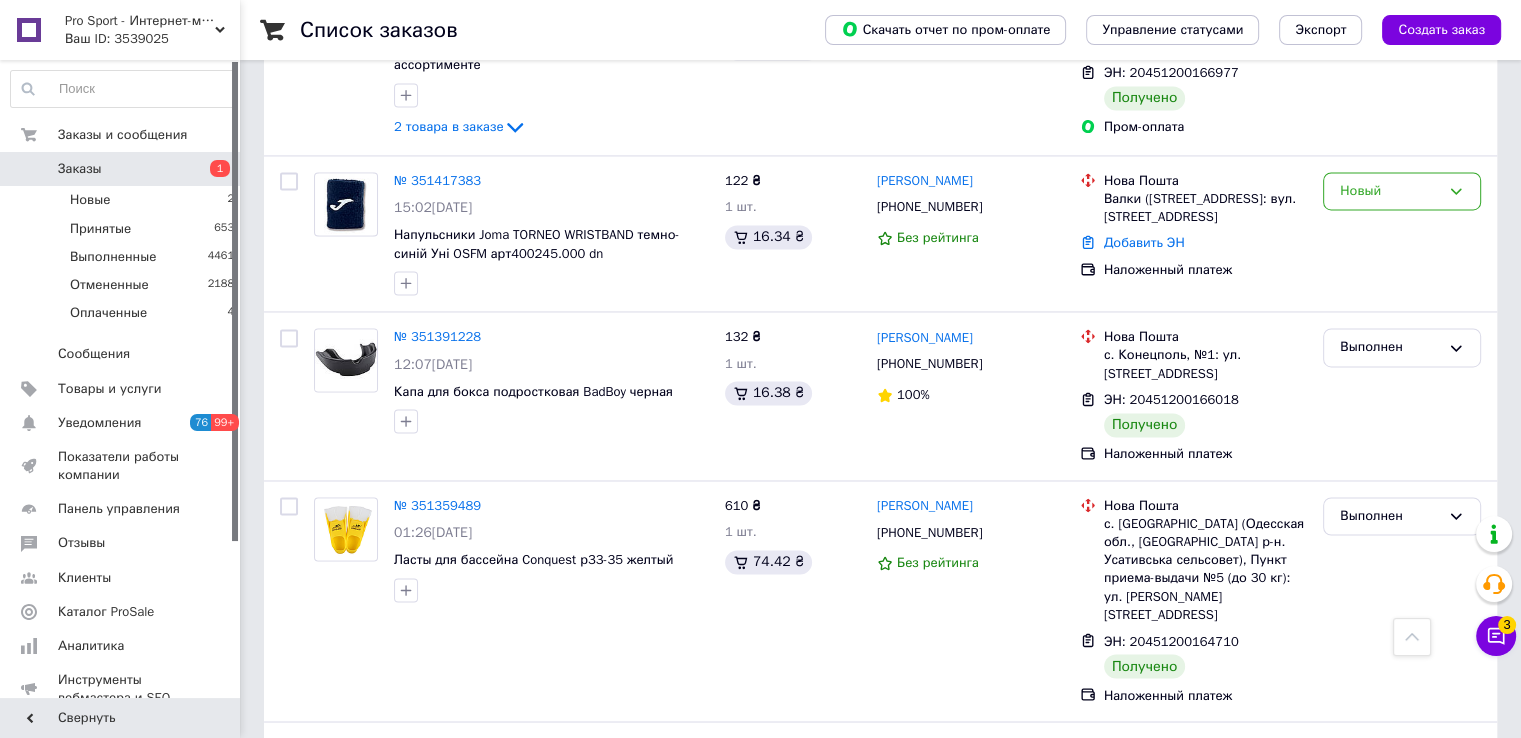 click on "3" at bounding box center (505, 934) 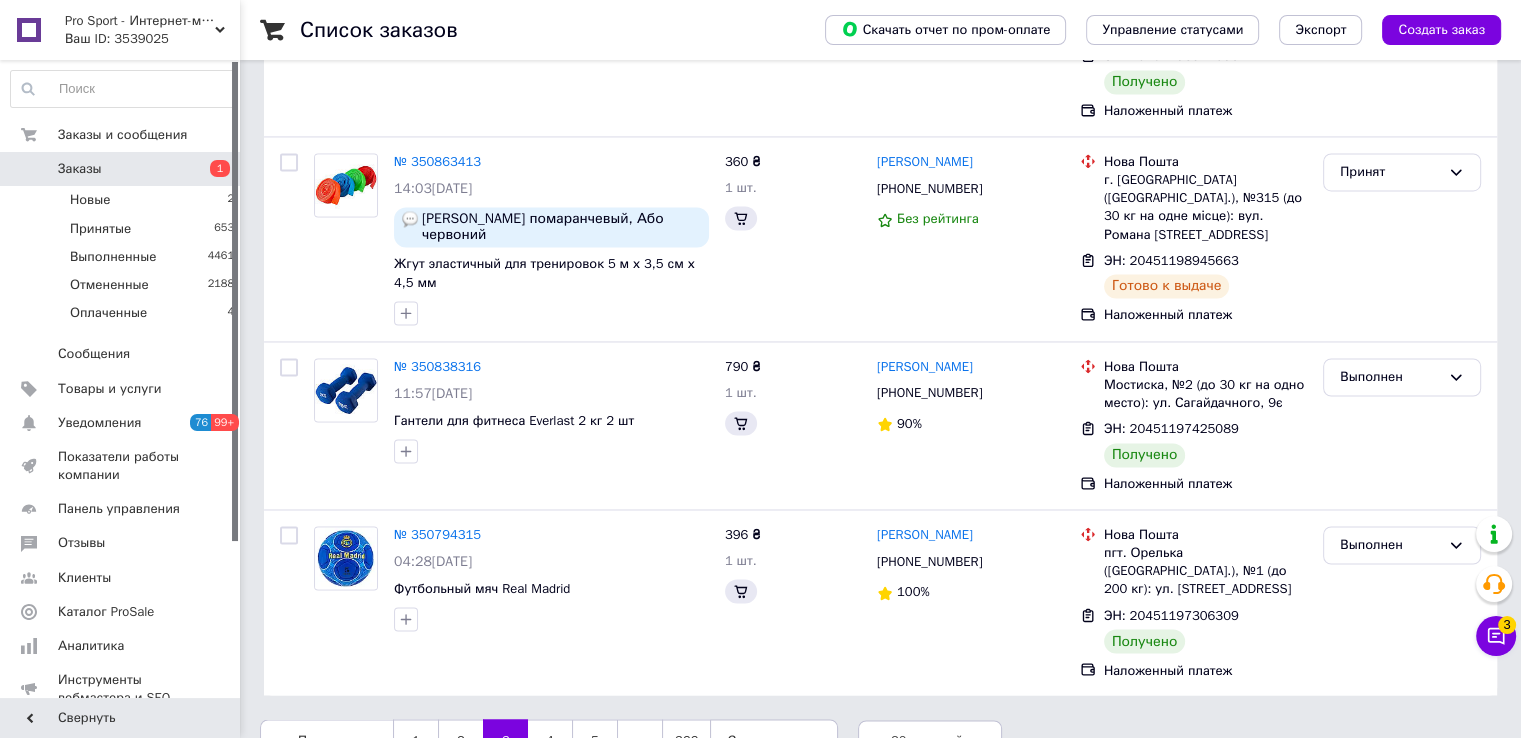 scroll, scrollTop: 0, scrollLeft: 0, axis: both 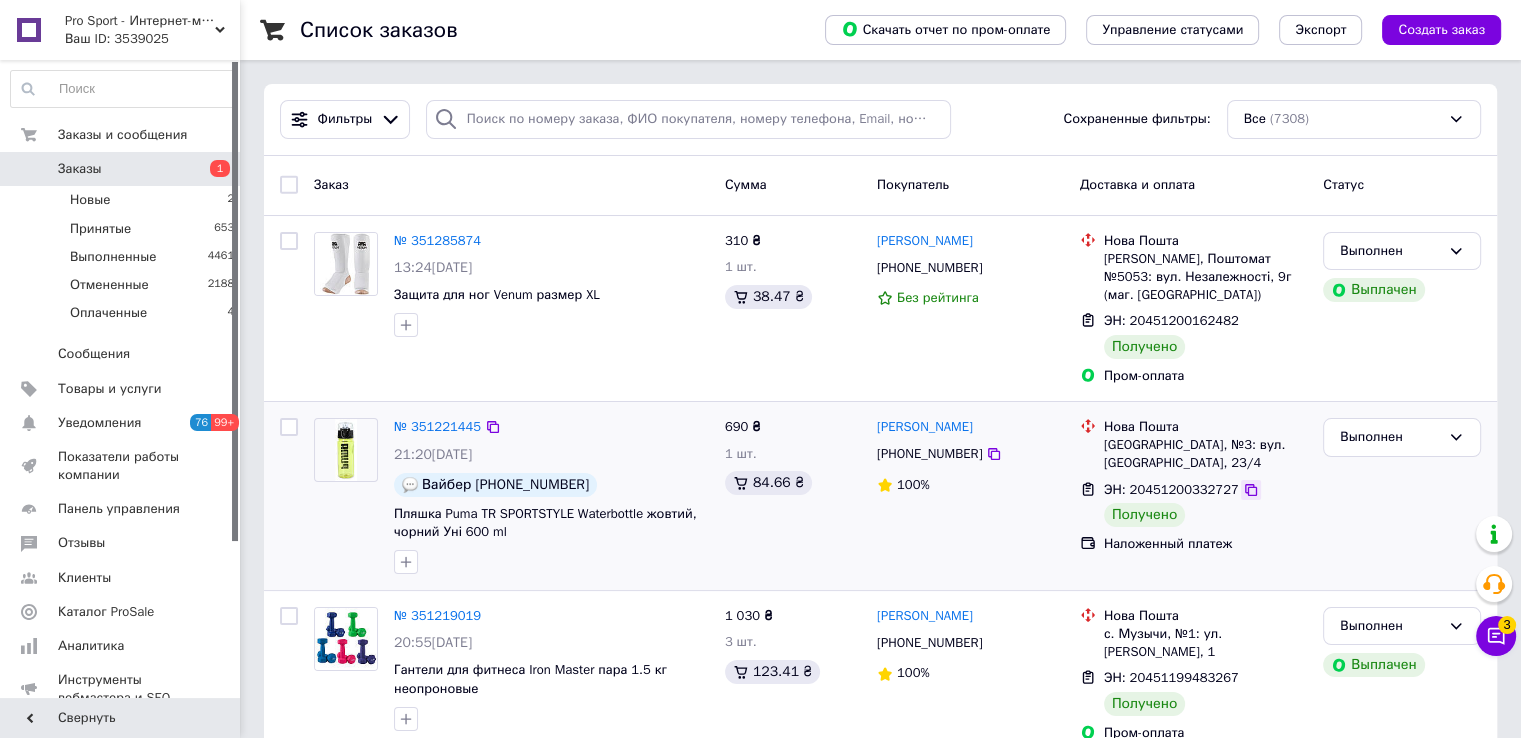 click 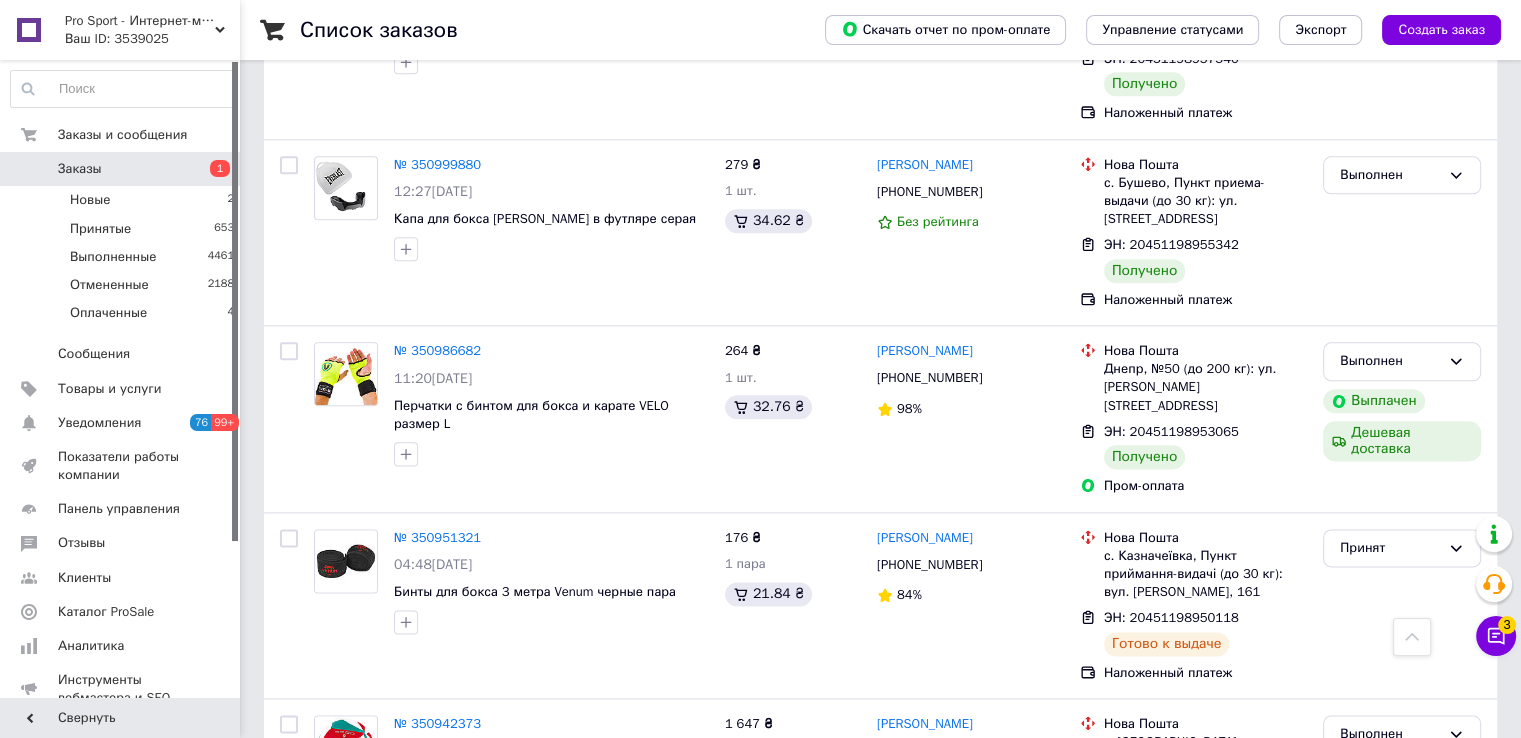 scroll, scrollTop: 3002, scrollLeft: 0, axis: vertical 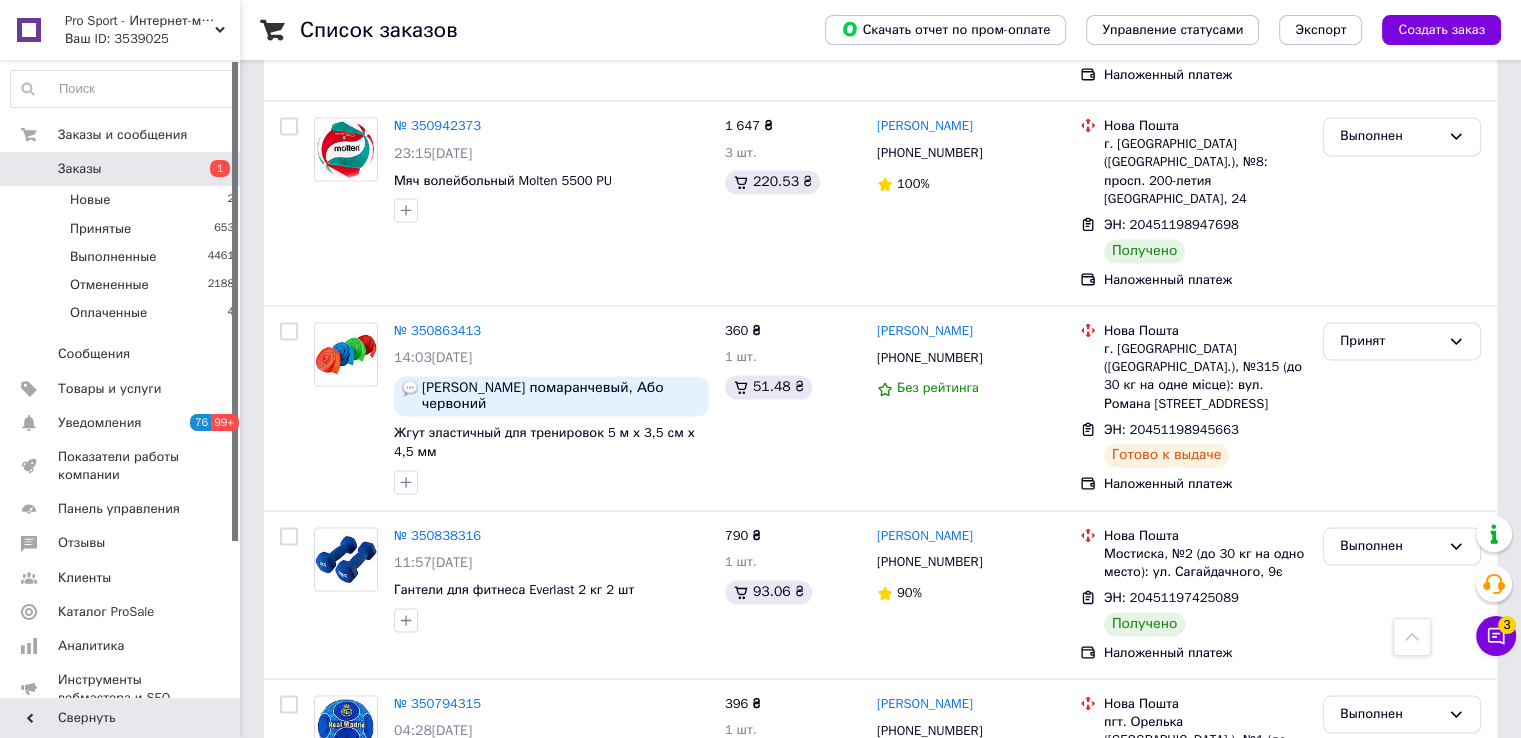 click on "4" at bounding box center (550, 909) 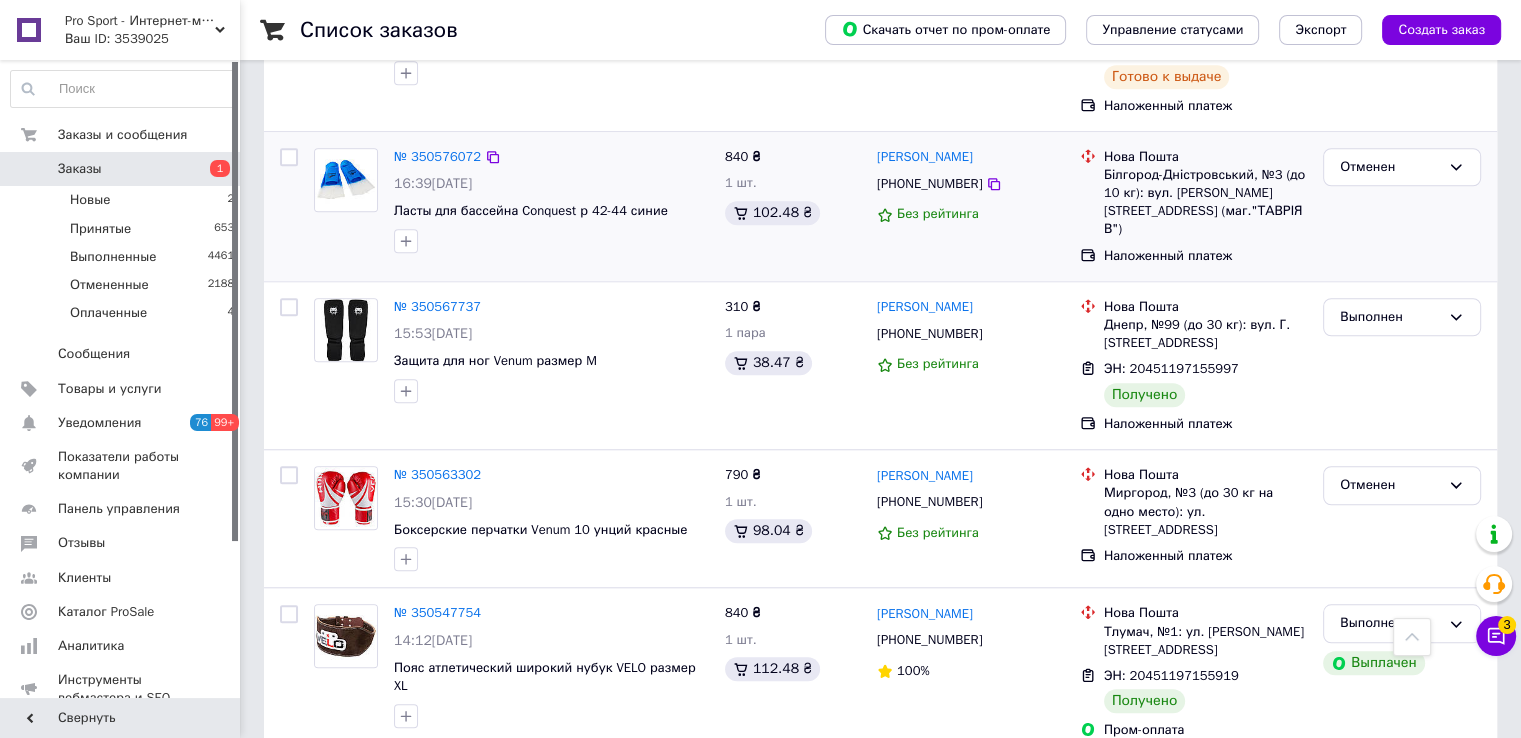 scroll, scrollTop: 2000, scrollLeft: 0, axis: vertical 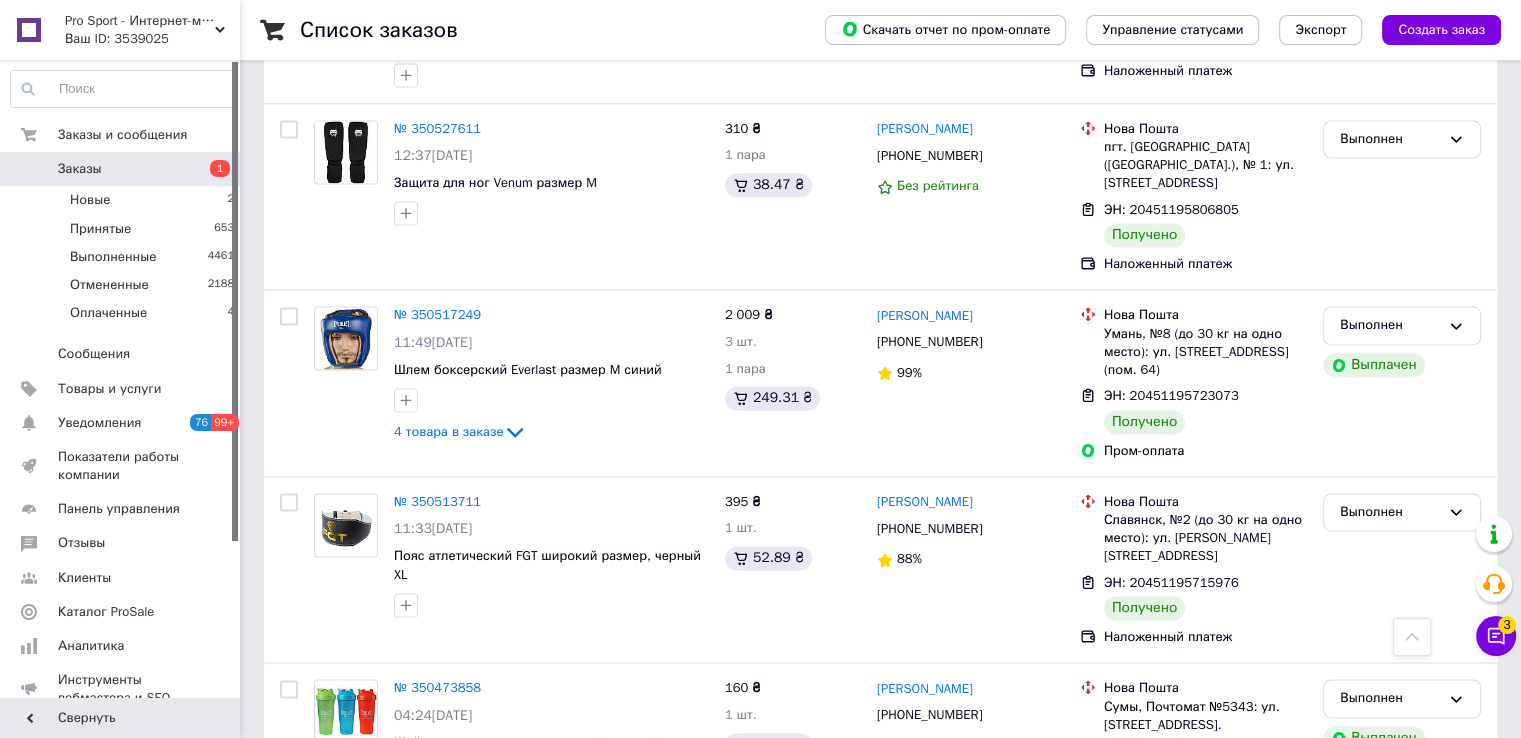 click on "1" at bounding box center (415, 894) 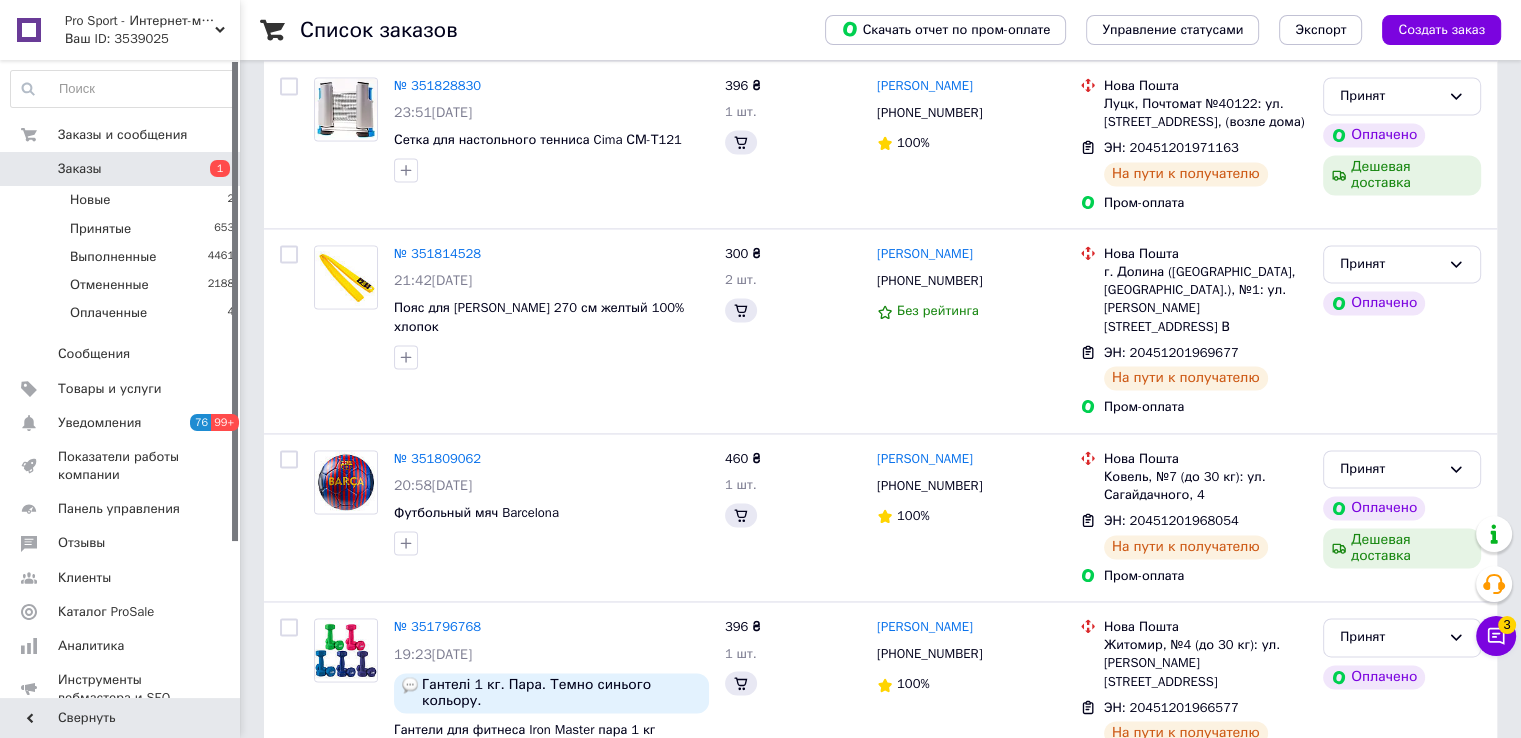 scroll, scrollTop: 0, scrollLeft: 0, axis: both 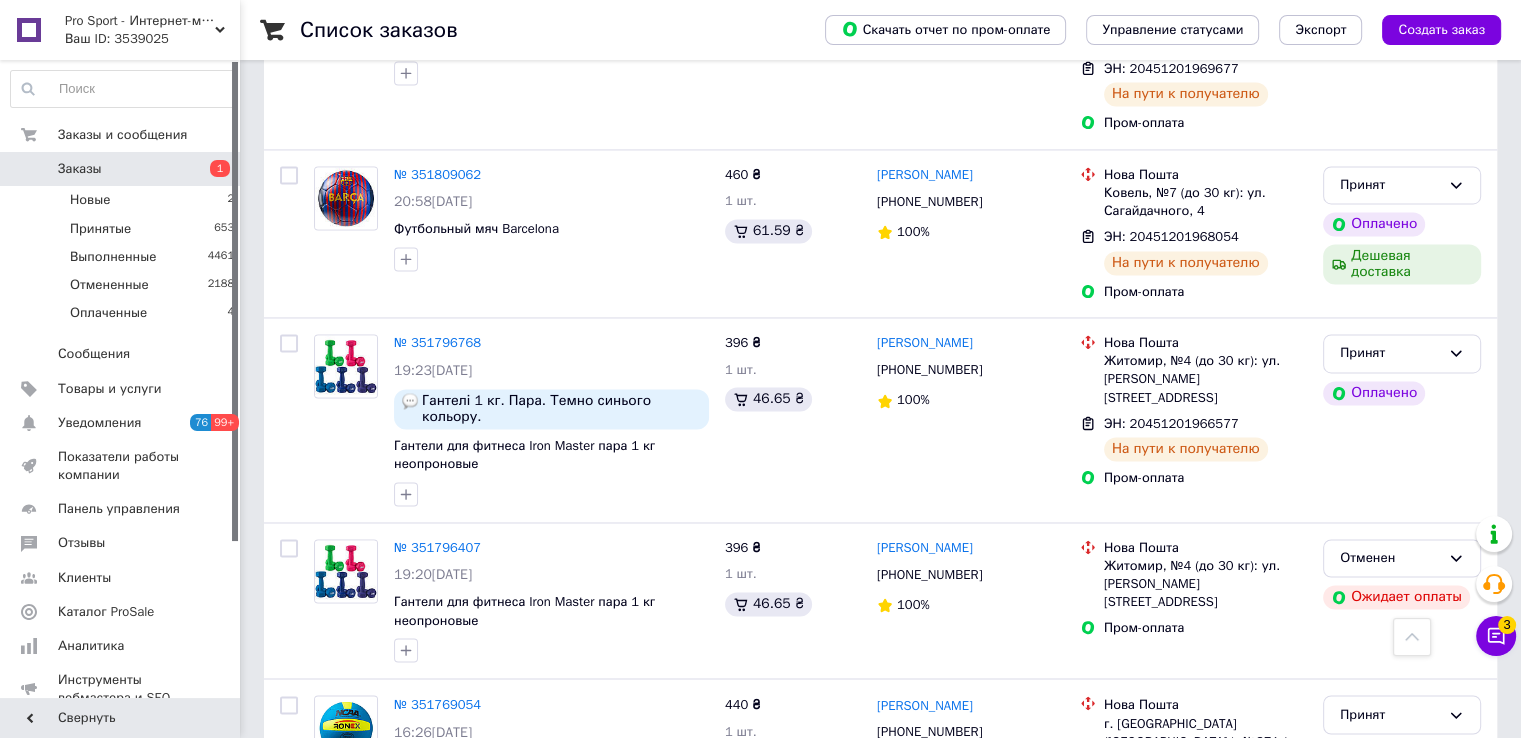 click on "2" at bounding box center (327, 946) 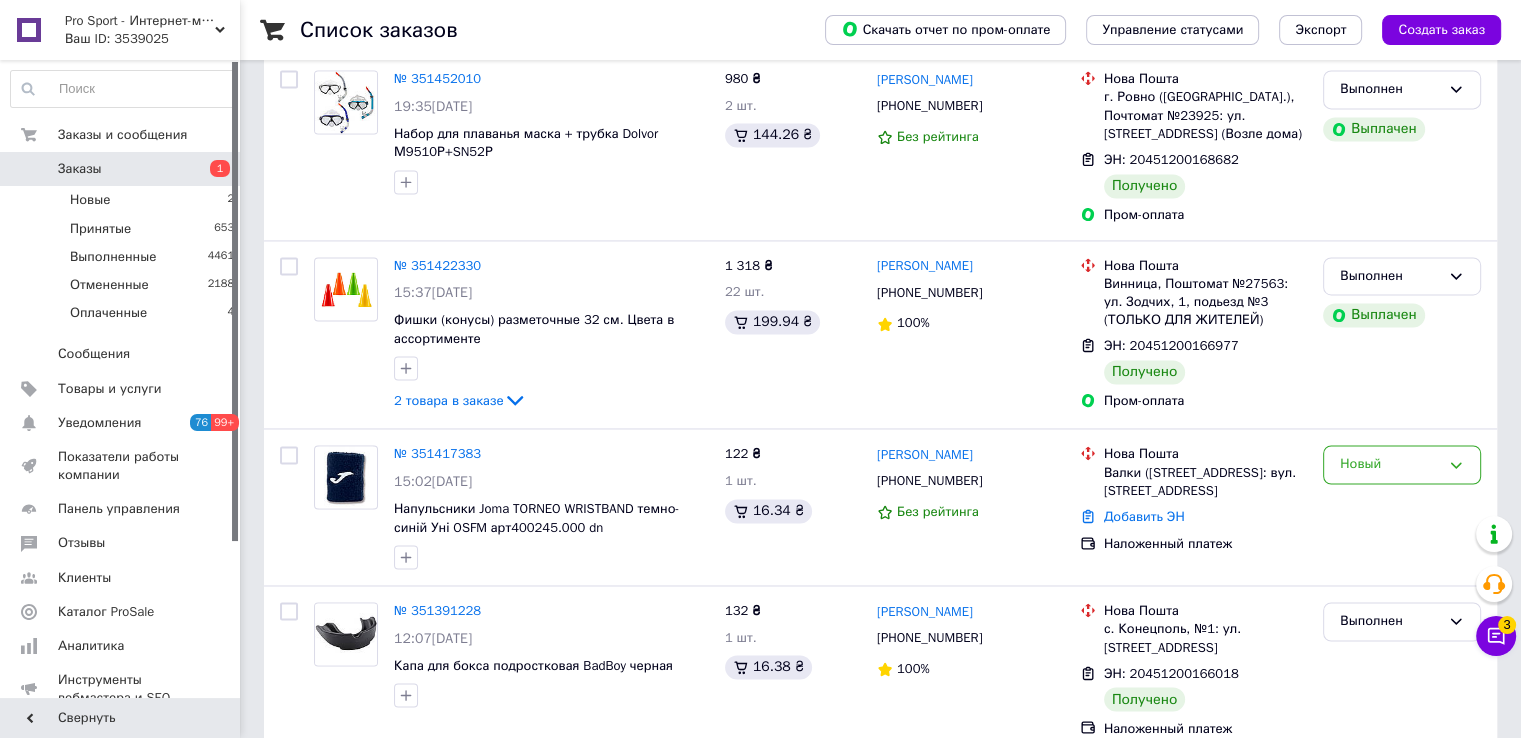 scroll, scrollTop: 0, scrollLeft: 0, axis: both 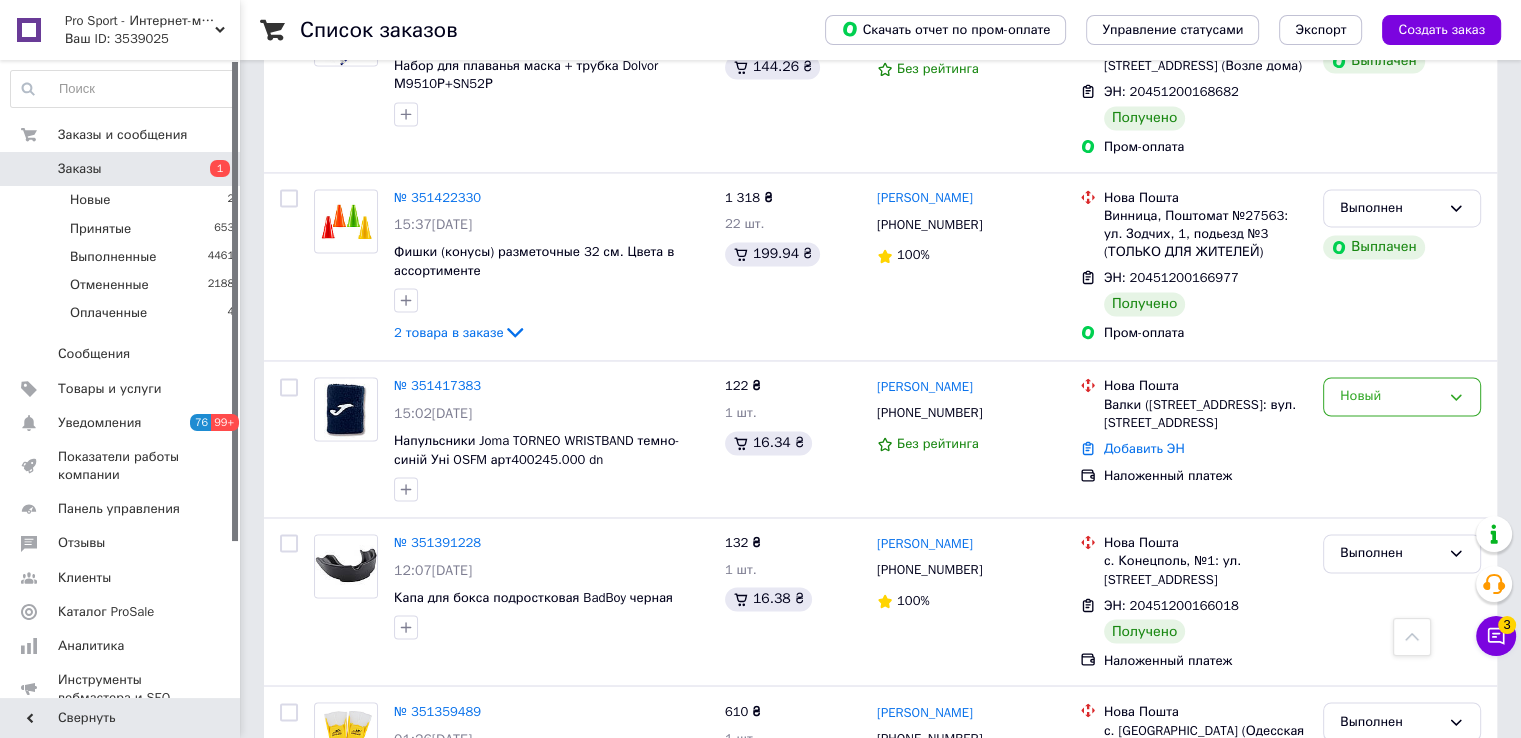 click on "3" at bounding box center [505, 972] 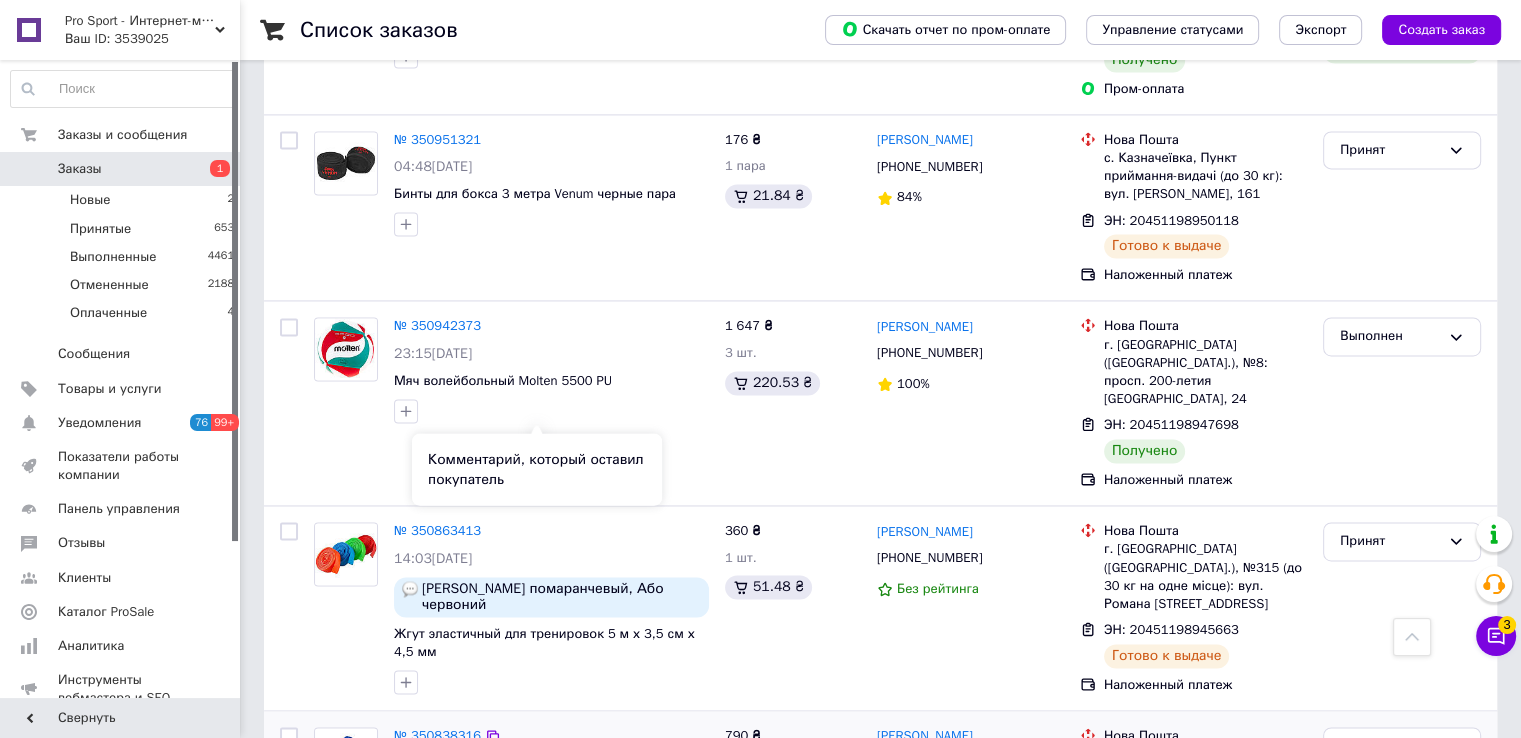 scroll, scrollTop: 3002, scrollLeft: 0, axis: vertical 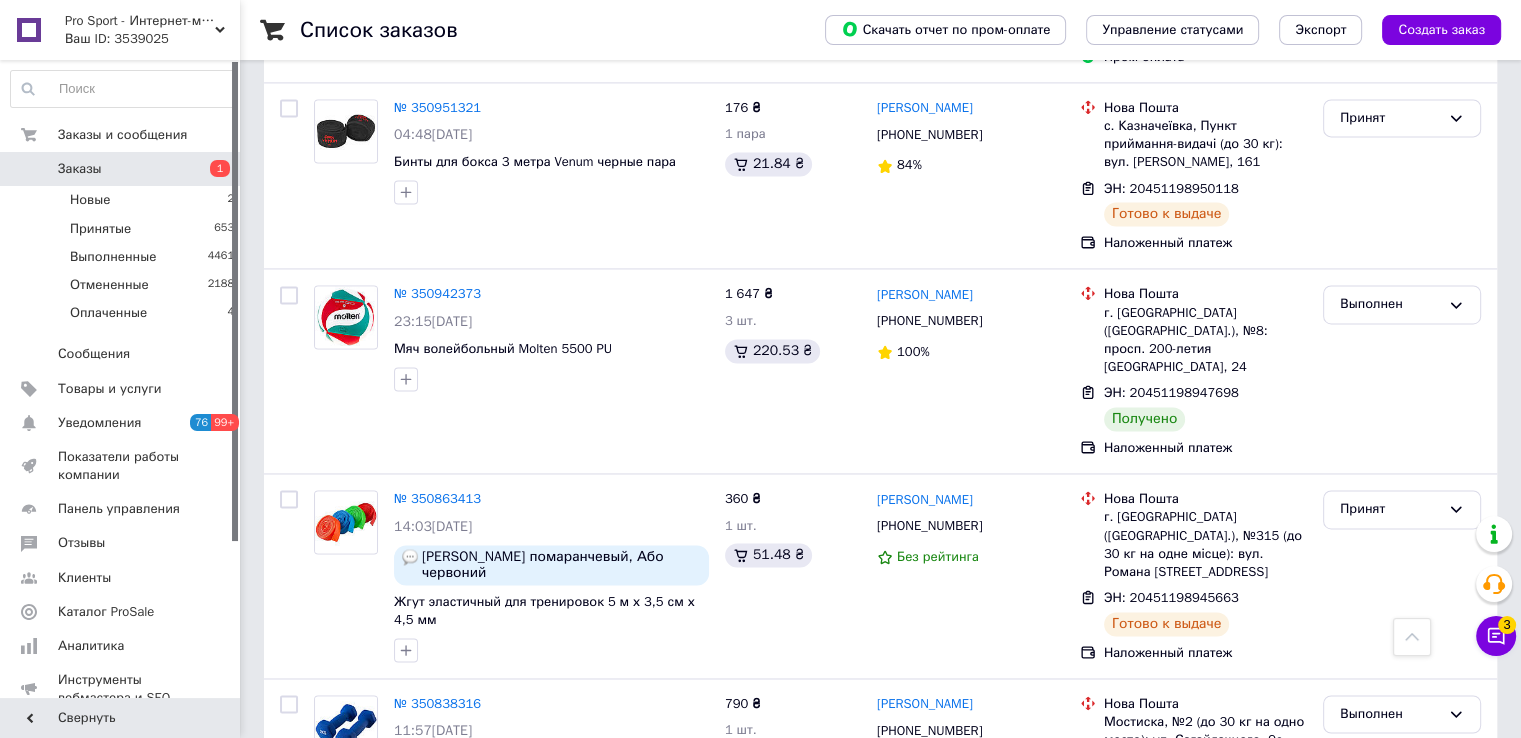 click on "1" at bounding box center [415, 891] 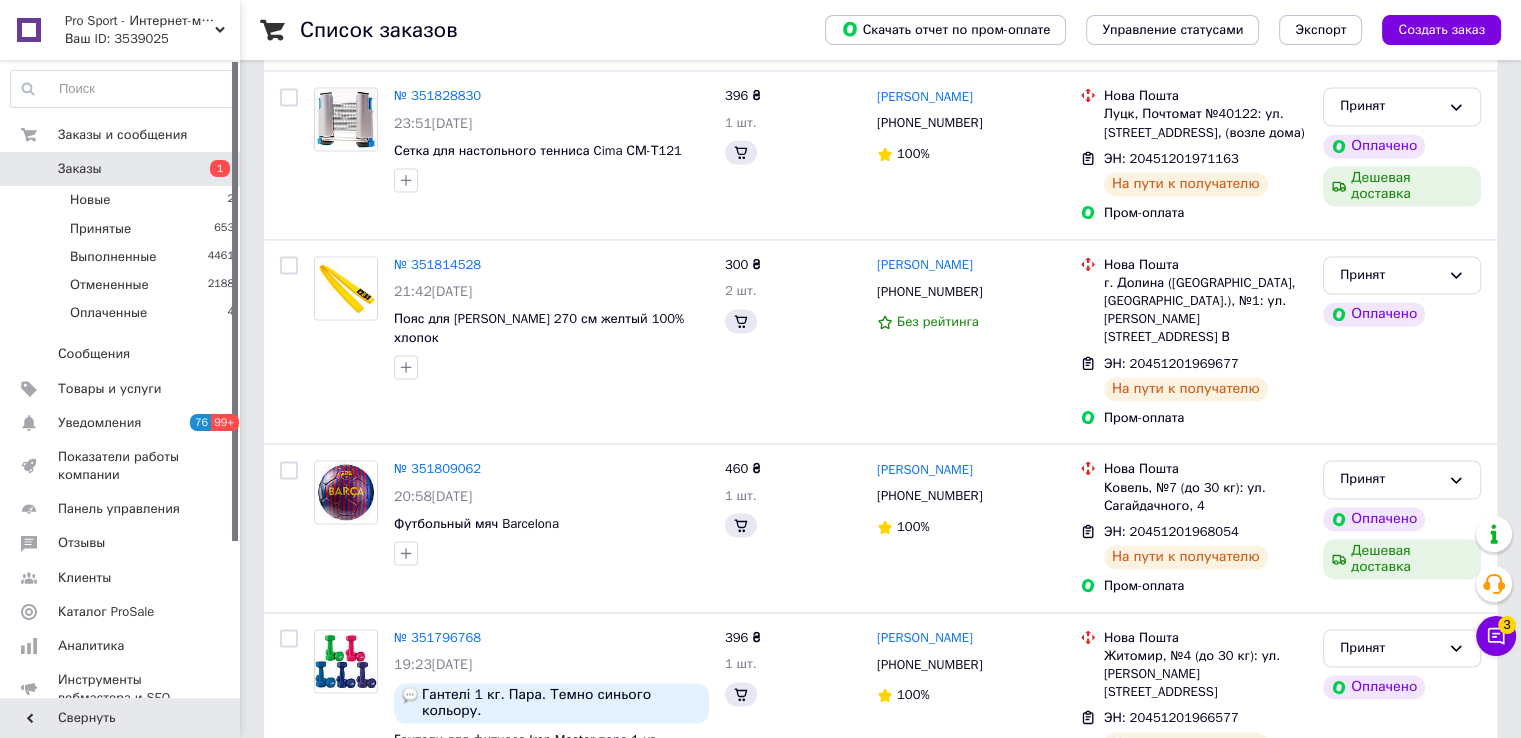 scroll, scrollTop: 0, scrollLeft: 0, axis: both 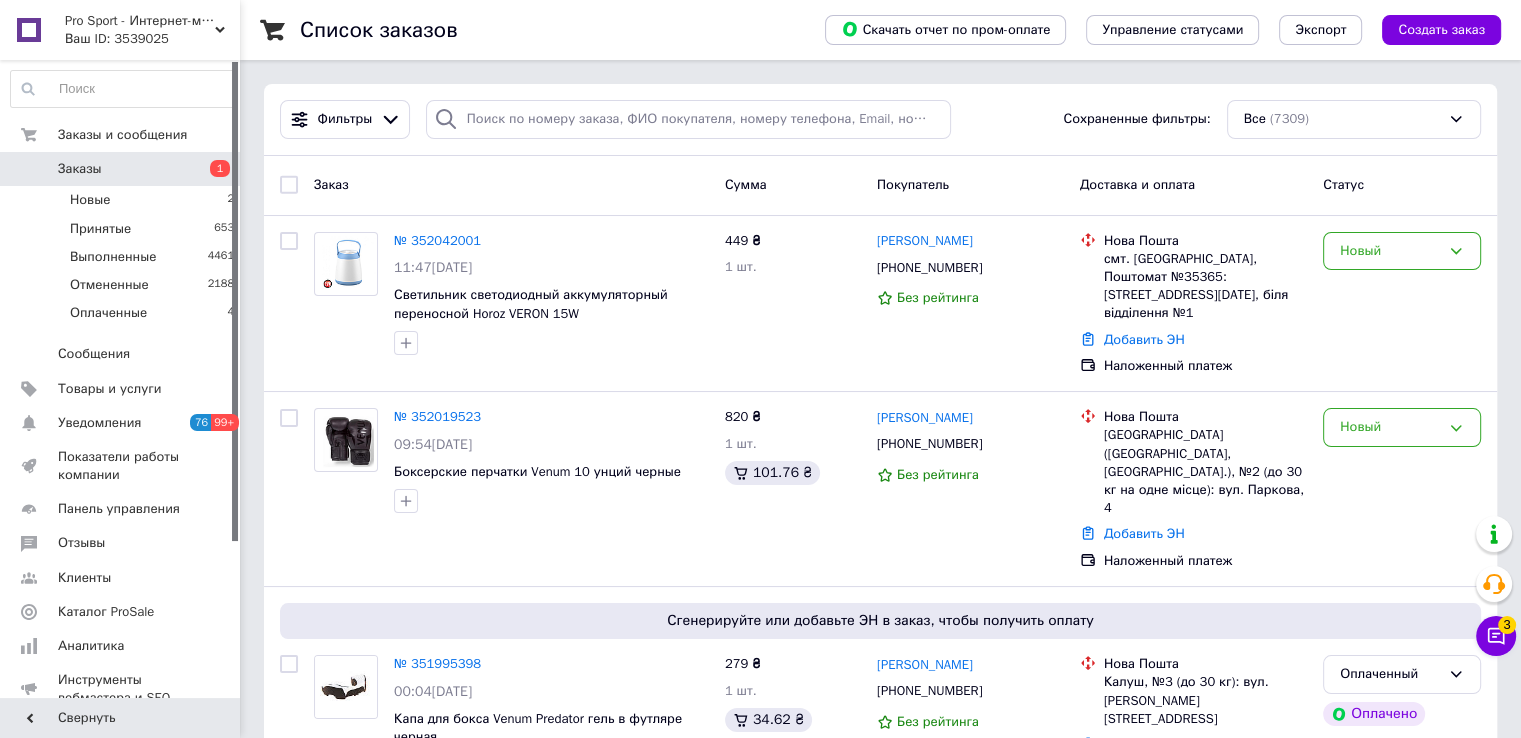 click on "Список заказов" at bounding box center (542, 30) 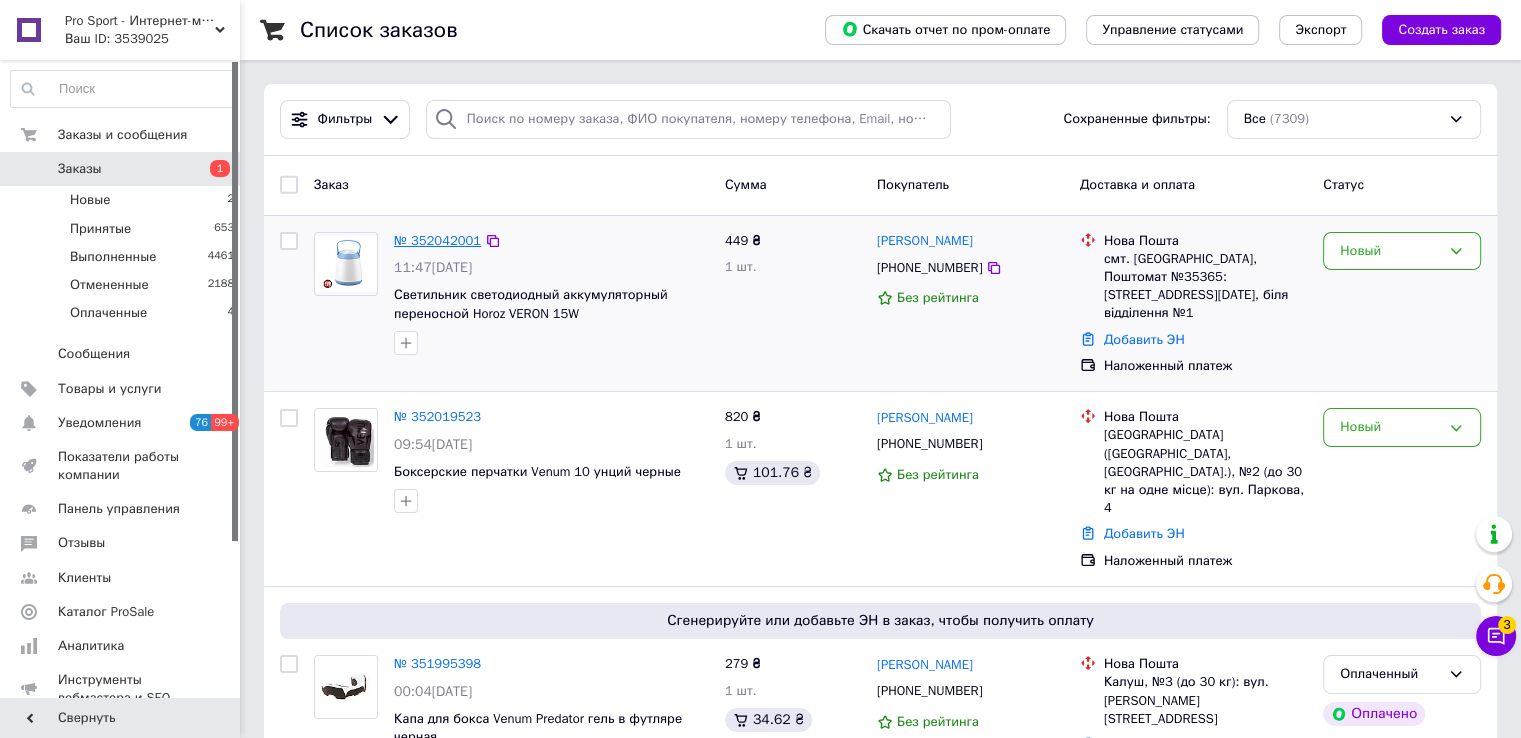 click on "№ 352042001" at bounding box center (437, 240) 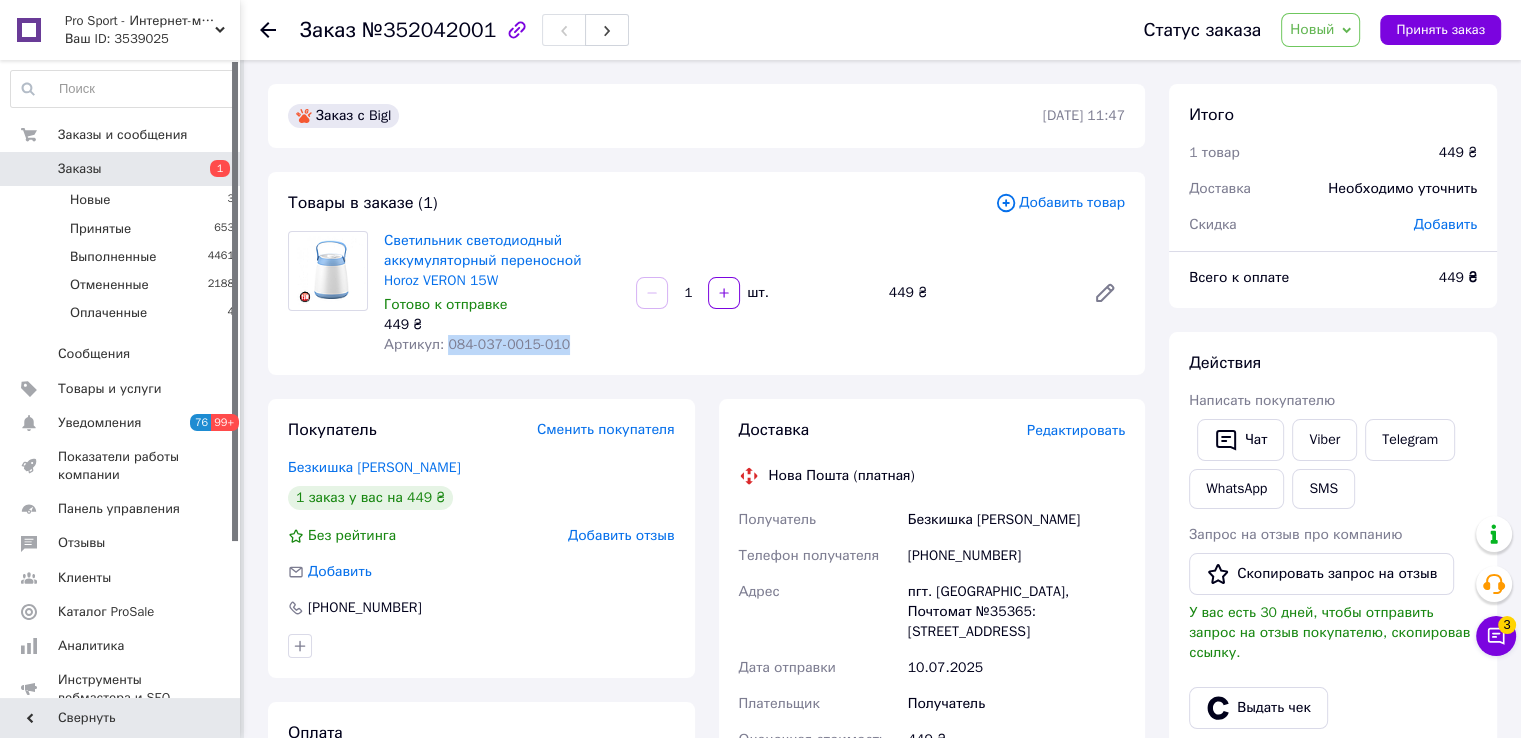 drag, startPoint x: 441, startPoint y: 347, endPoint x: 561, endPoint y: 347, distance: 120 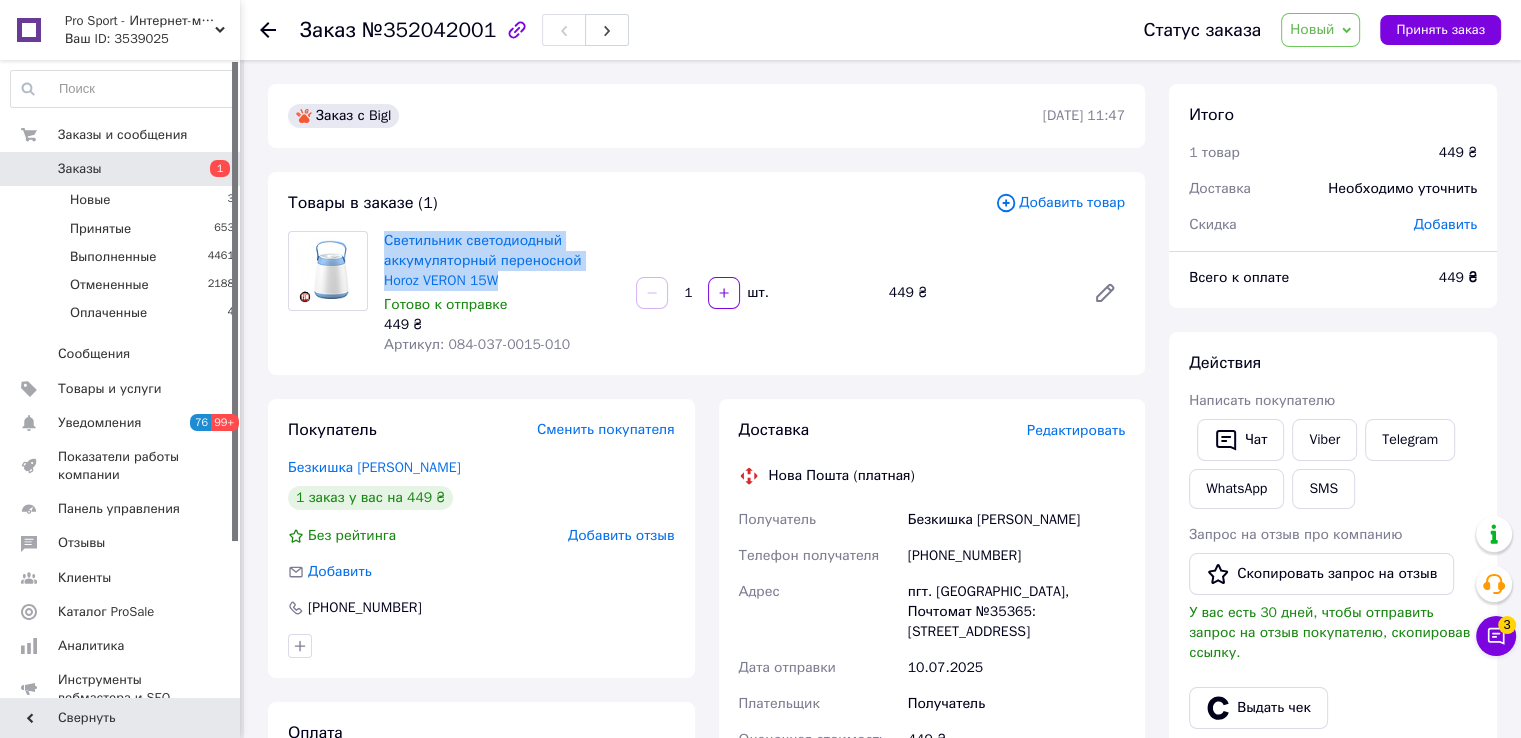 drag, startPoint x: 376, startPoint y: 236, endPoint x: 481, endPoint y: 274, distance: 111.66467 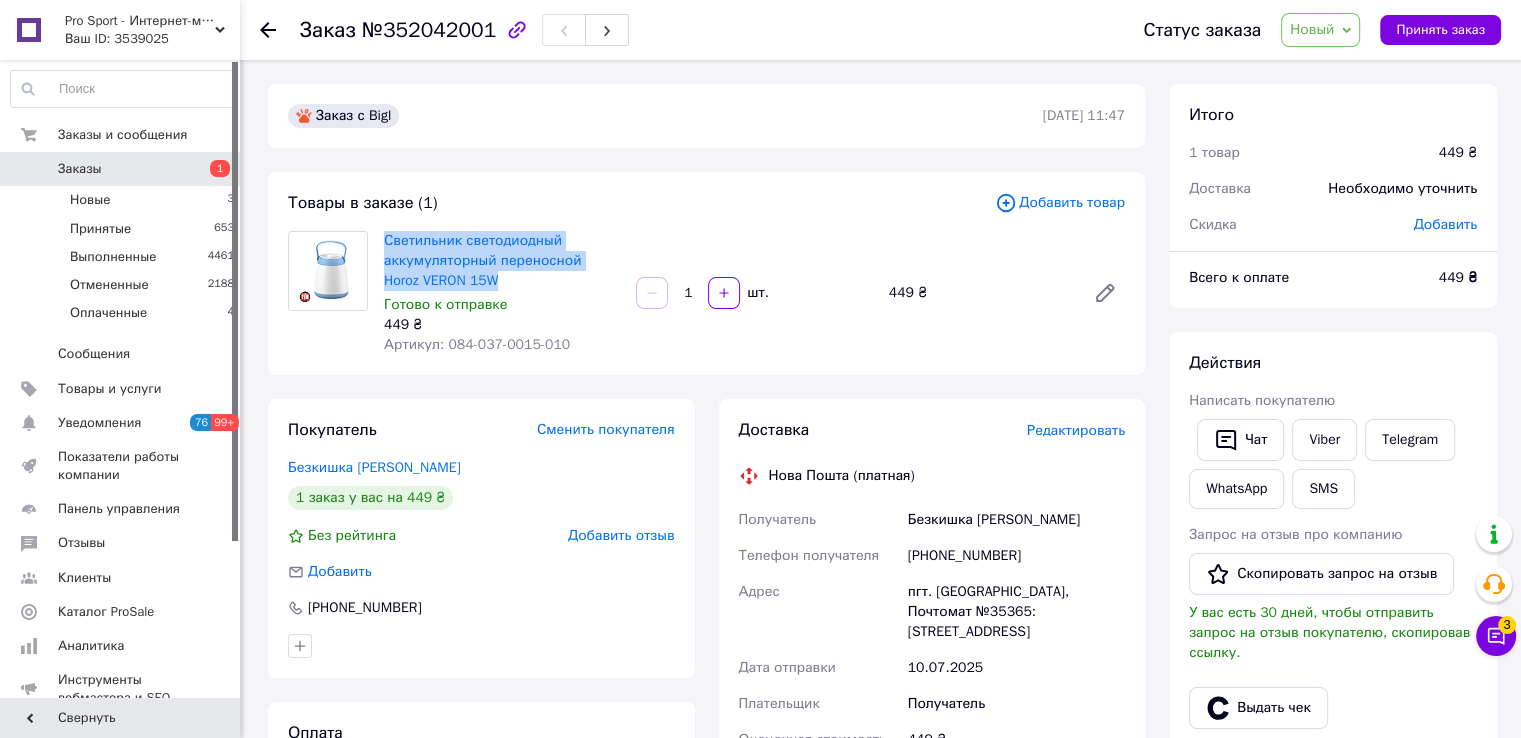 click on "Светильник светодиодный аккумуляторный переносной Horoz VERON 15W Готово к отправке 449 ₴ Артикул: 084-037-0015-010" at bounding box center (502, 293) 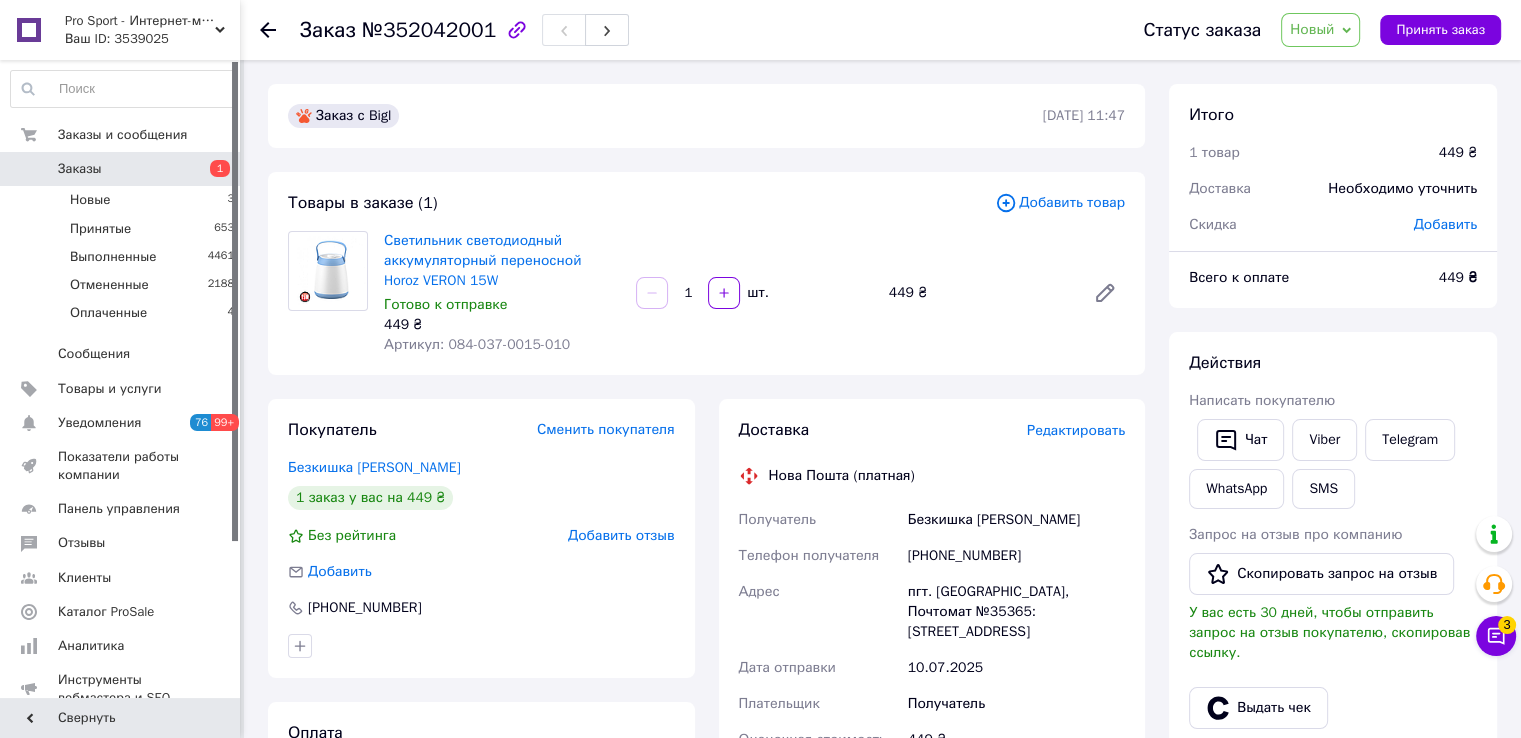 click on "Светильник светодиодный аккумуляторный переносной Horoz VERON 15W Готово к отправке 449 ₴ Артикул: 084-037-0015-010 1   шт. 449 ₴" at bounding box center [754, 293] 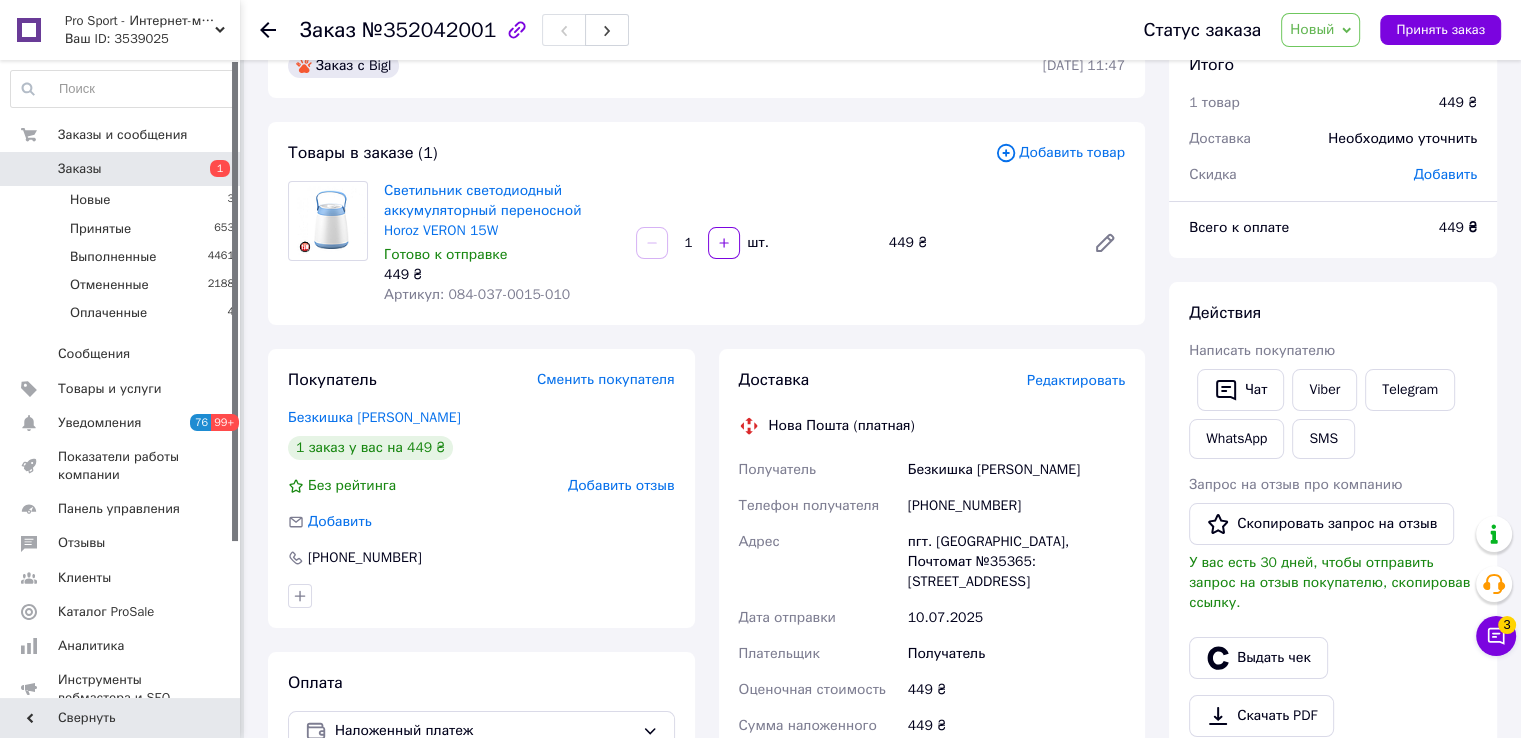 scroll, scrollTop: 0, scrollLeft: 0, axis: both 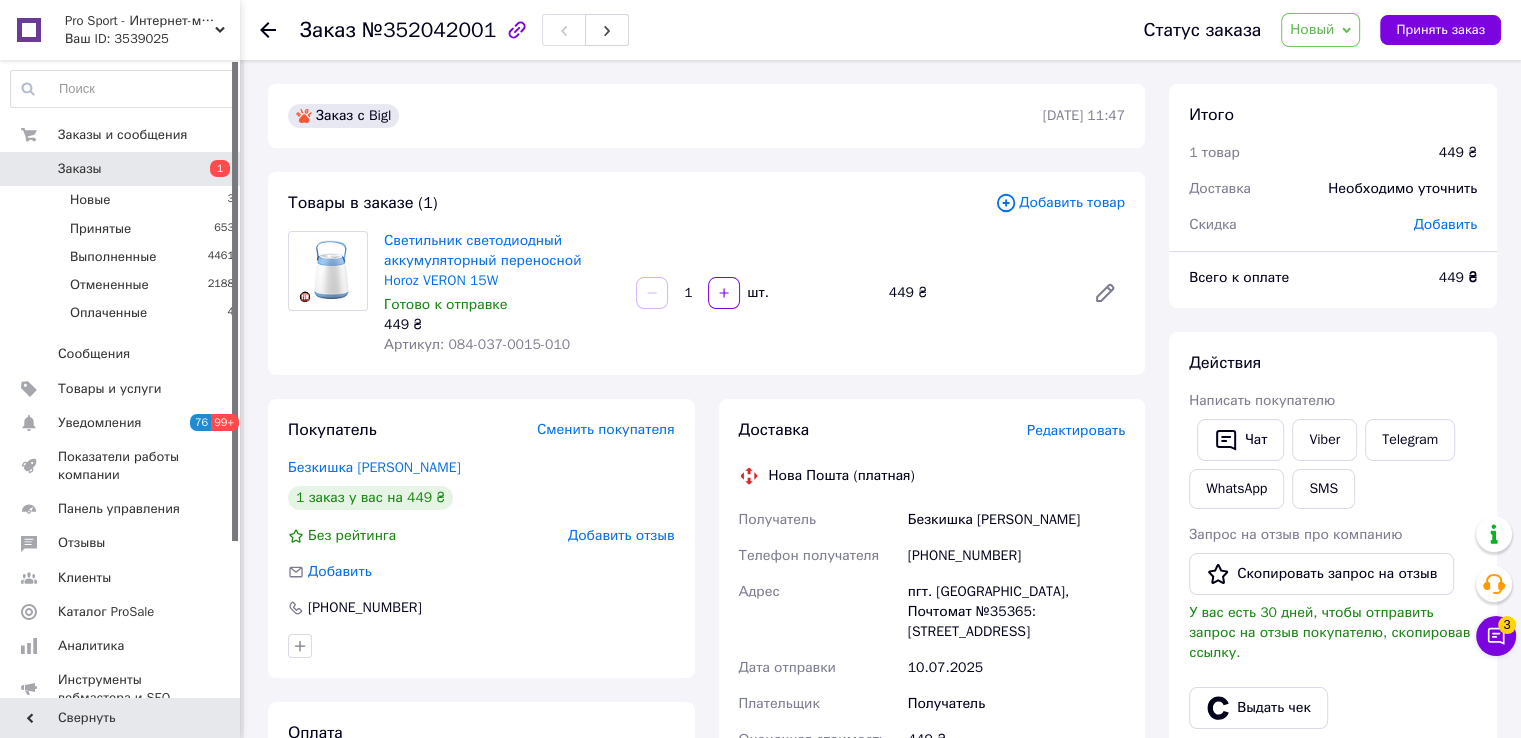 click on "Заказы" at bounding box center [121, 169] 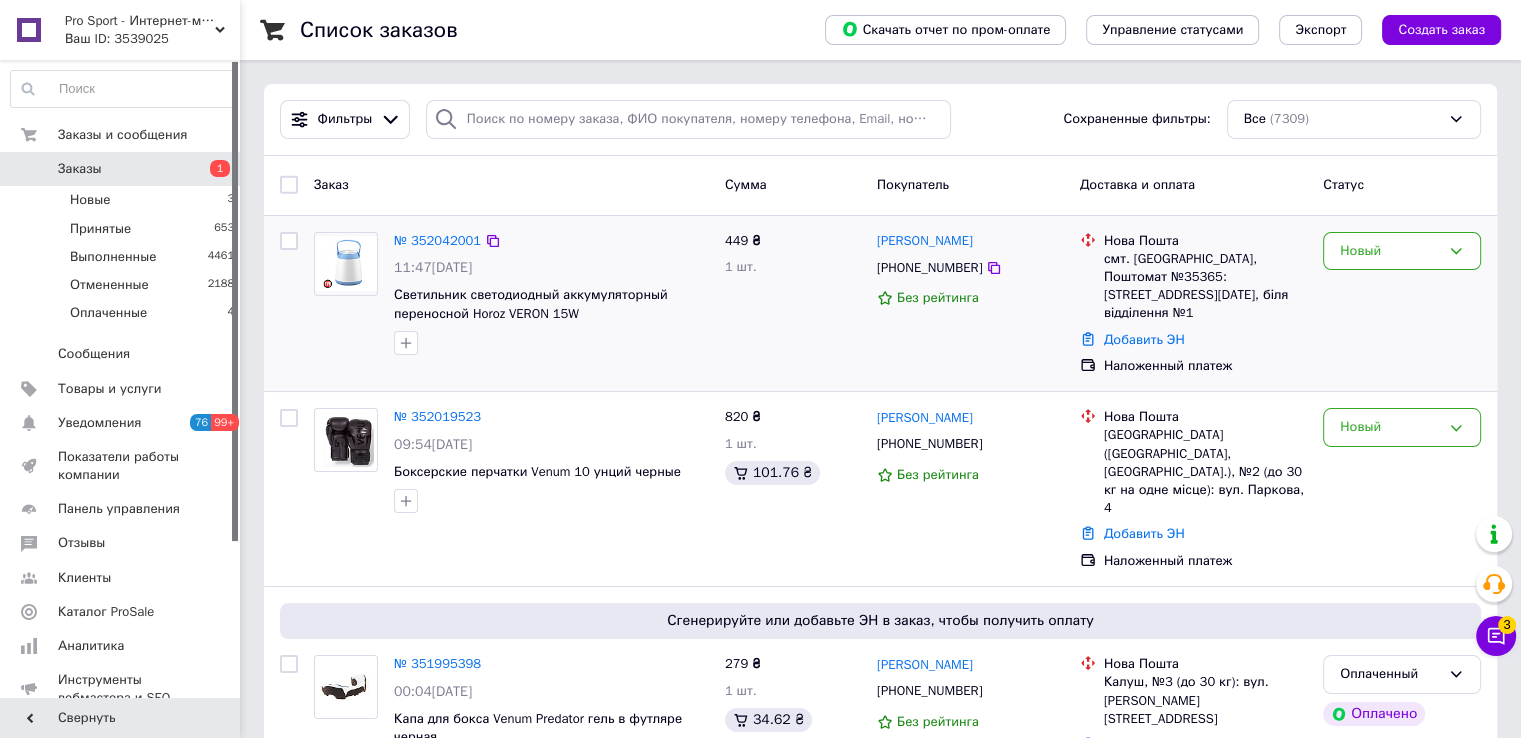 click on "№ 352042001" at bounding box center (551, 241) 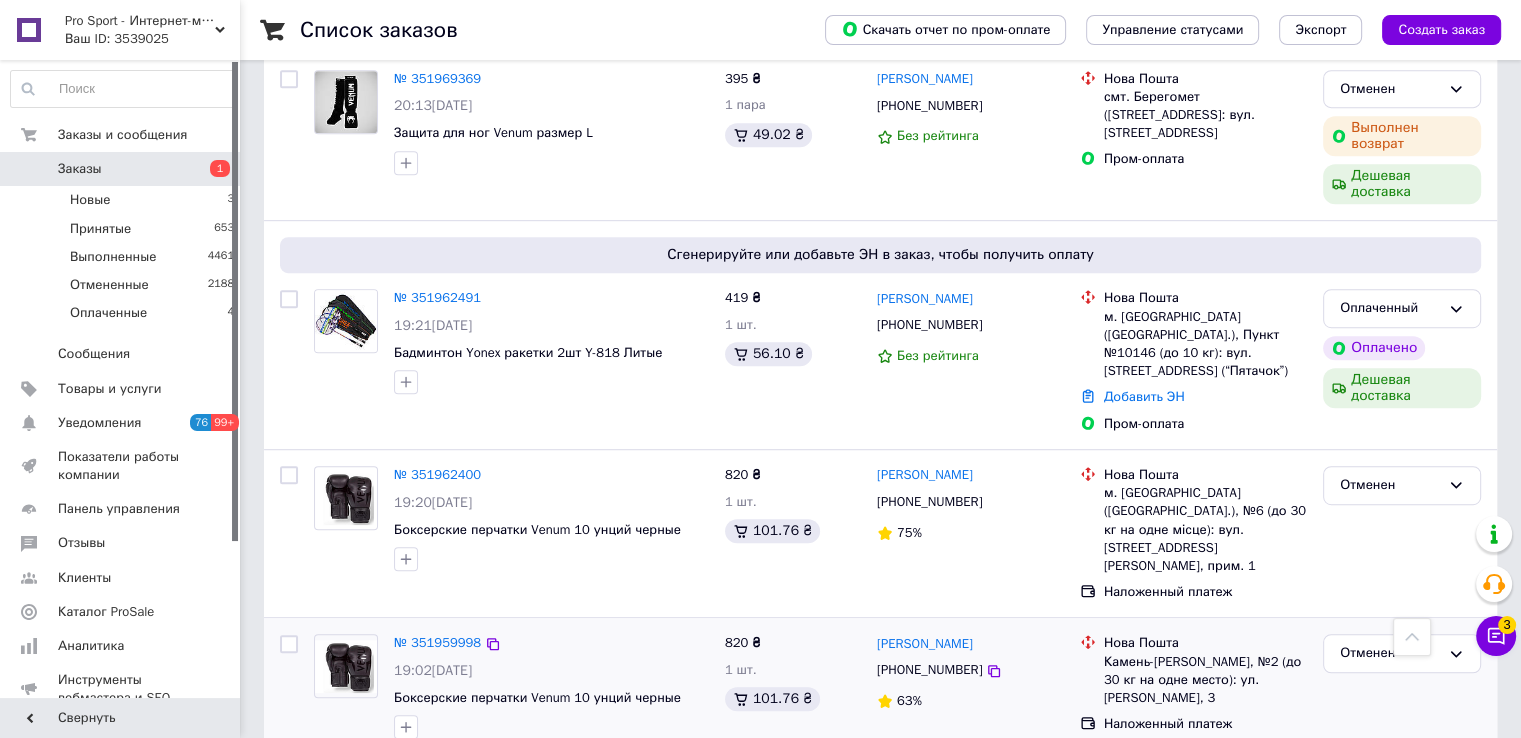 scroll, scrollTop: 1100, scrollLeft: 0, axis: vertical 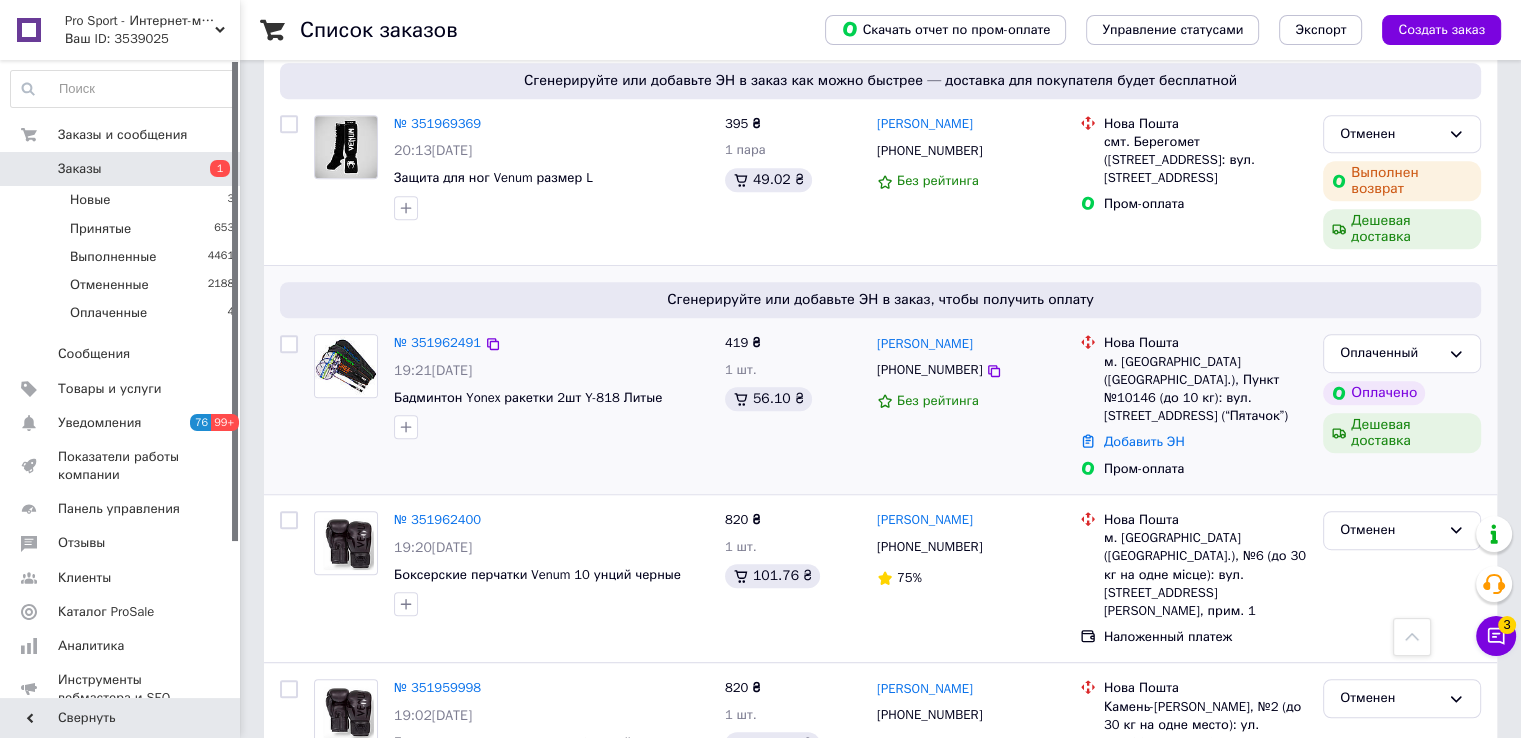 click at bounding box center (551, 427) 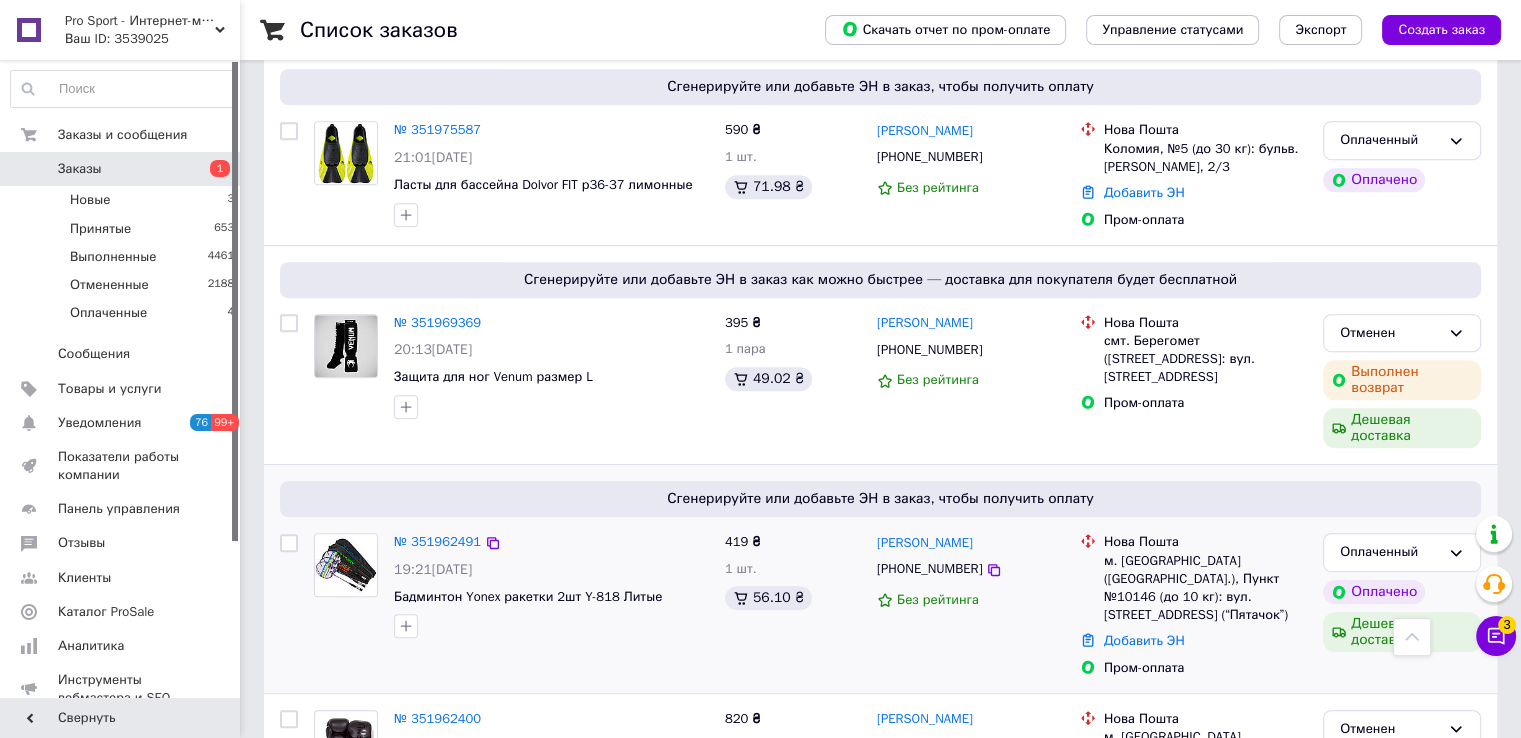 scroll, scrollTop: 900, scrollLeft: 0, axis: vertical 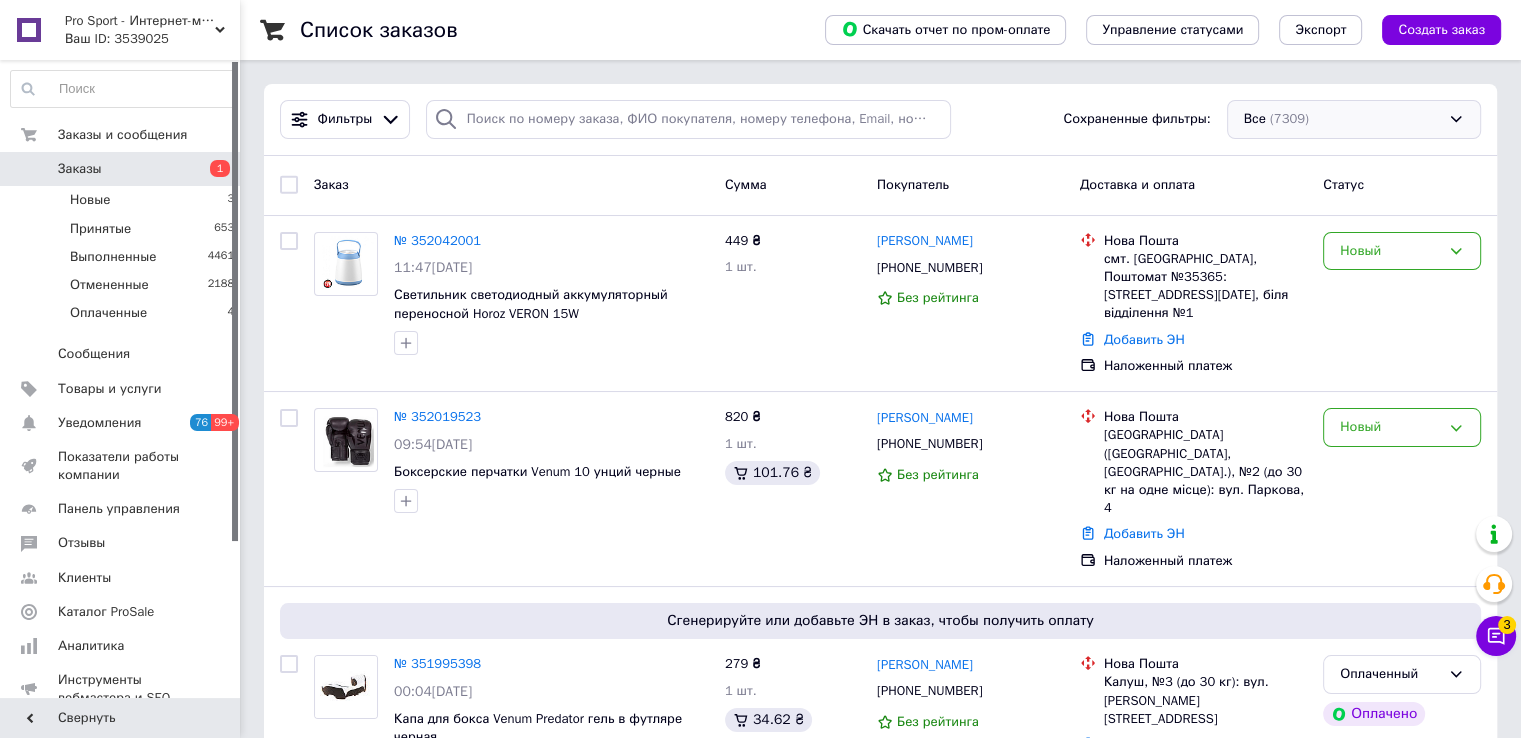 click on "Все (7309)" at bounding box center (1354, 119) 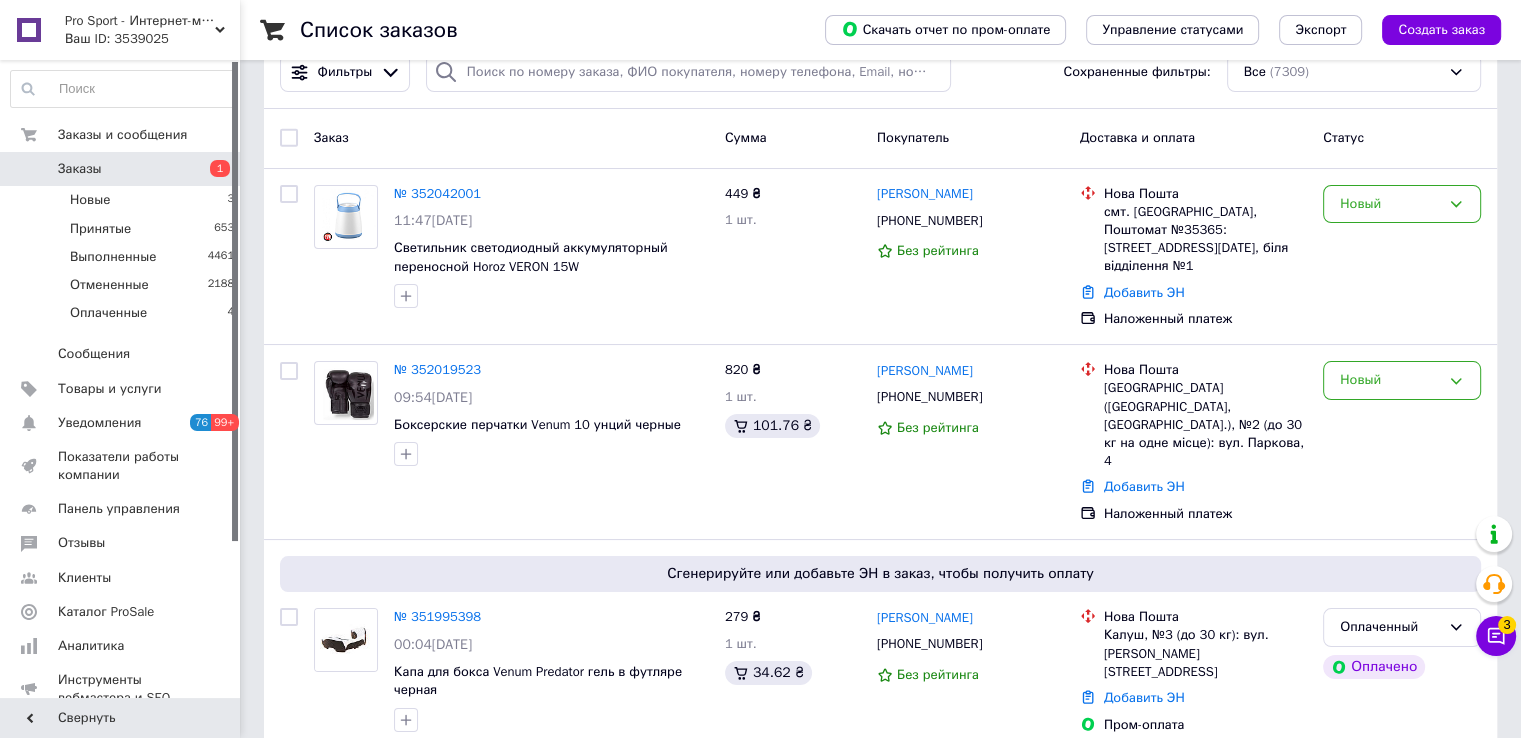 scroll, scrollTop: 0, scrollLeft: 0, axis: both 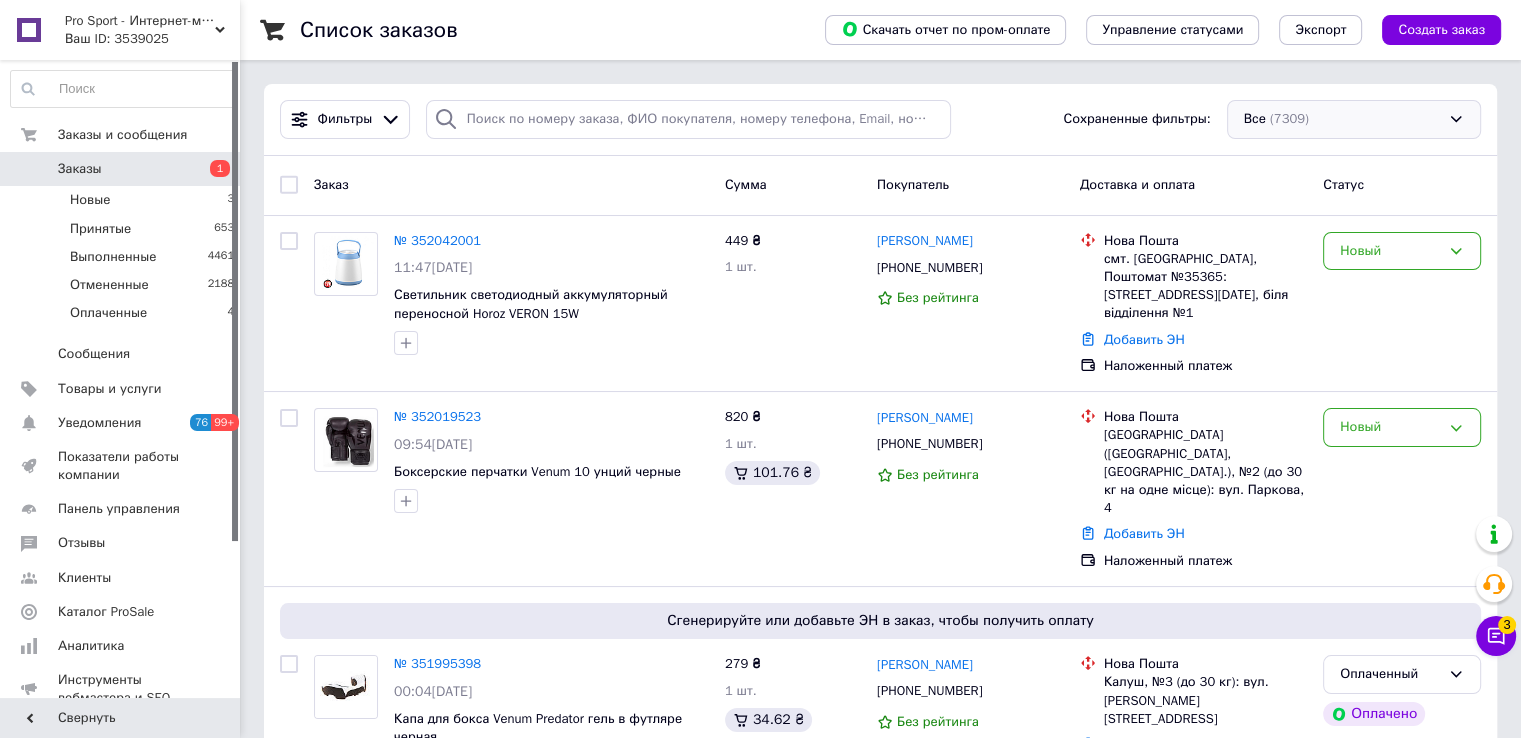 click on "Все (7309)" at bounding box center [1354, 119] 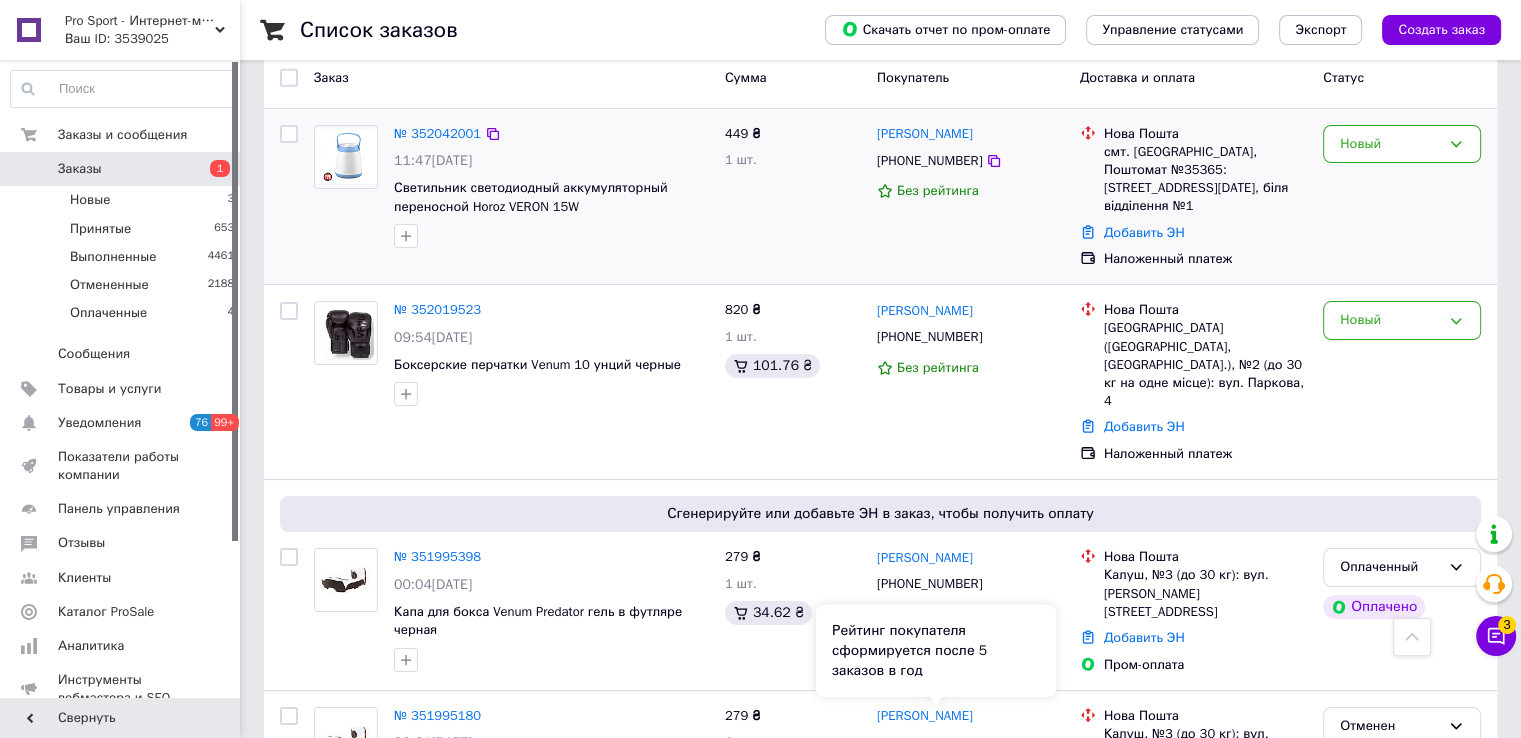 scroll, scrollTop: 0, scrollLeft: 0, axis: both 